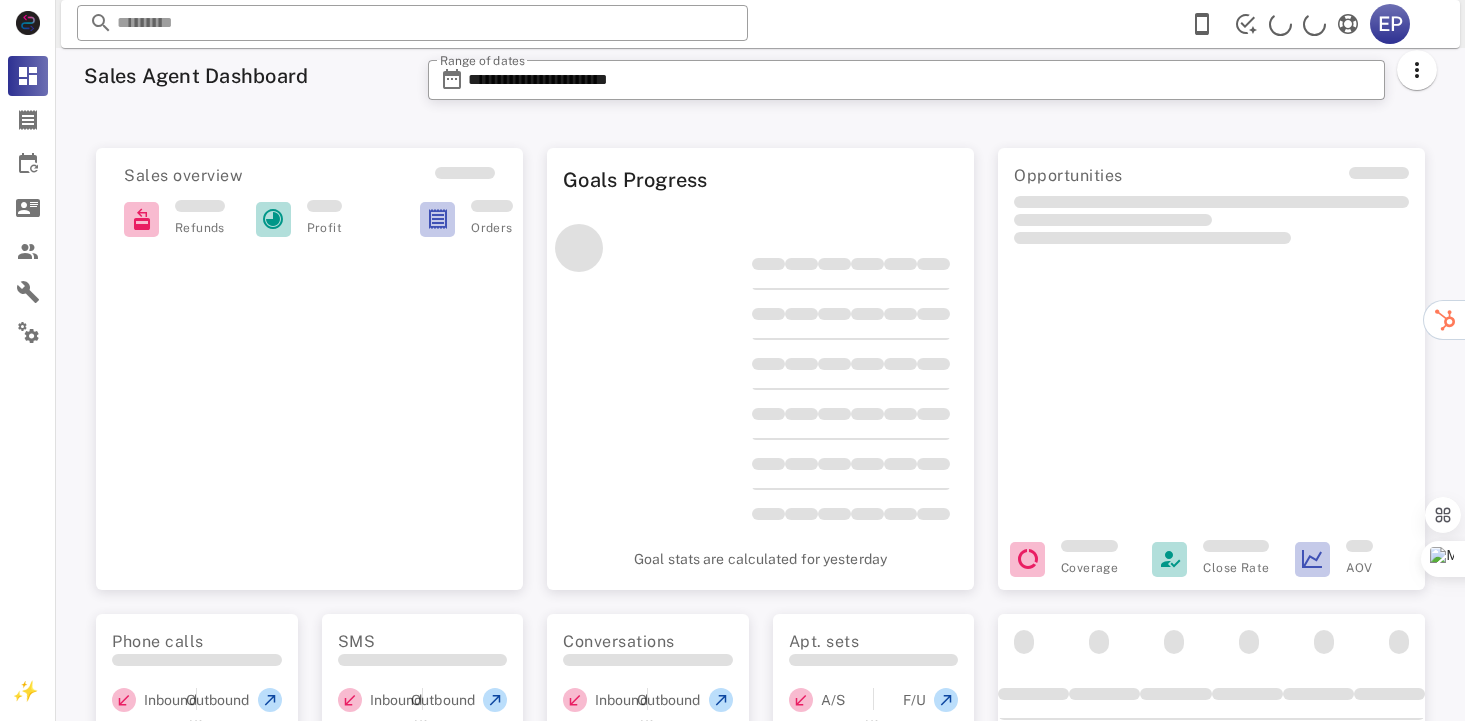 scroll, scrollTop: 0, scrollLeft: 0, axis: both 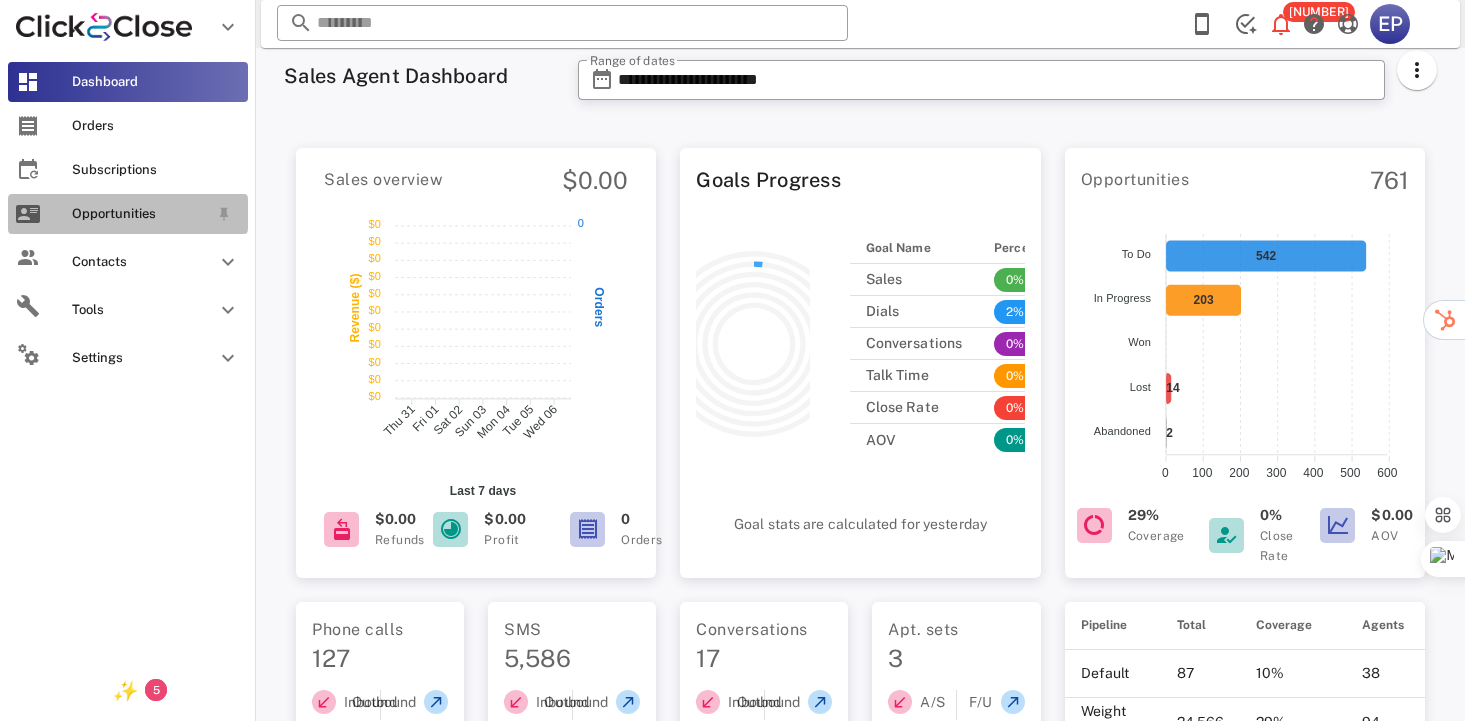 click on "Opportunities" at bounding box center (140, 214) 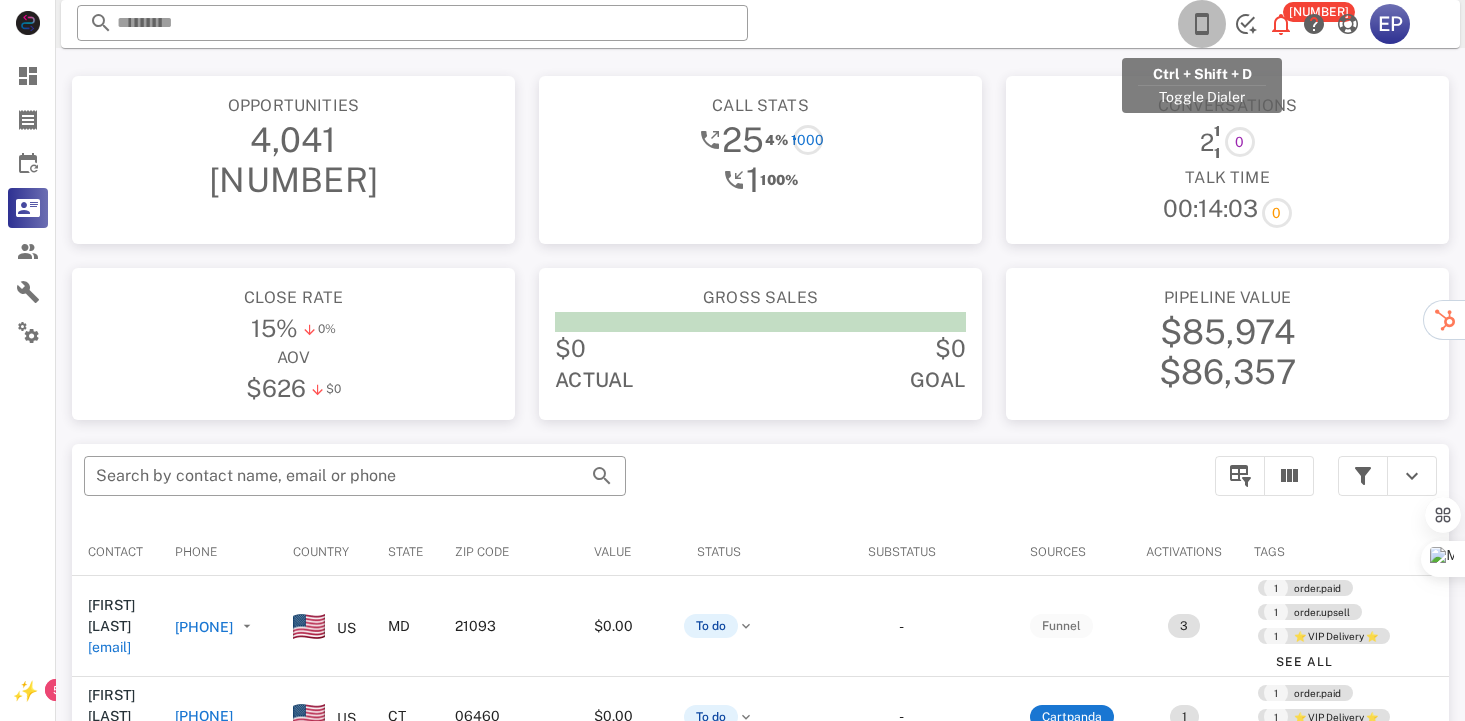 click at bounding box center (1202, 24) 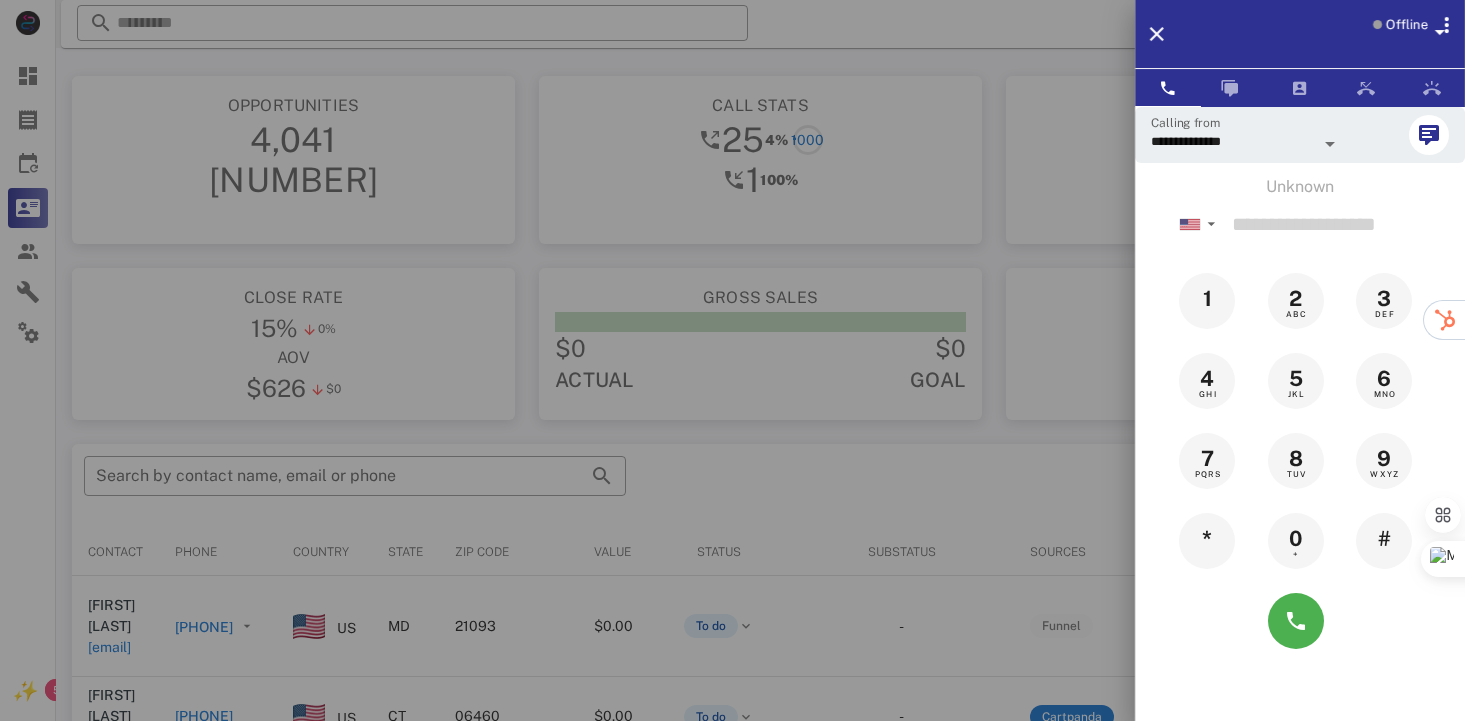 click on "Offline" at bounding box center [1407, 25] 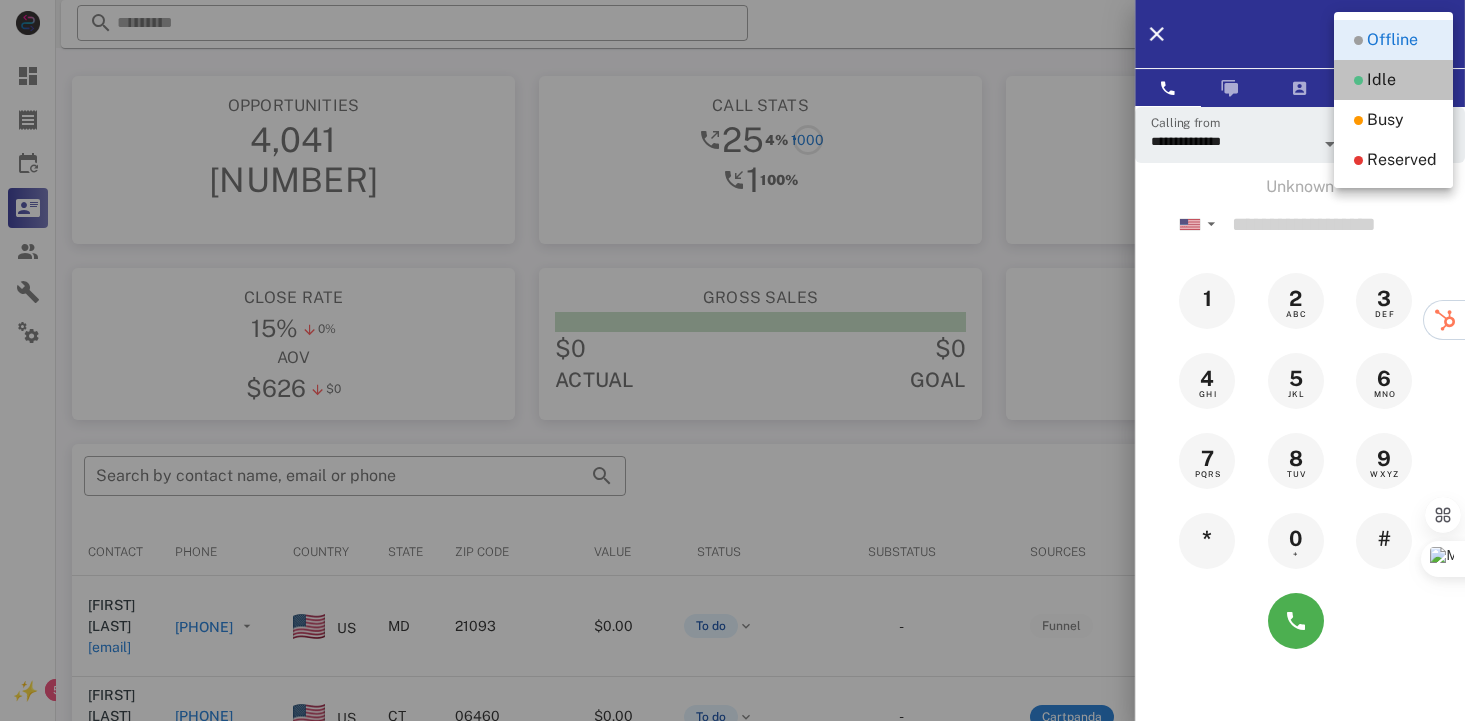 click on "Idle" at bounding box center (1393, 80) 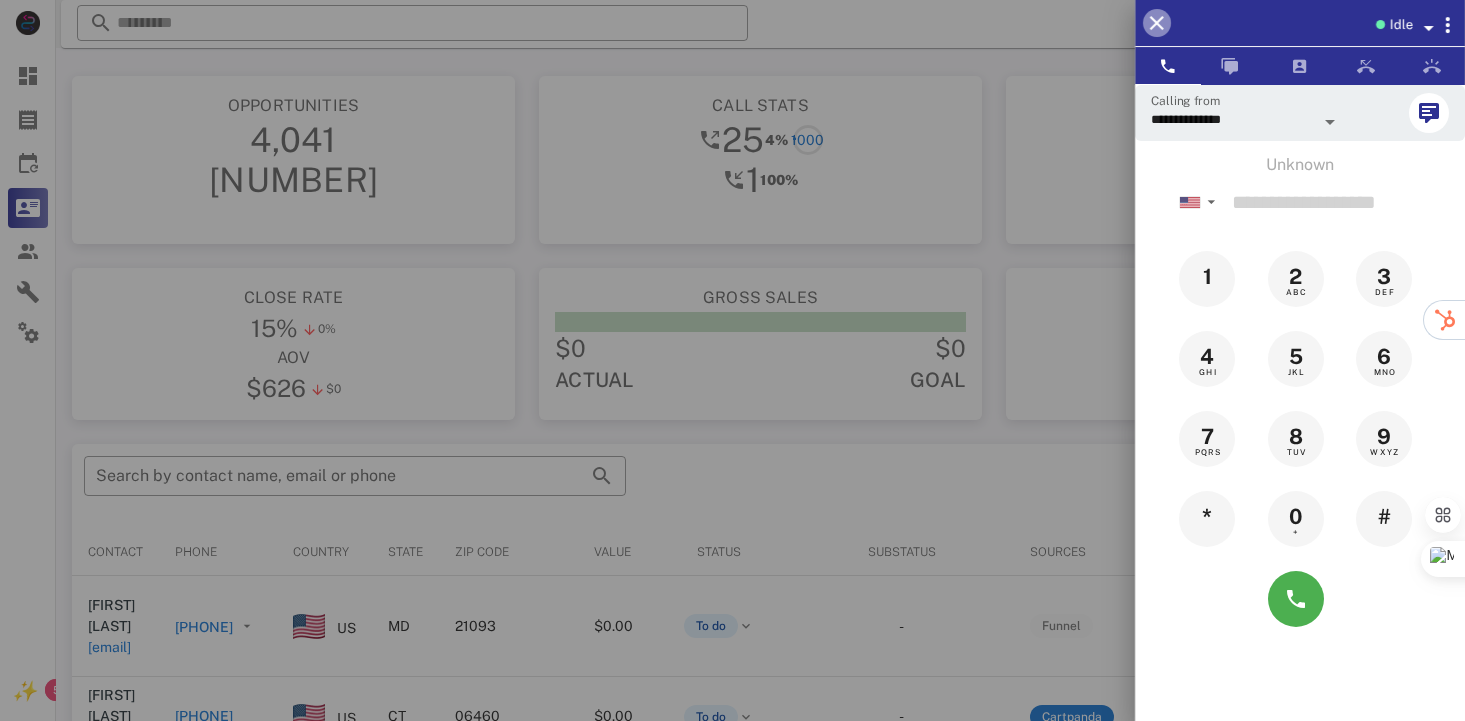 click at bounding box center (1157, 23) 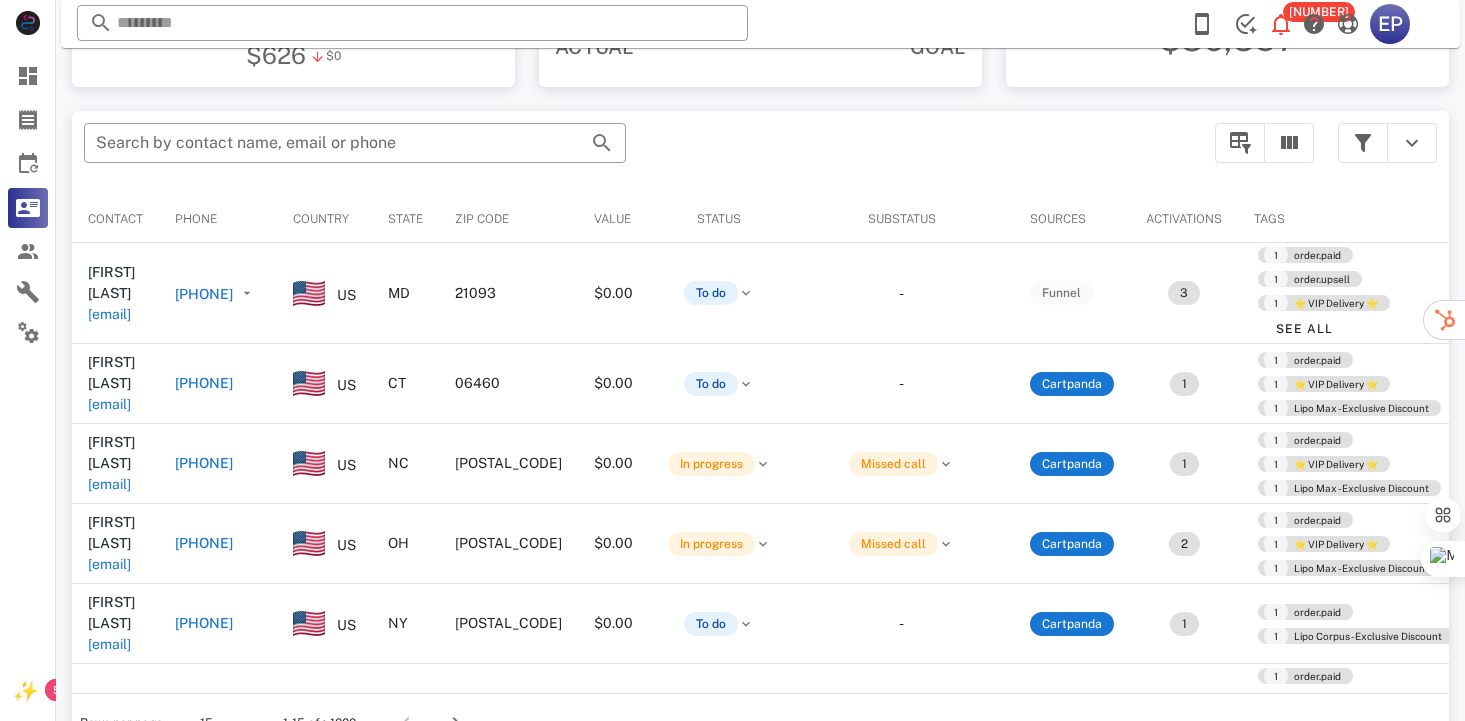 scroll, scrollTop: 378, scrollLeft: 0, axis: vertical 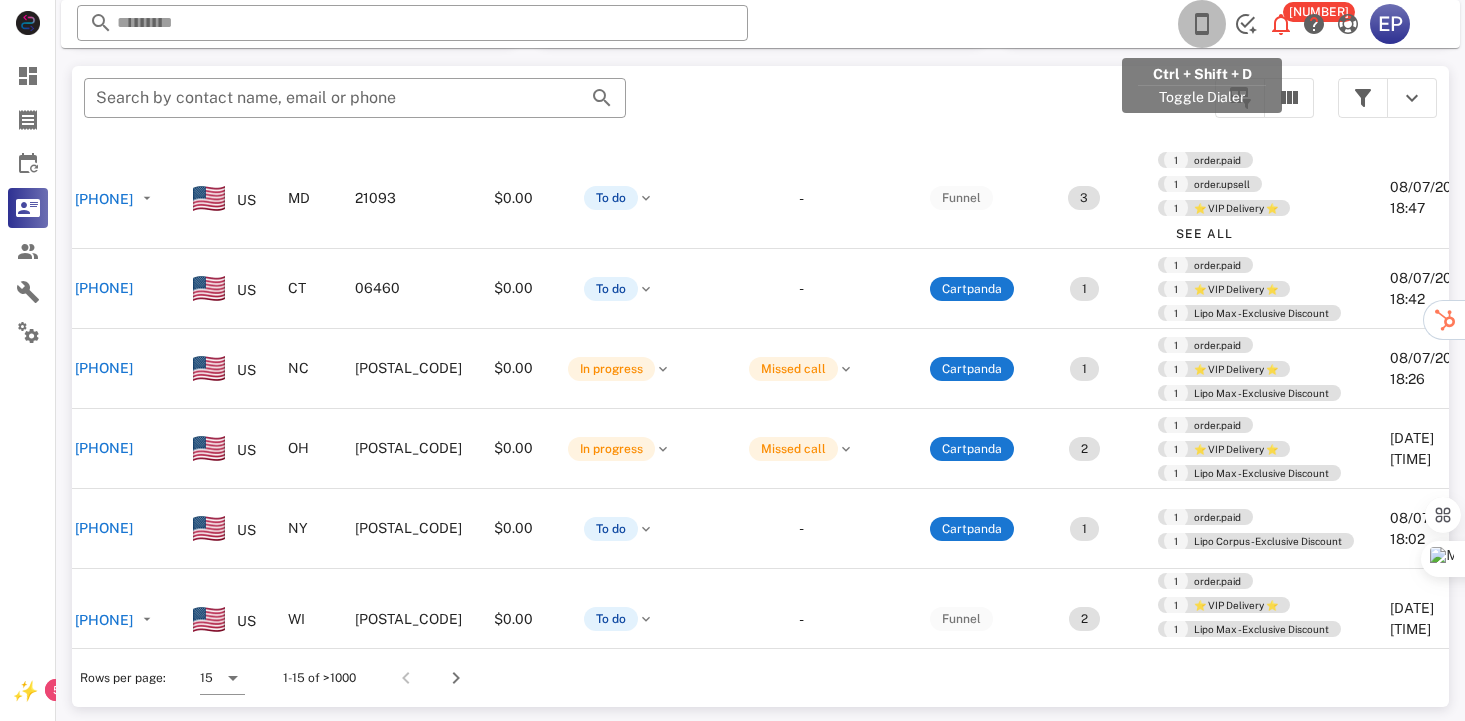 click at bounding box center [1202, 24] 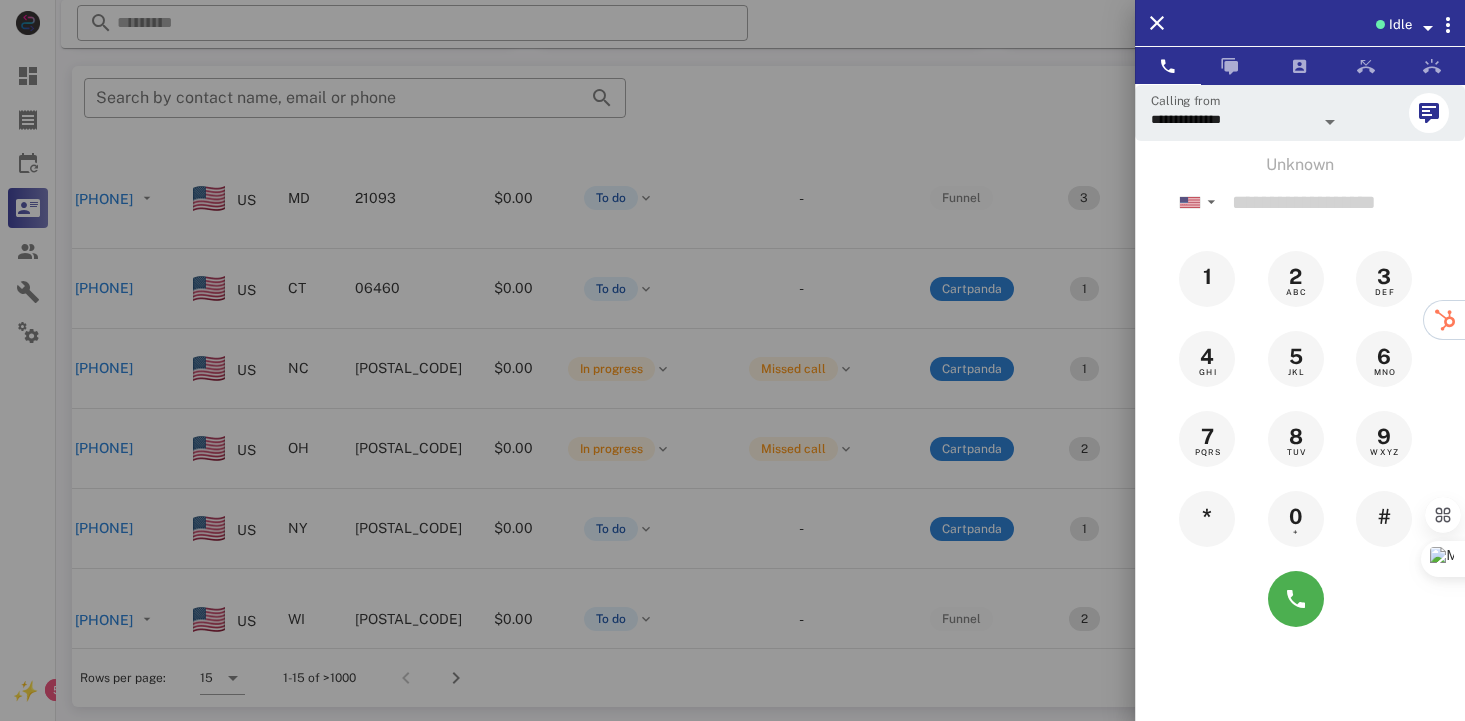 click at bounding box center [1330, 122] 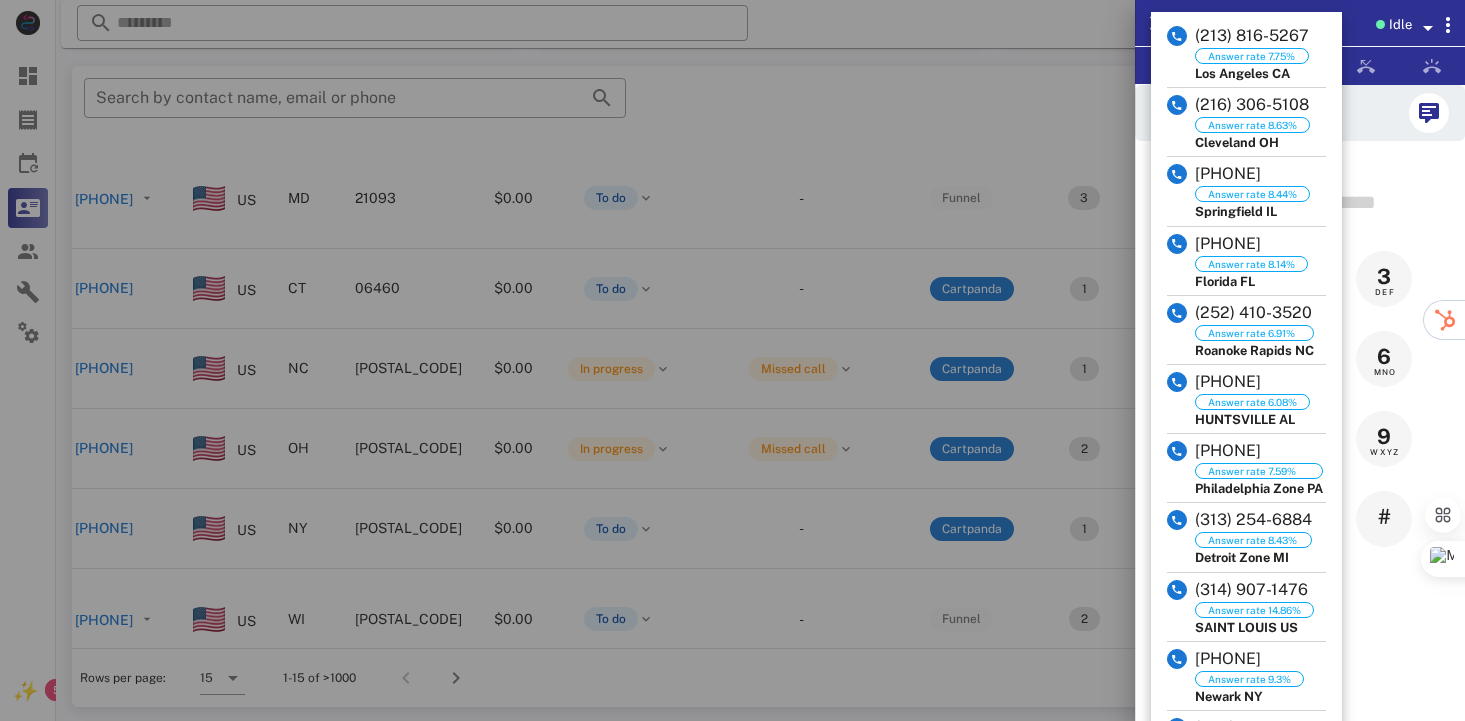 scroll, scrollTop: 643, scrollLeft: 0, axis: vertical 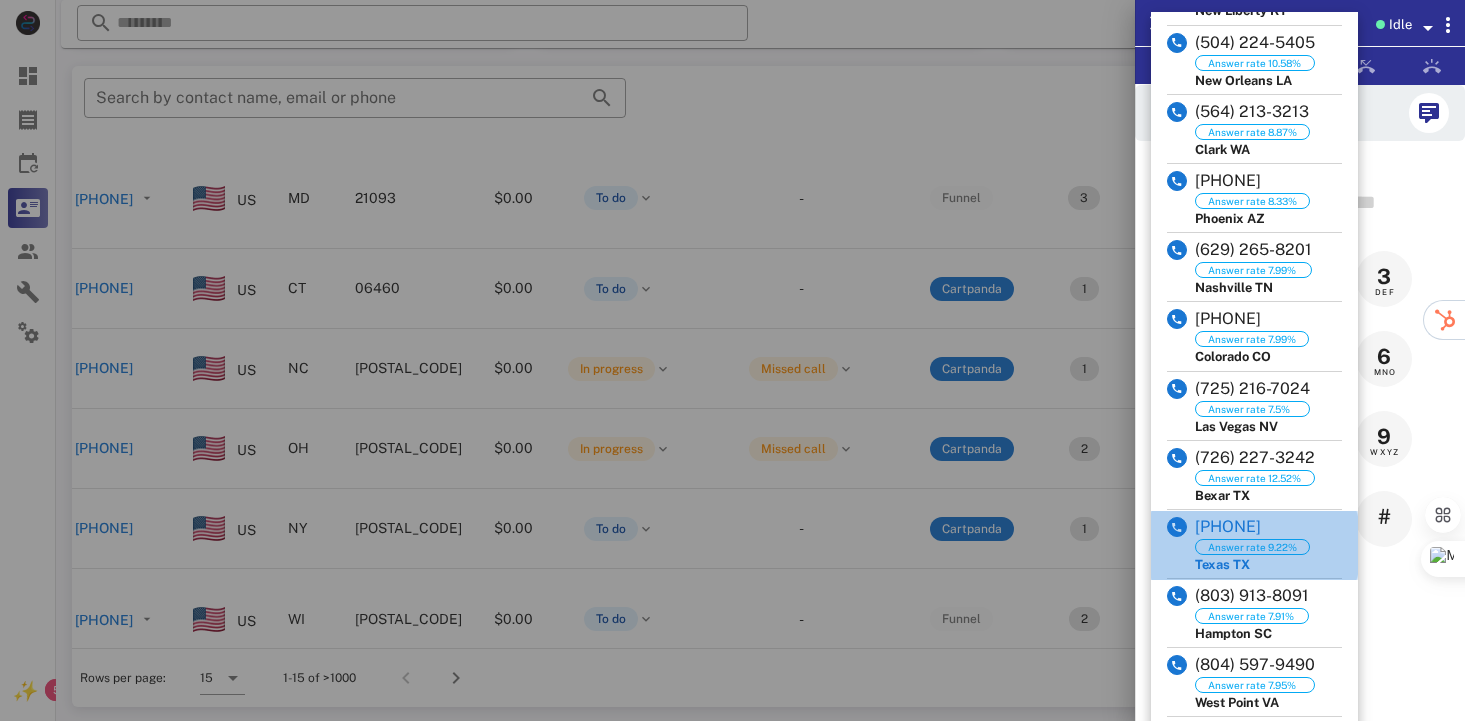click on "Answer rate 9.22% [STATE] [STATE_ABBREVIATION]" at bounding box center (1254, 545) 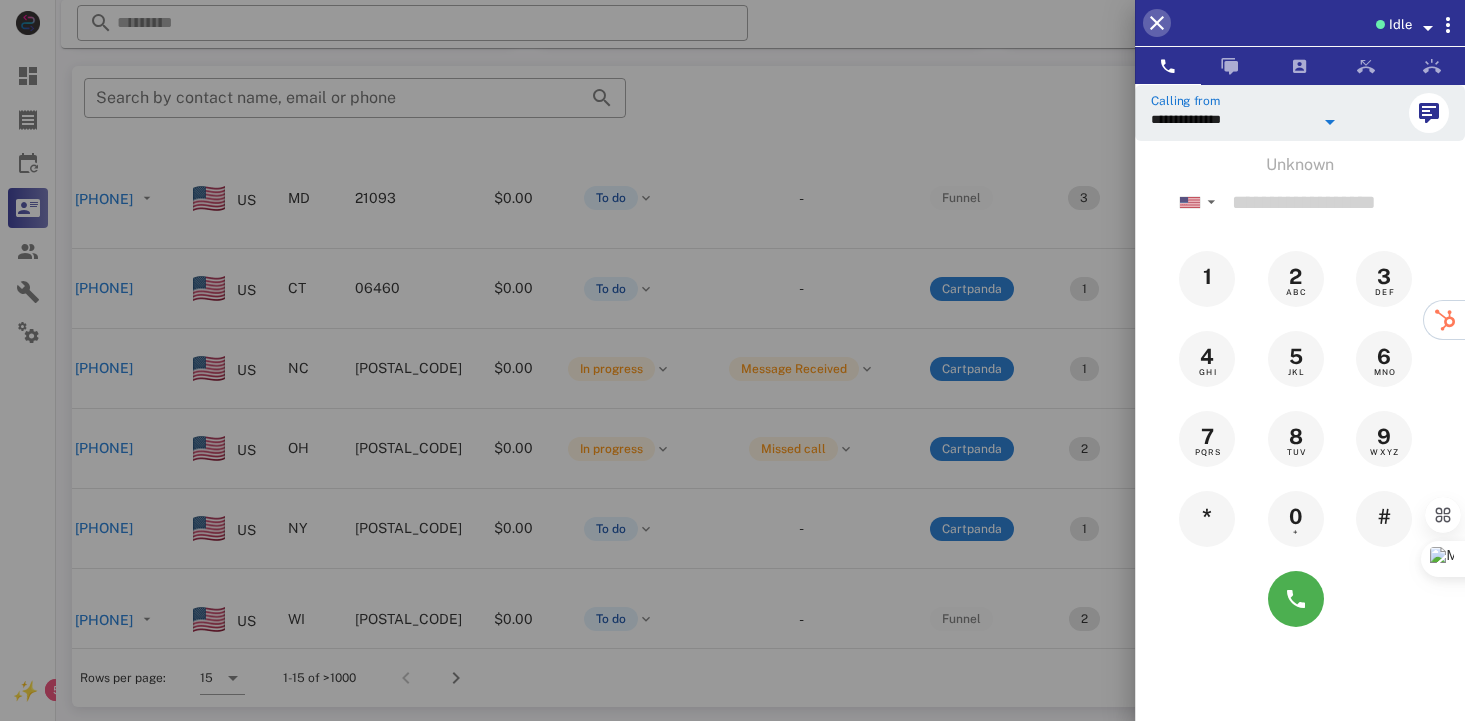 click at bounding box center (1157, 23) 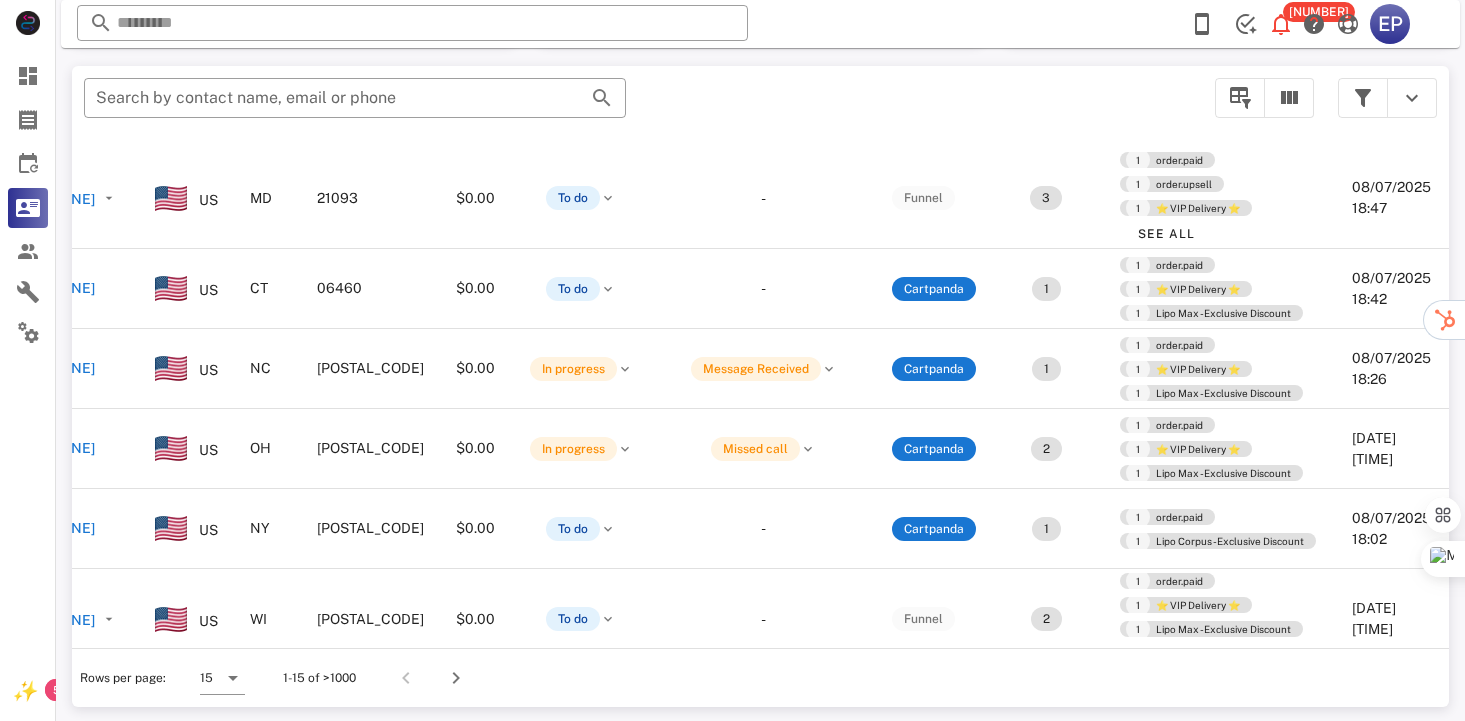 scroll, scrollTop: 50, scrollLeft: 150, axis: both 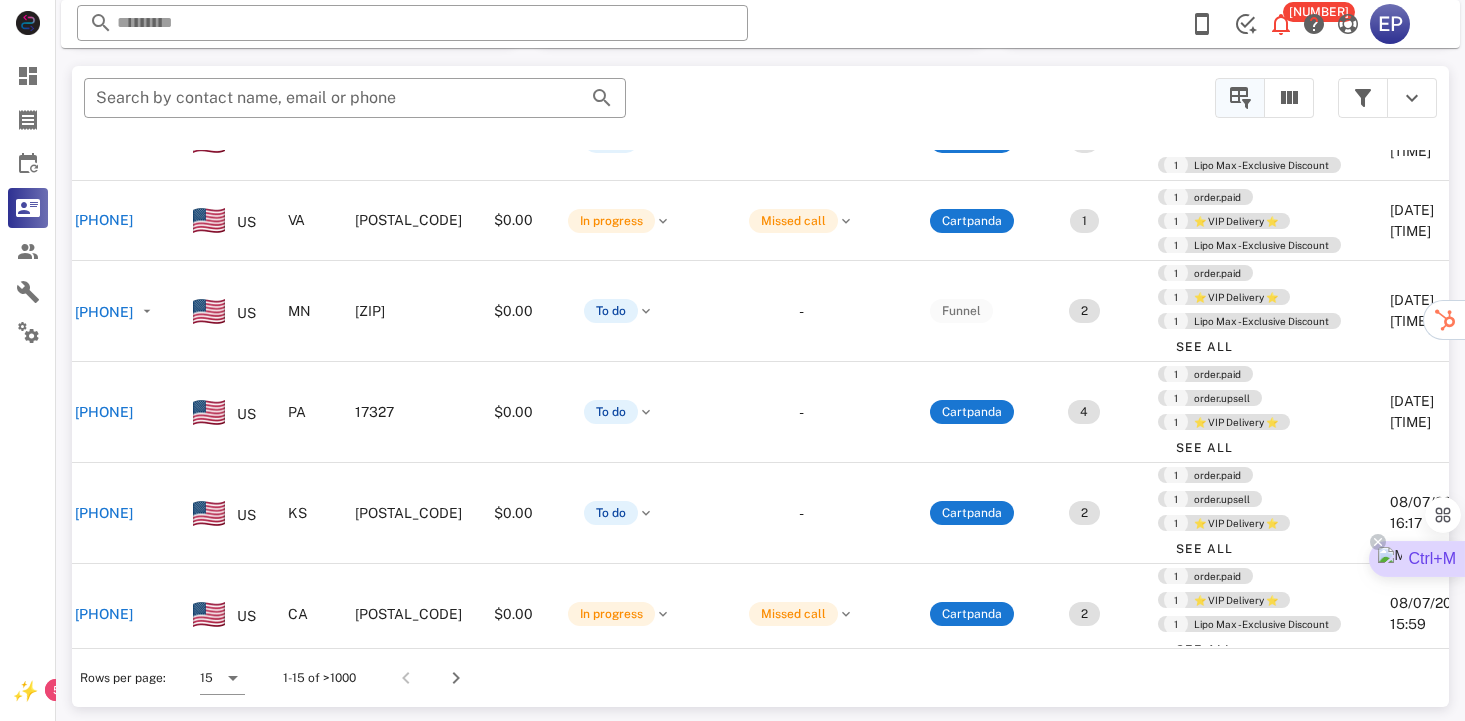 click at bounding box center (1240, 98) 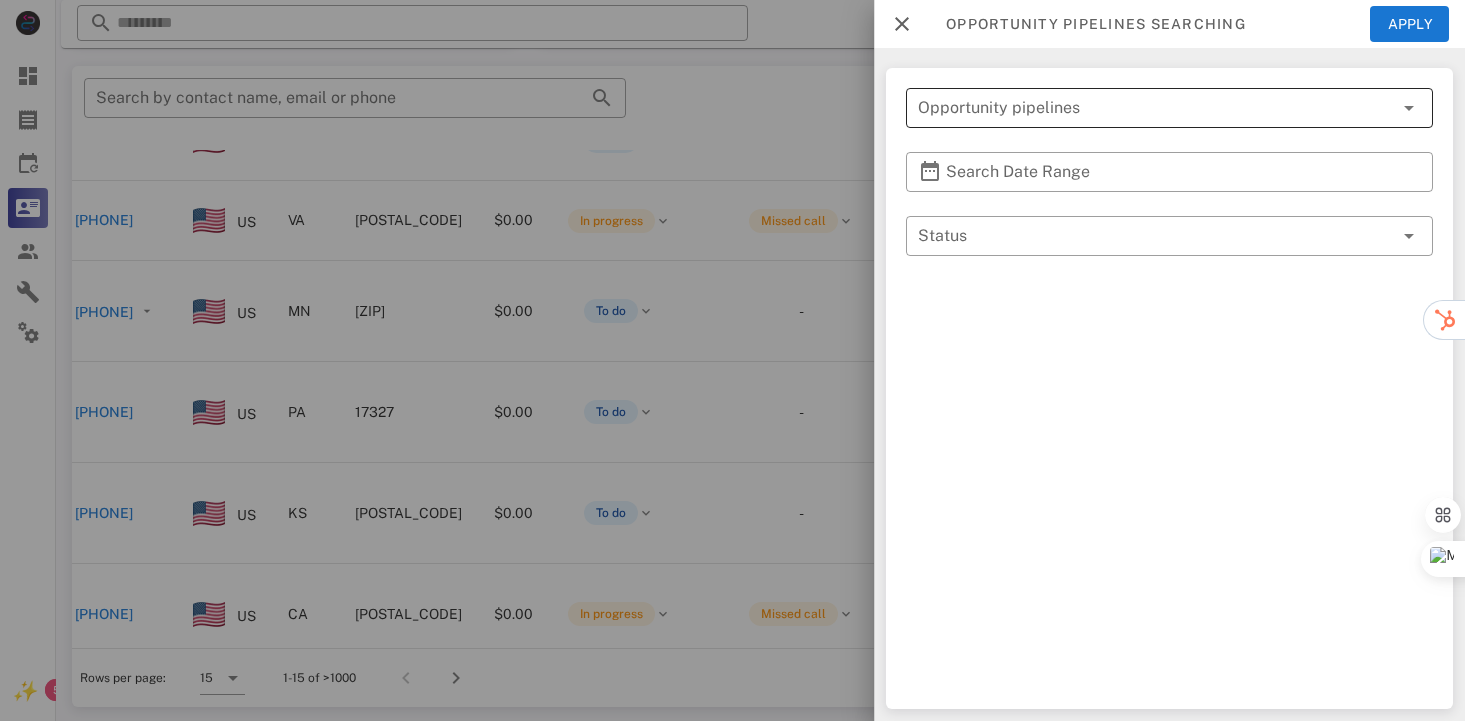 click at bounding box center [1141, 108] 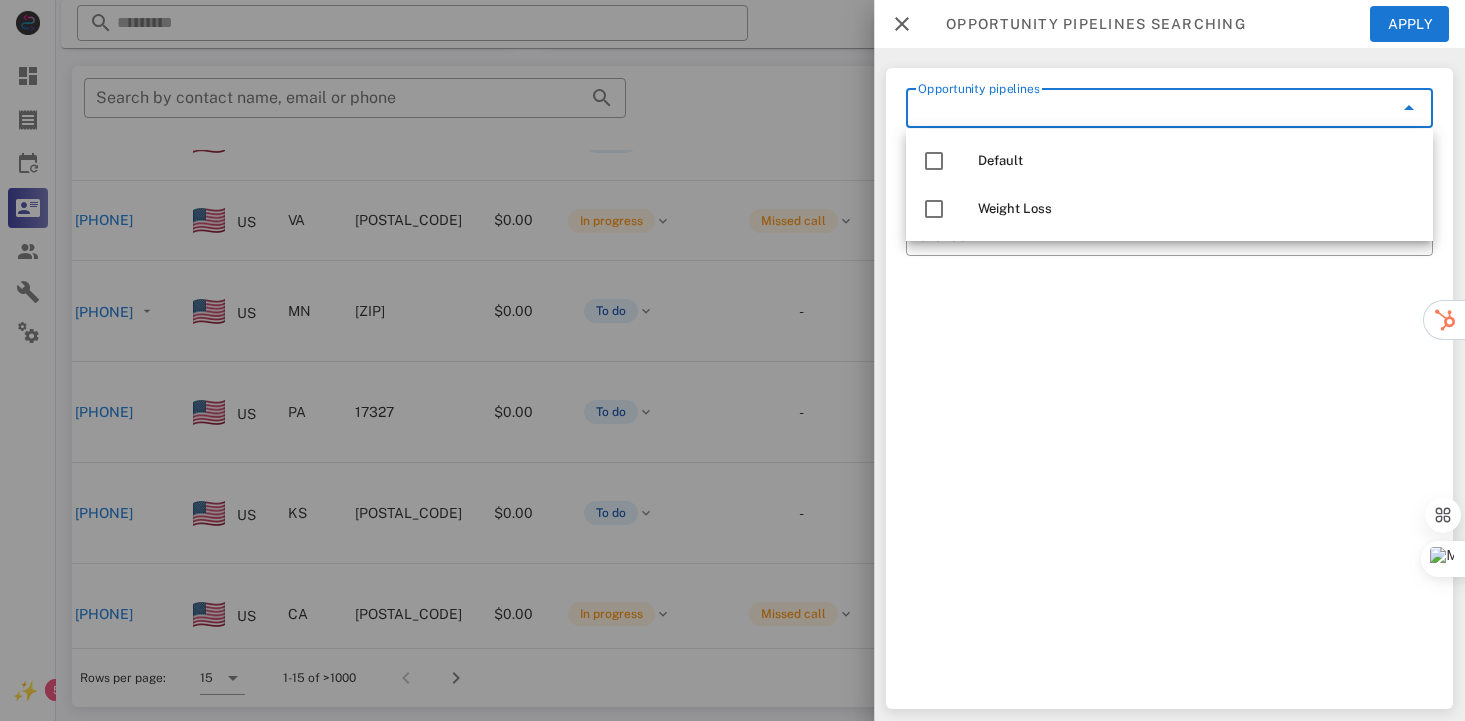 click on "Opportunity pipelines" at bounding box center [1141, 108] 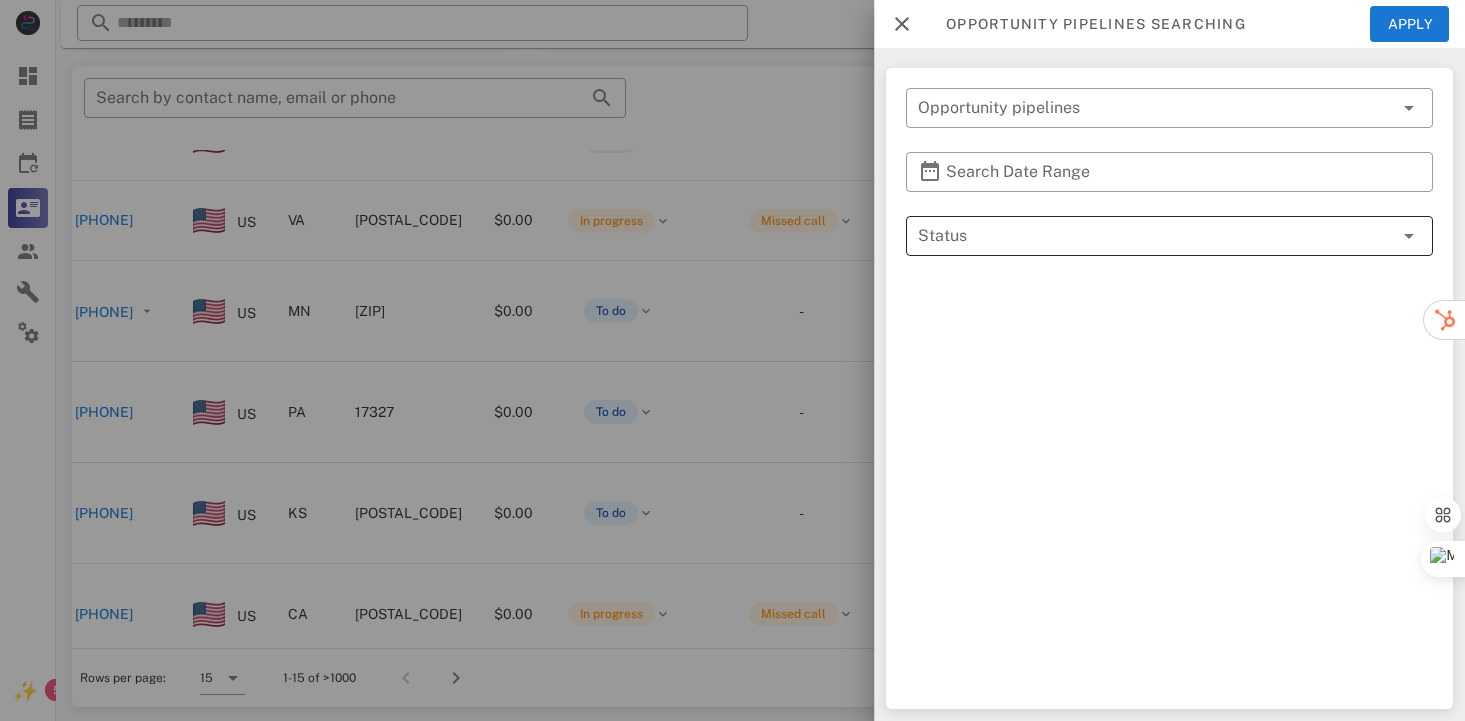 click at bounding box center [1141, 236] 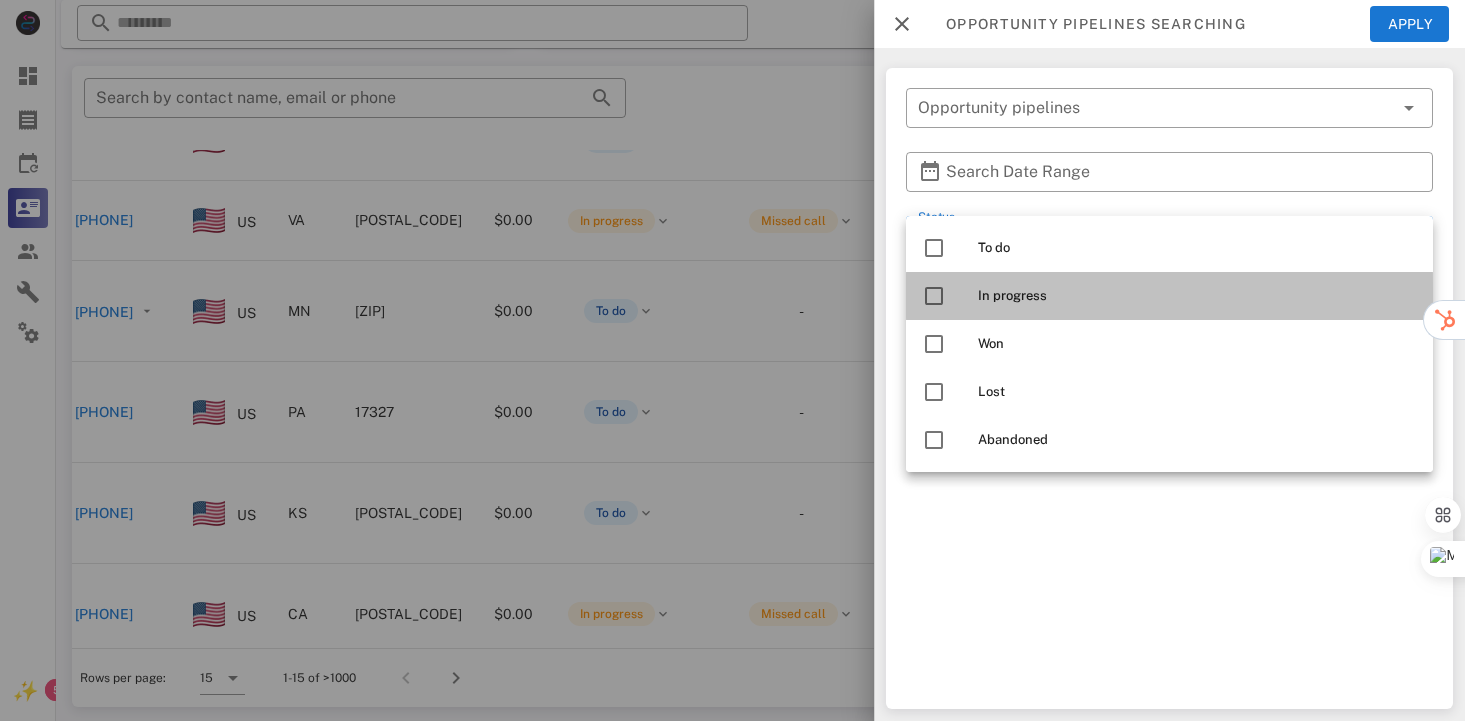click on "In progress" at bounding box center (1197, 296) 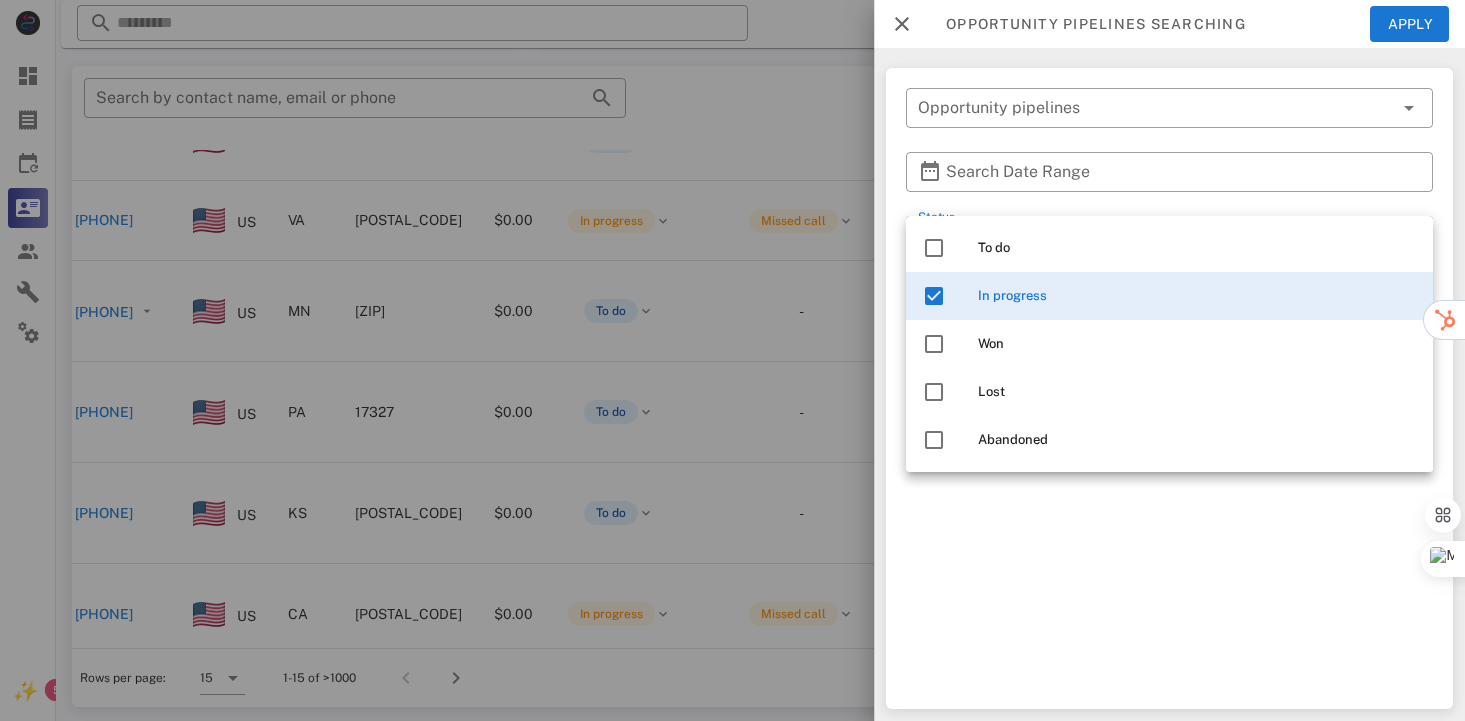 click on "​ Opportunity pipelines ​ Search Date Range ​ Status In progress" at bounding box center (1169, 388) 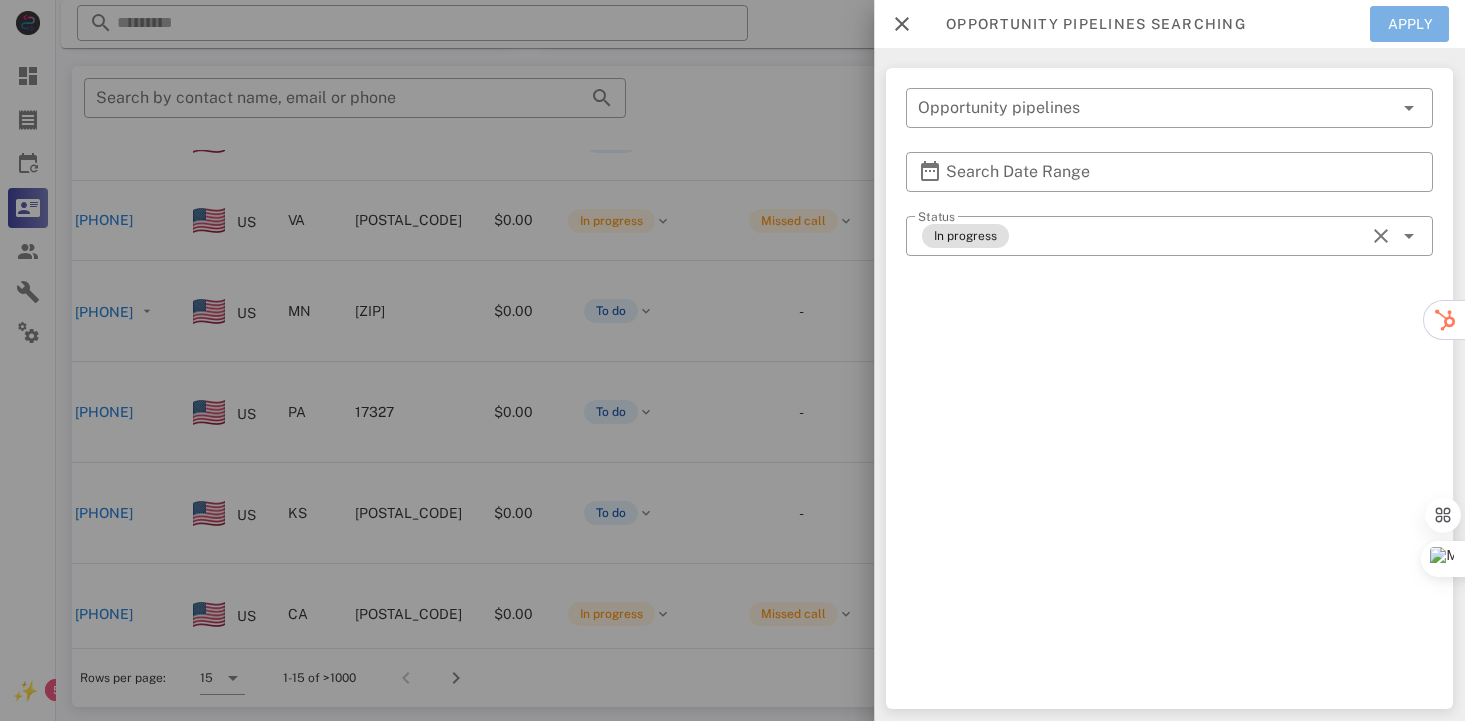 click on "Apply" at bounding box center [1410, 24] 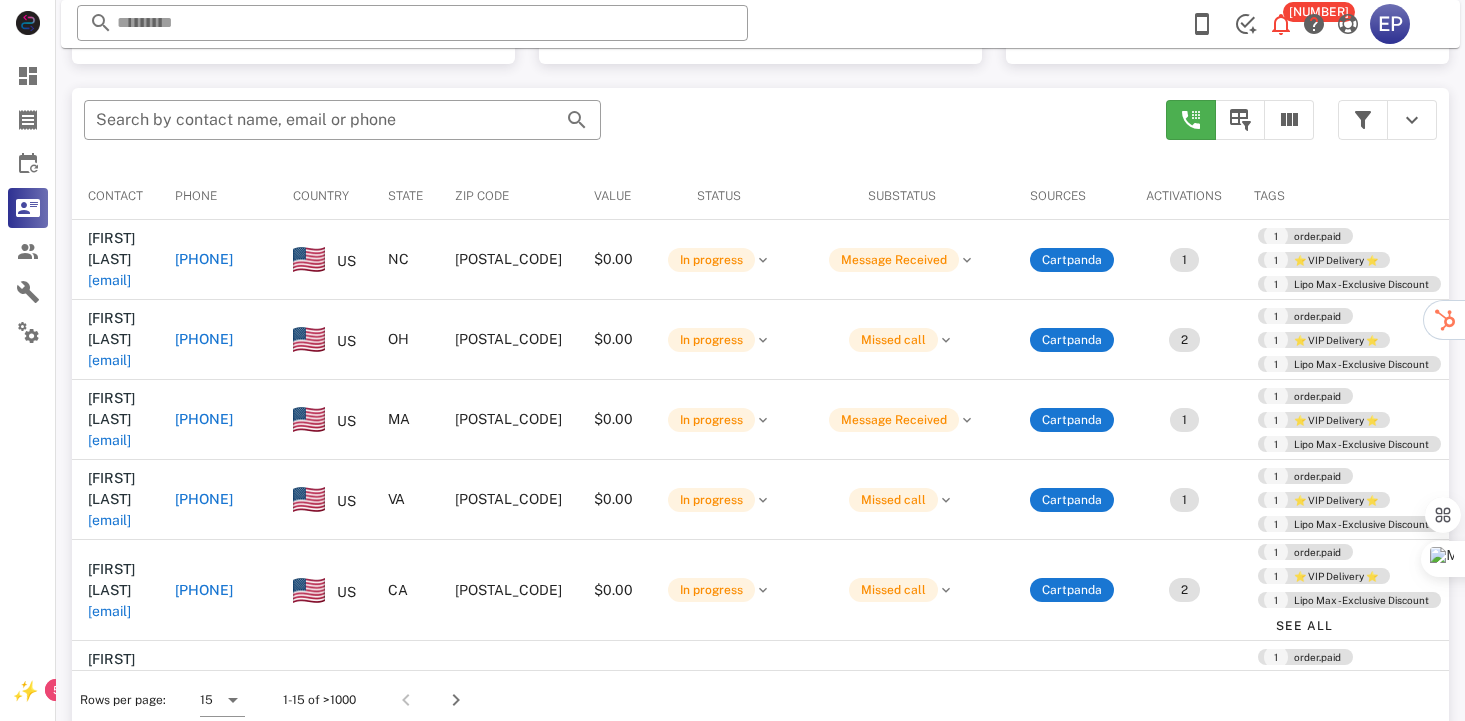 scroll, scrollTop: 378, scrollLeft: 0, axis: vertical 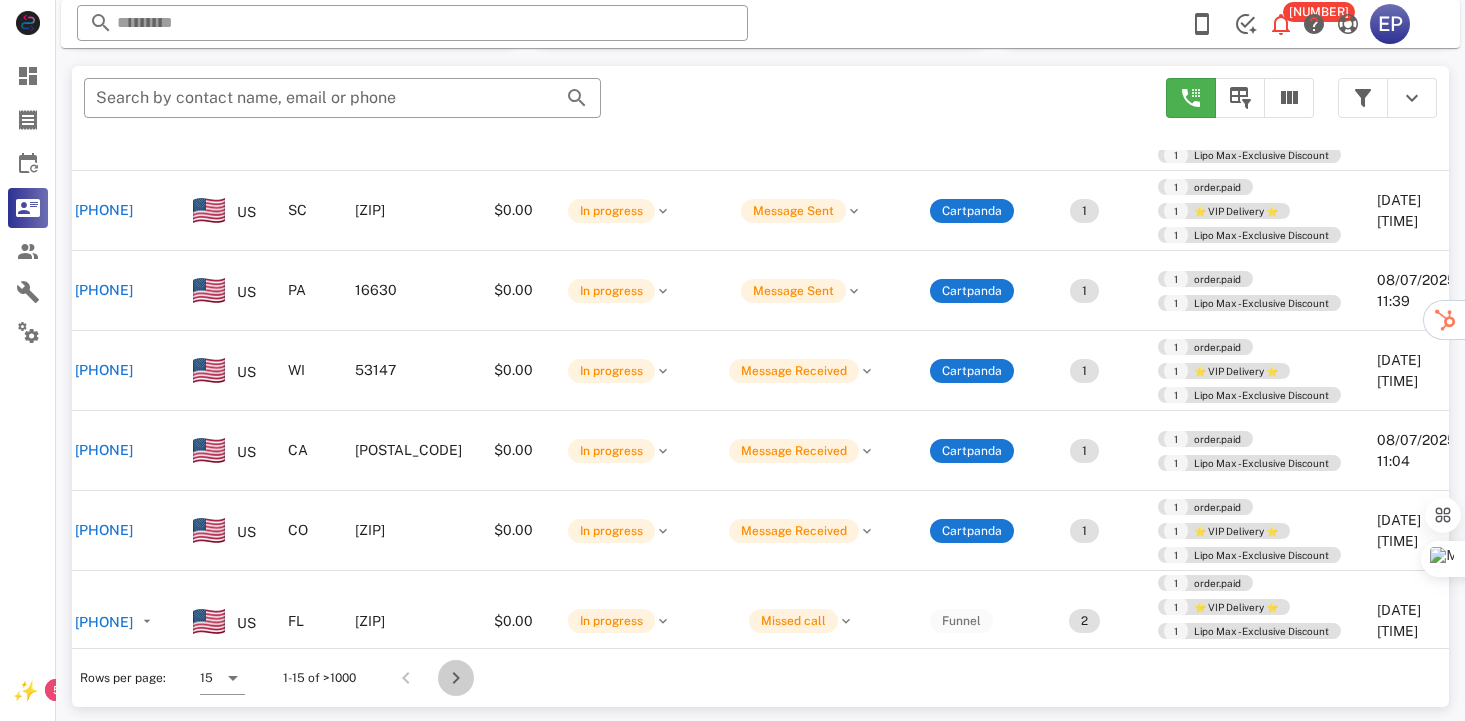 click at bounding box center (456, 678) 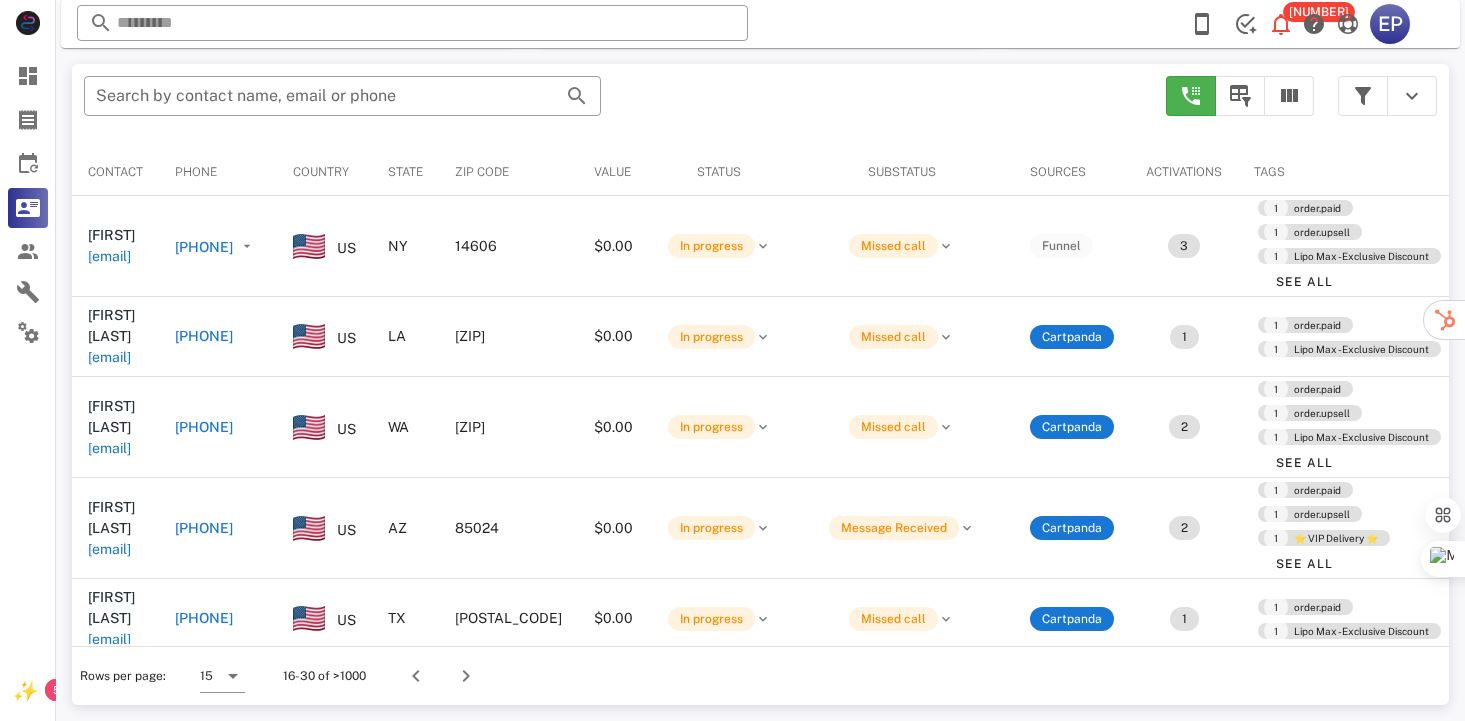 scroll, scrollTop: 378, scrollLeft: 0, axis: vertical 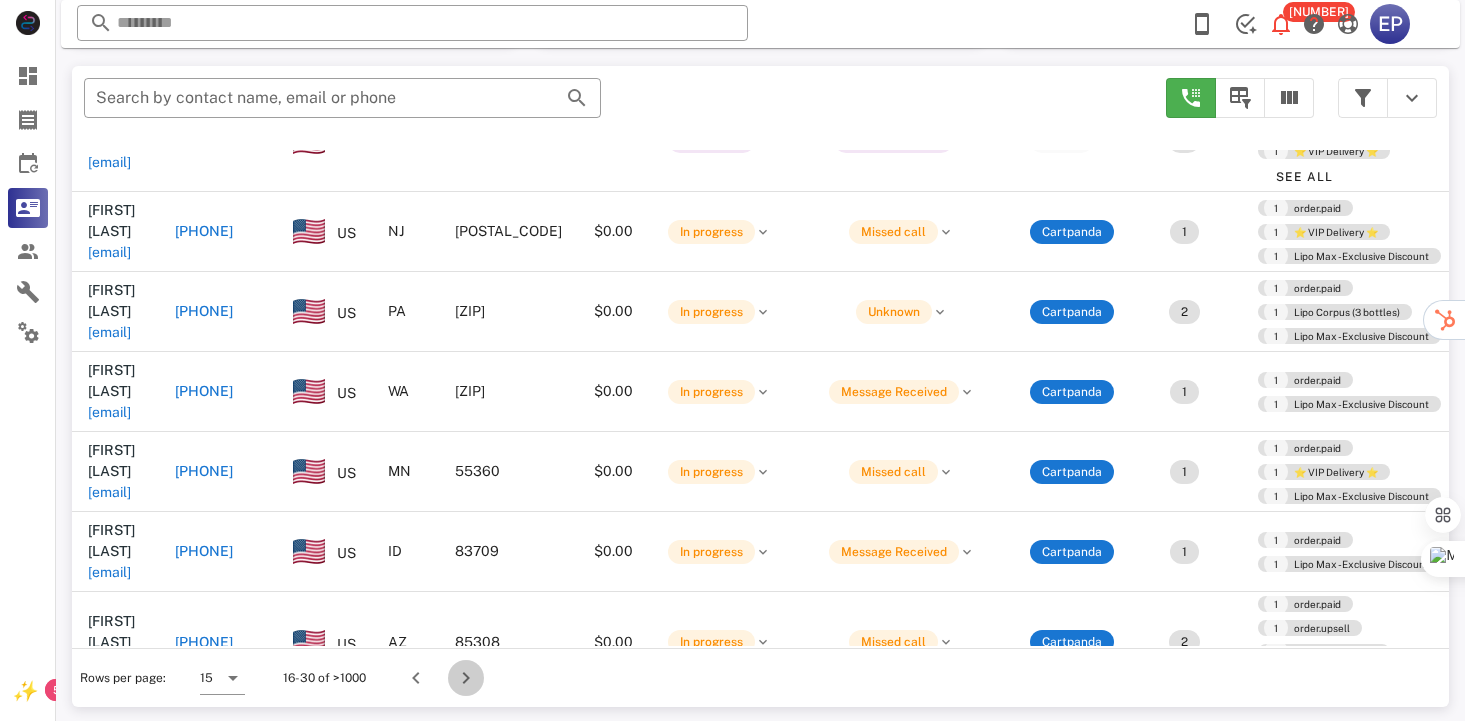 click at bounding box center (466, 678) 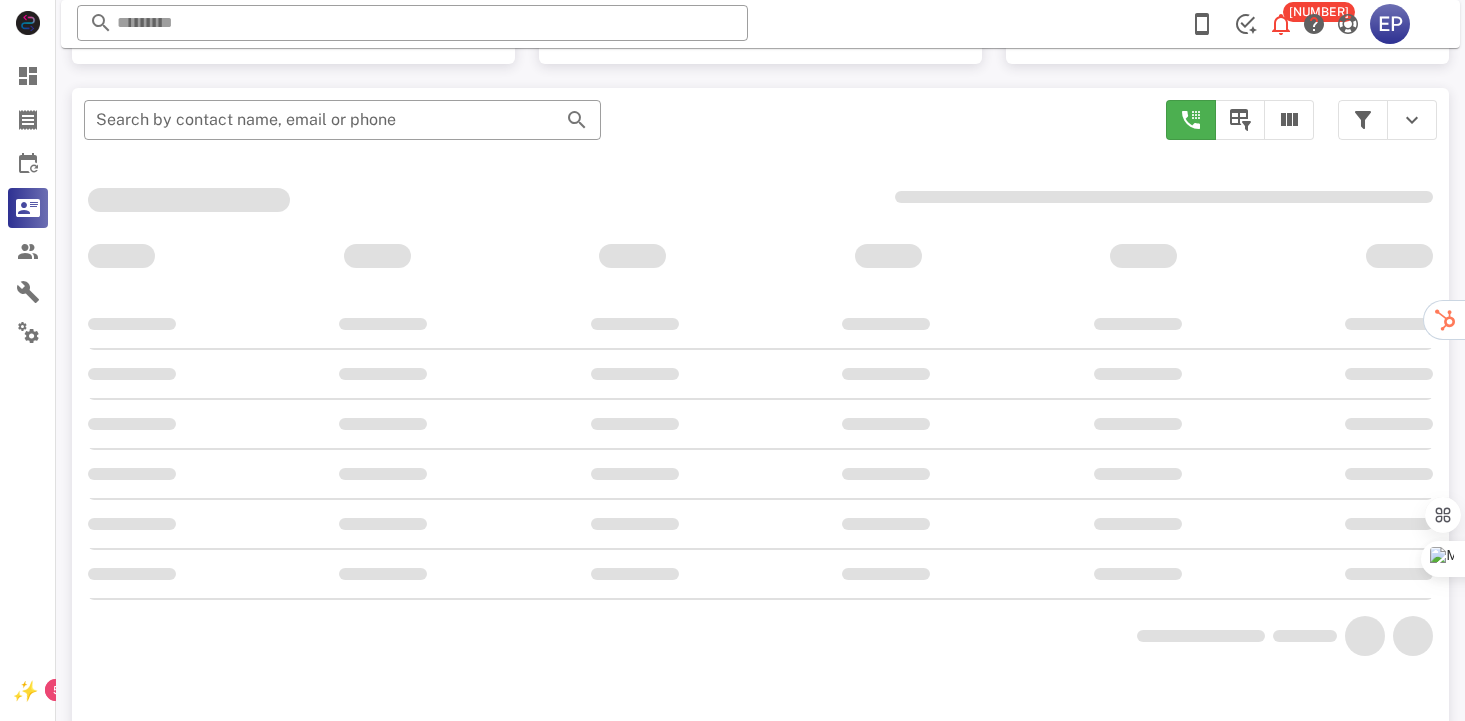 scroll, scrollTop: 378, scrollLeft: 0, axis: vertical 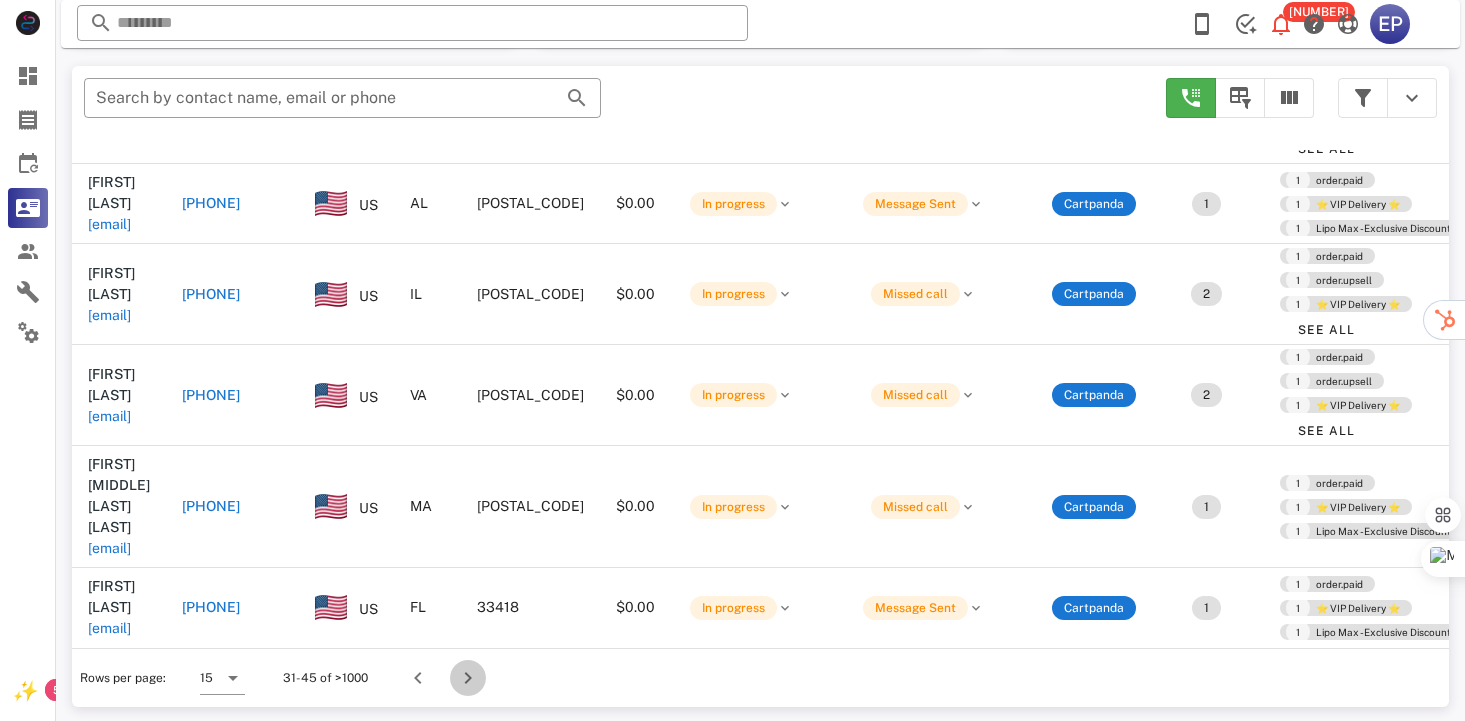 click at bounding box center (468, 678) 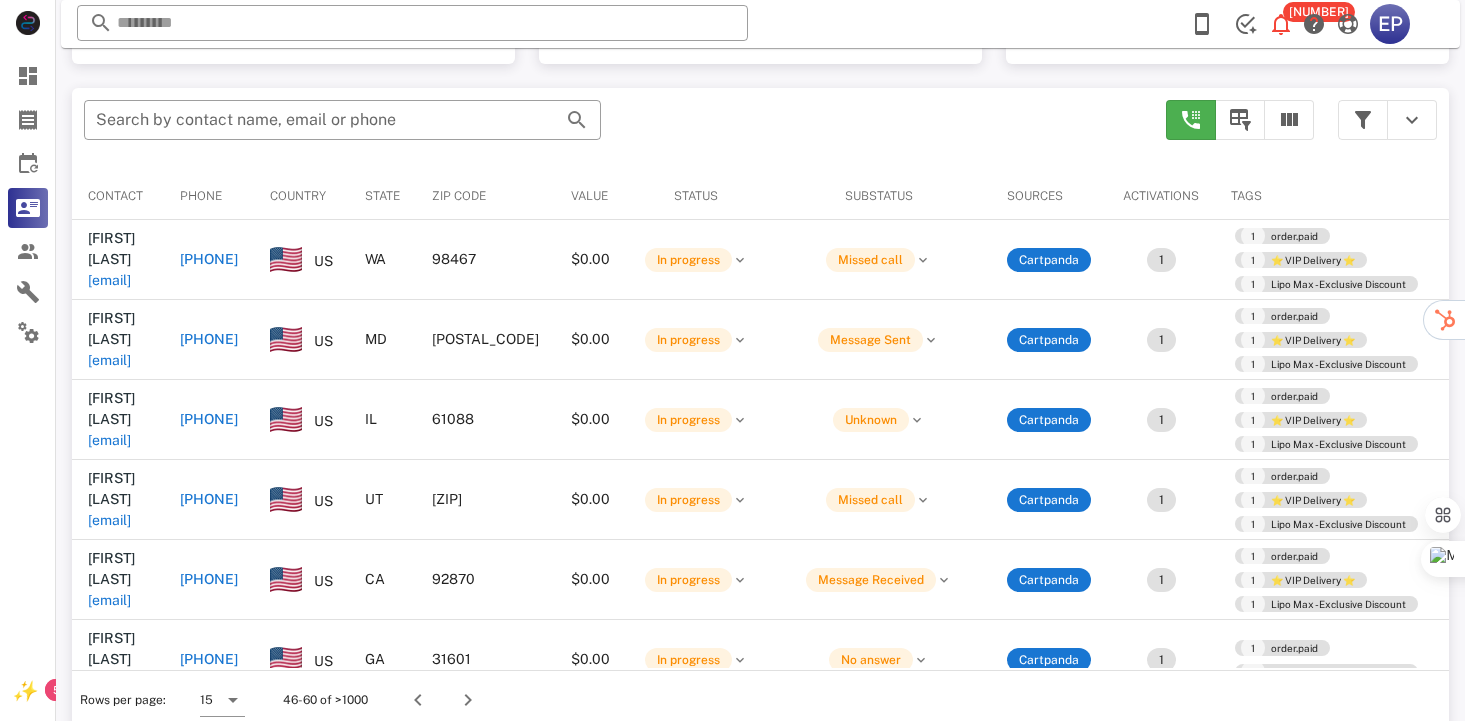 scroll, scrollTop: 378, scrollLeft: 0, axis: vertical 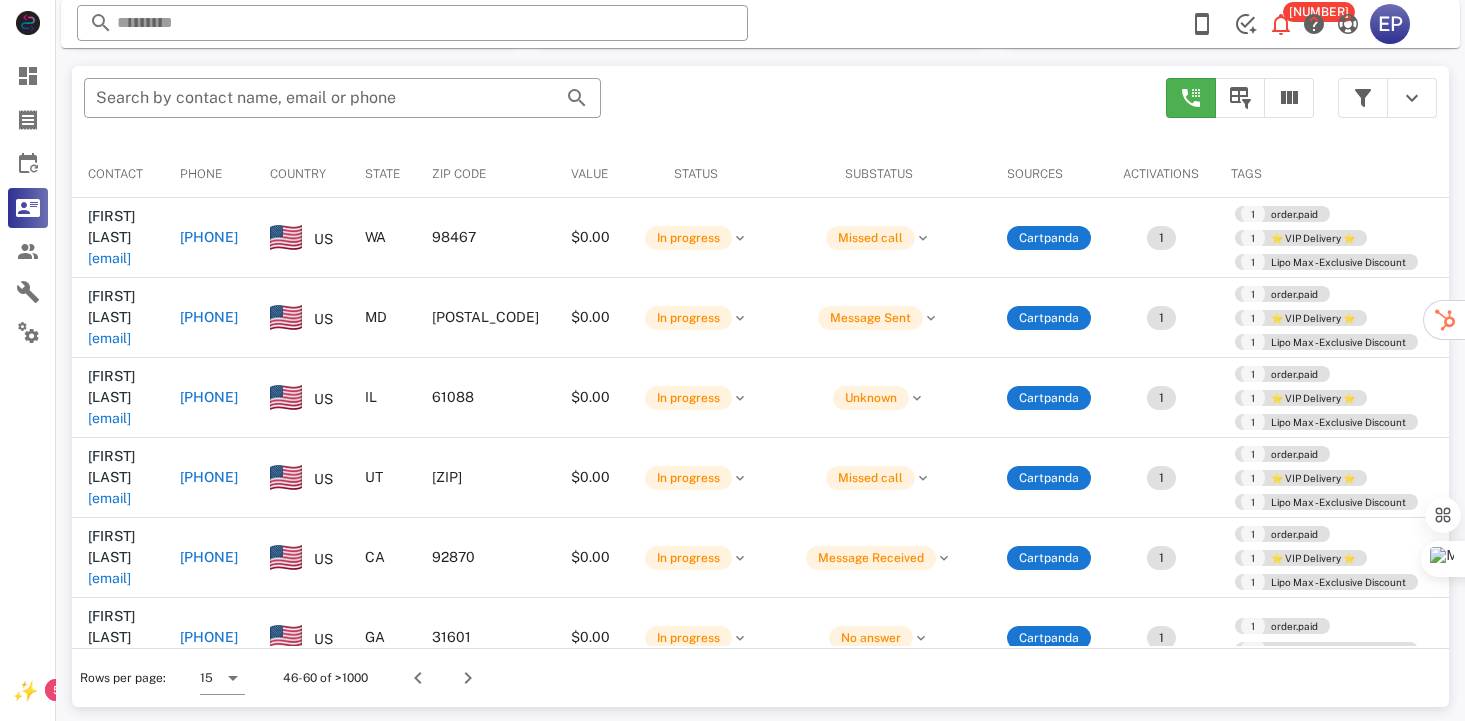 click on "Rows per page: 15  46-60 of >1000" at bounding box center [760, 677] 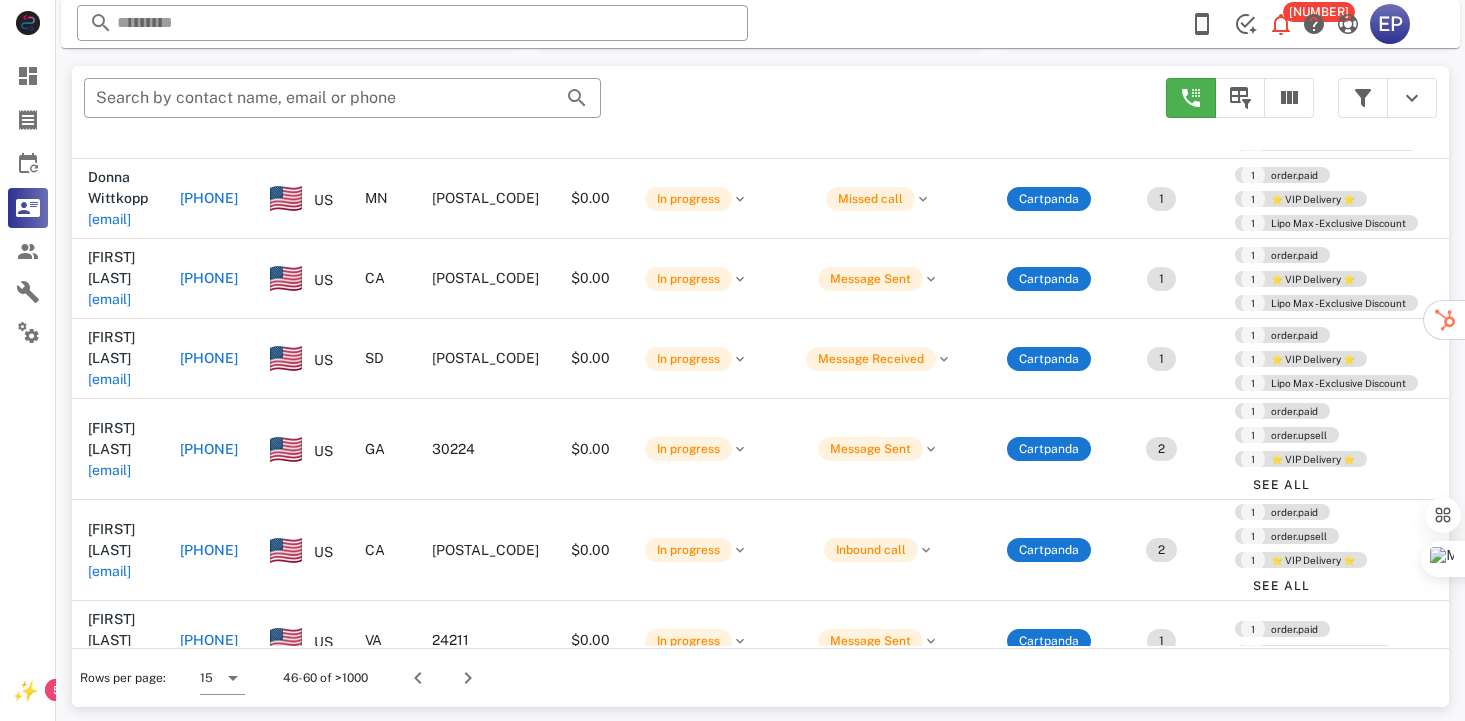 scroll, scrollTop: 702, scrollLeft: 0, axis: vertical 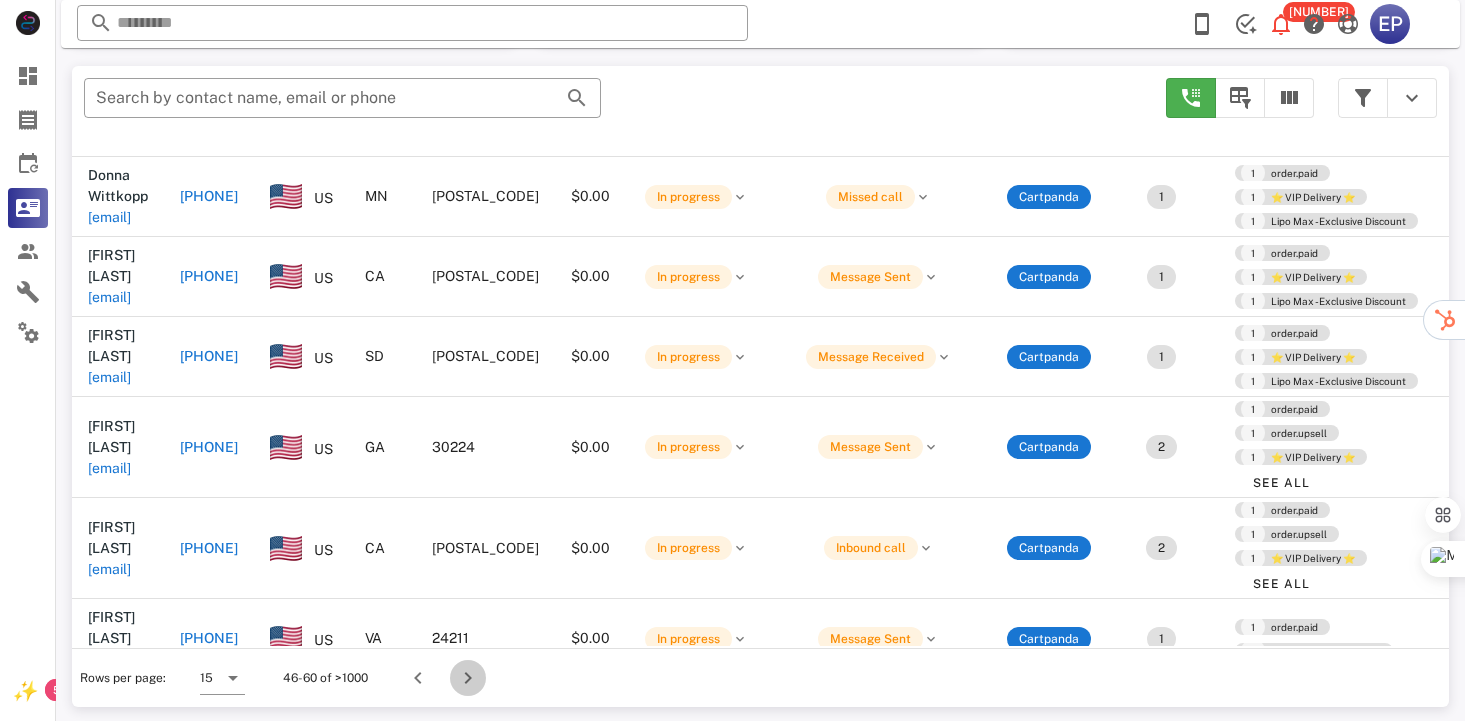click at bounding box center (468, 678) 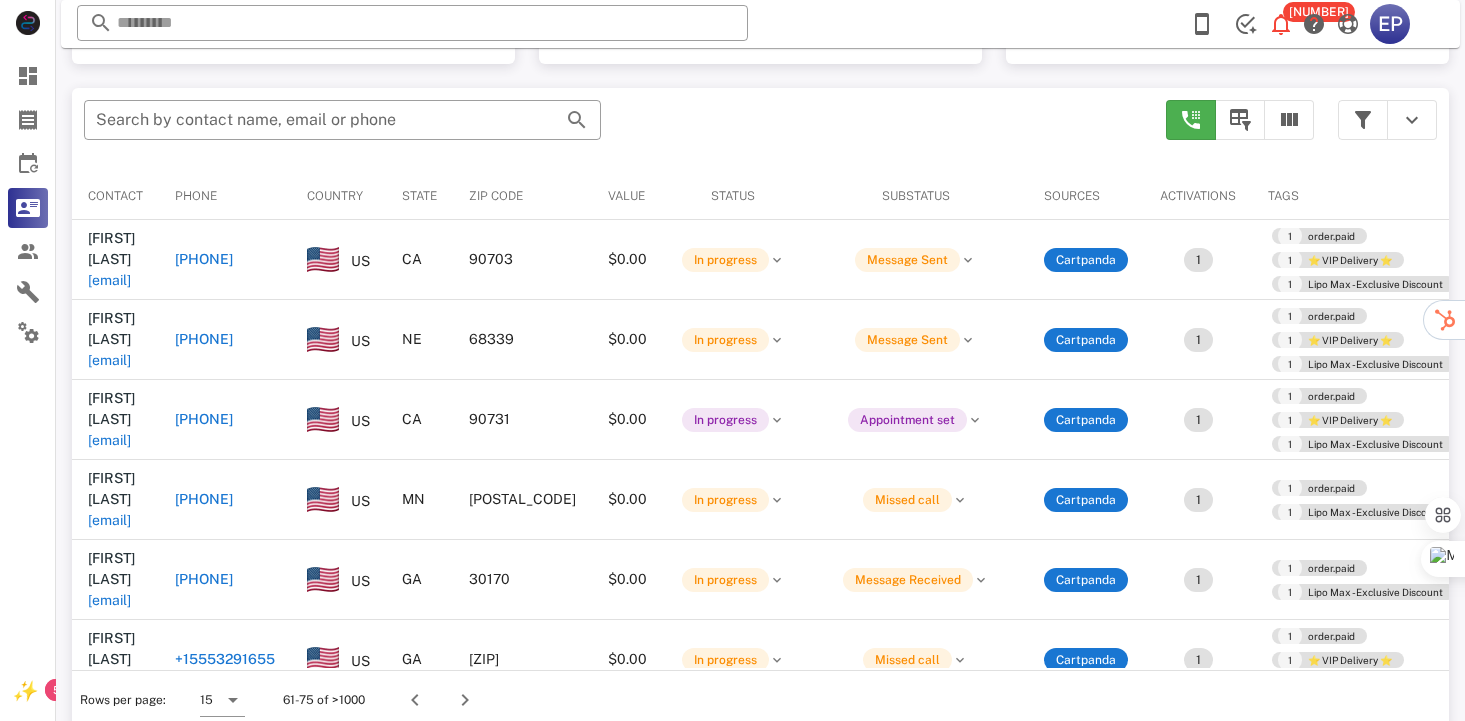 scroll, scrollTop: 378, scrollLeft: 0, axis: vertical 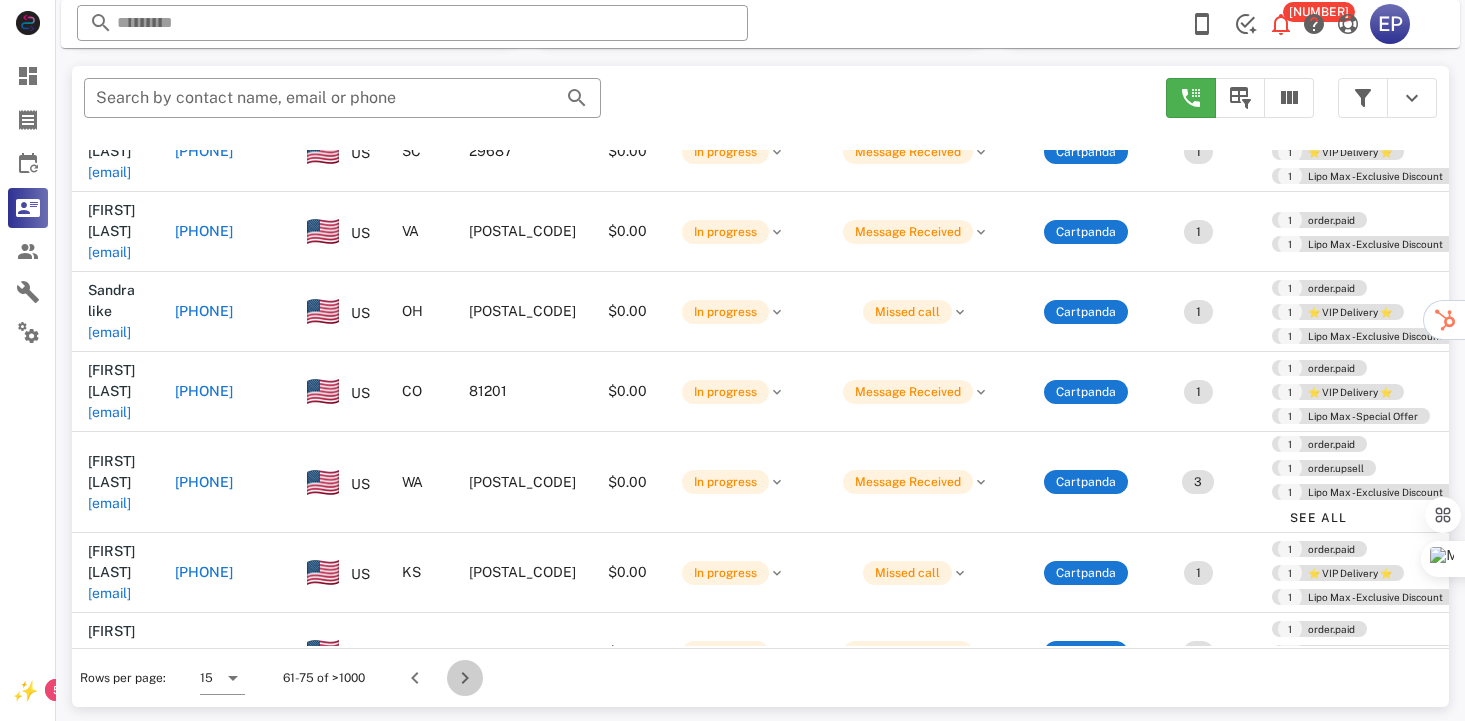 click at bounding box center (465, 678) 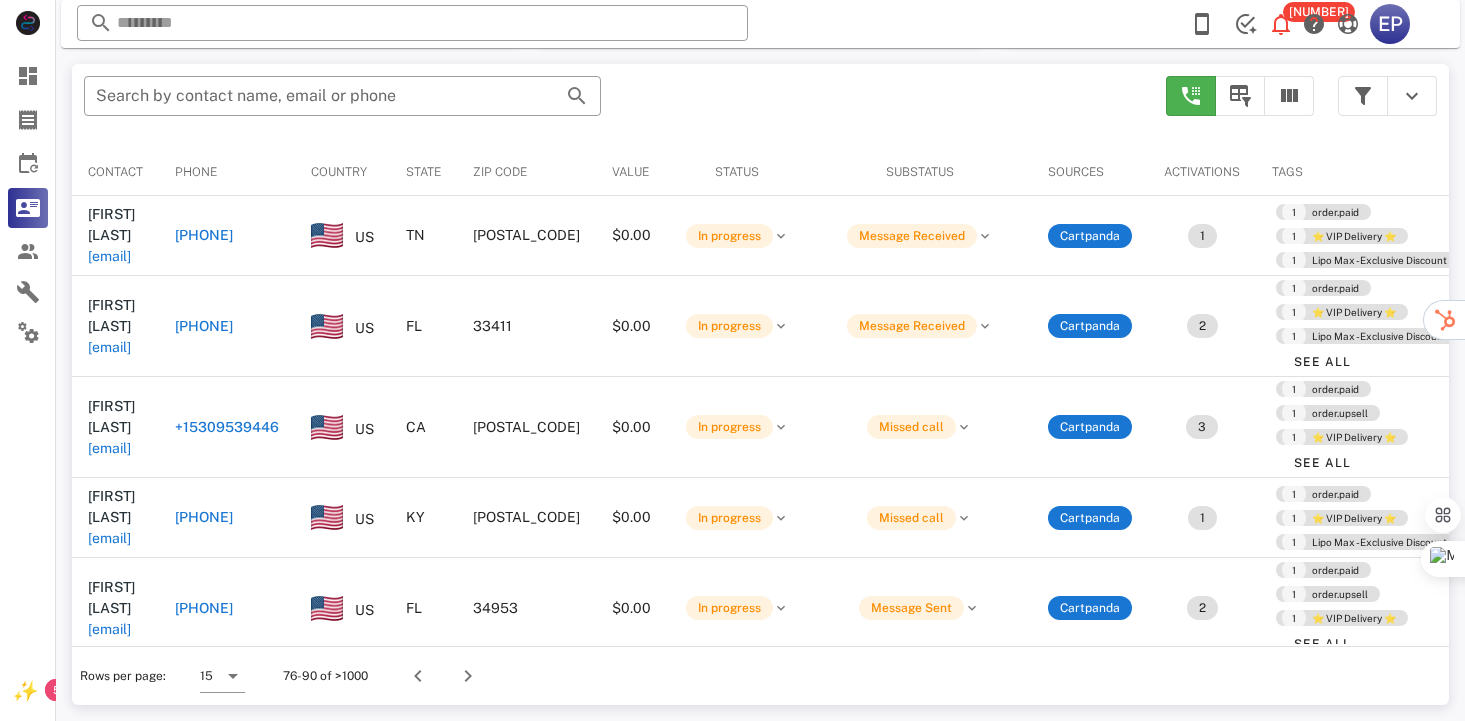 scroll, scrollTop: 378, scrollLeft: 0, axis: vertical 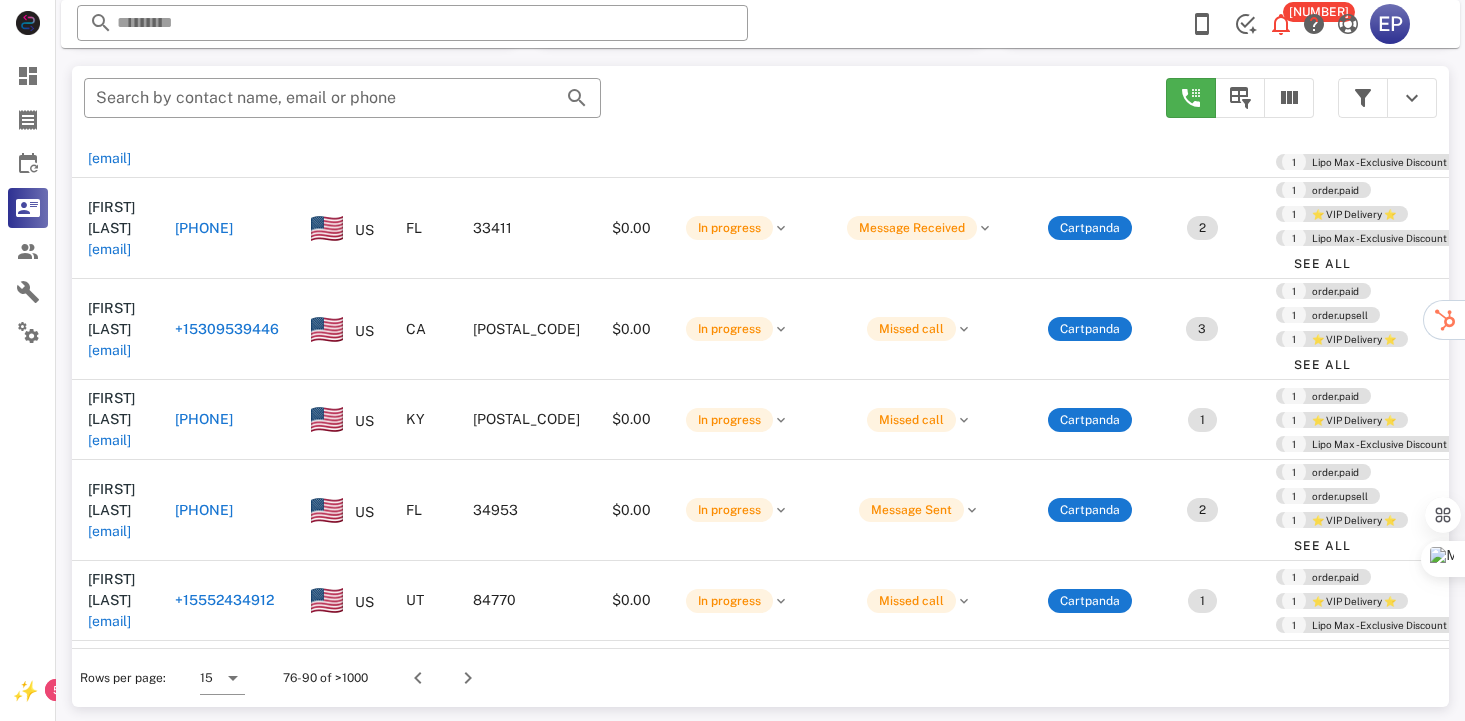 click on "+15309539446" at bounding box center [227, 329] 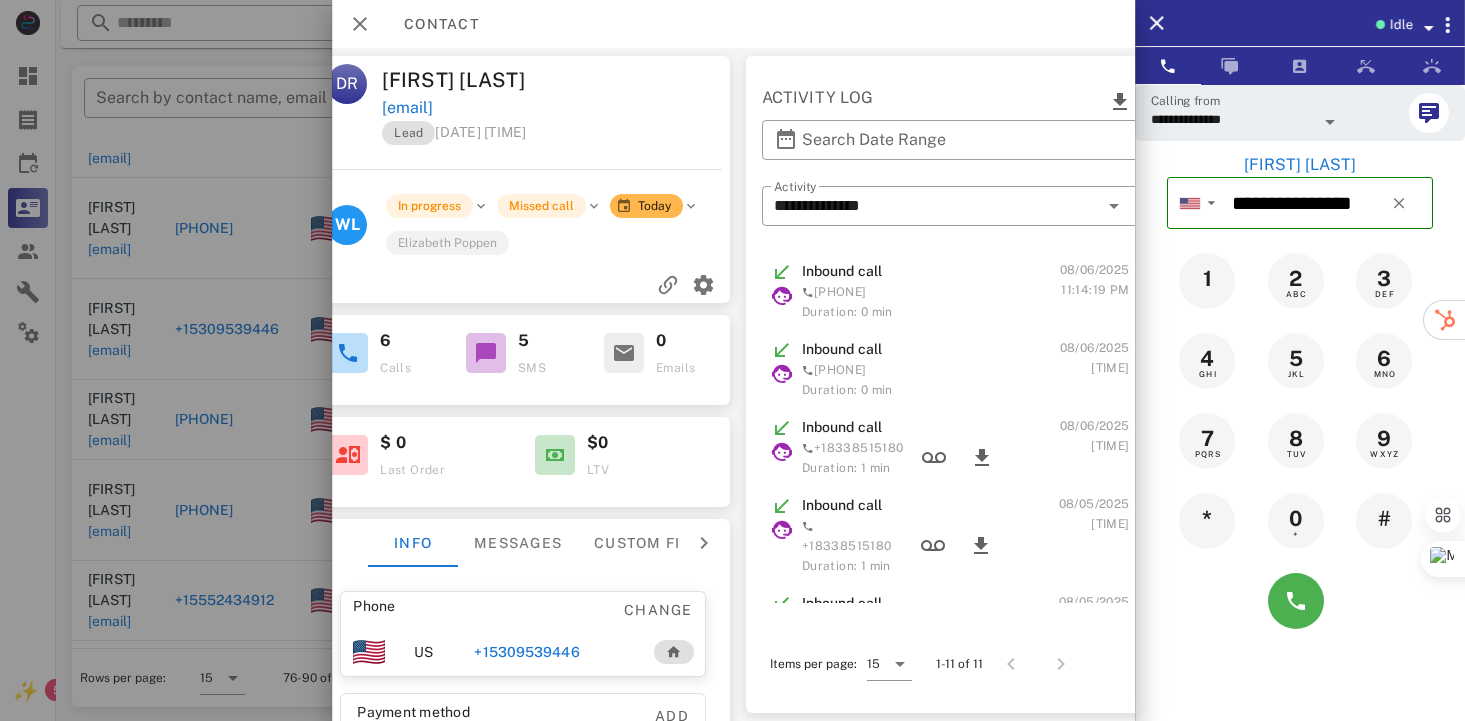 scroll, scrollTop: 0, scrollLeft: 300, axis: horizontal 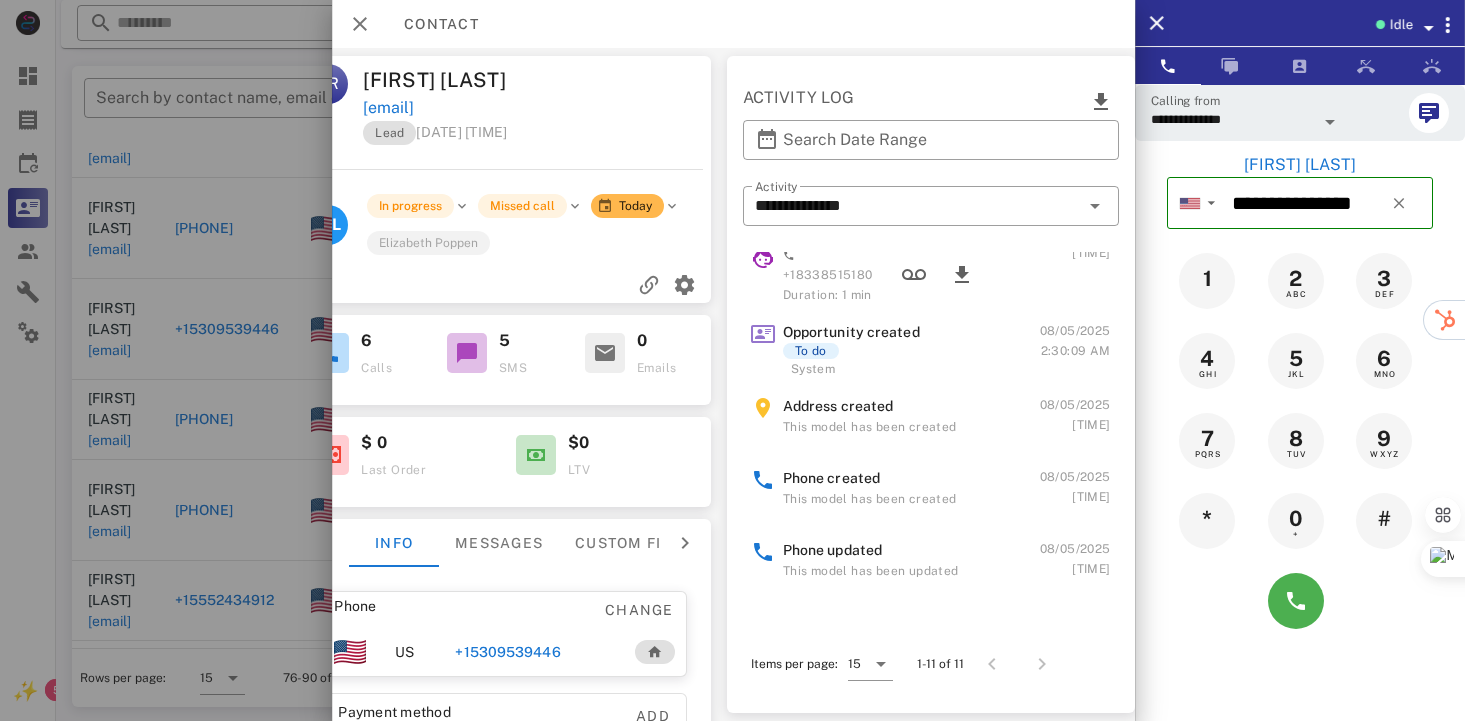 click on "Elizabeth Poppen" at bounding box center [429, 242] 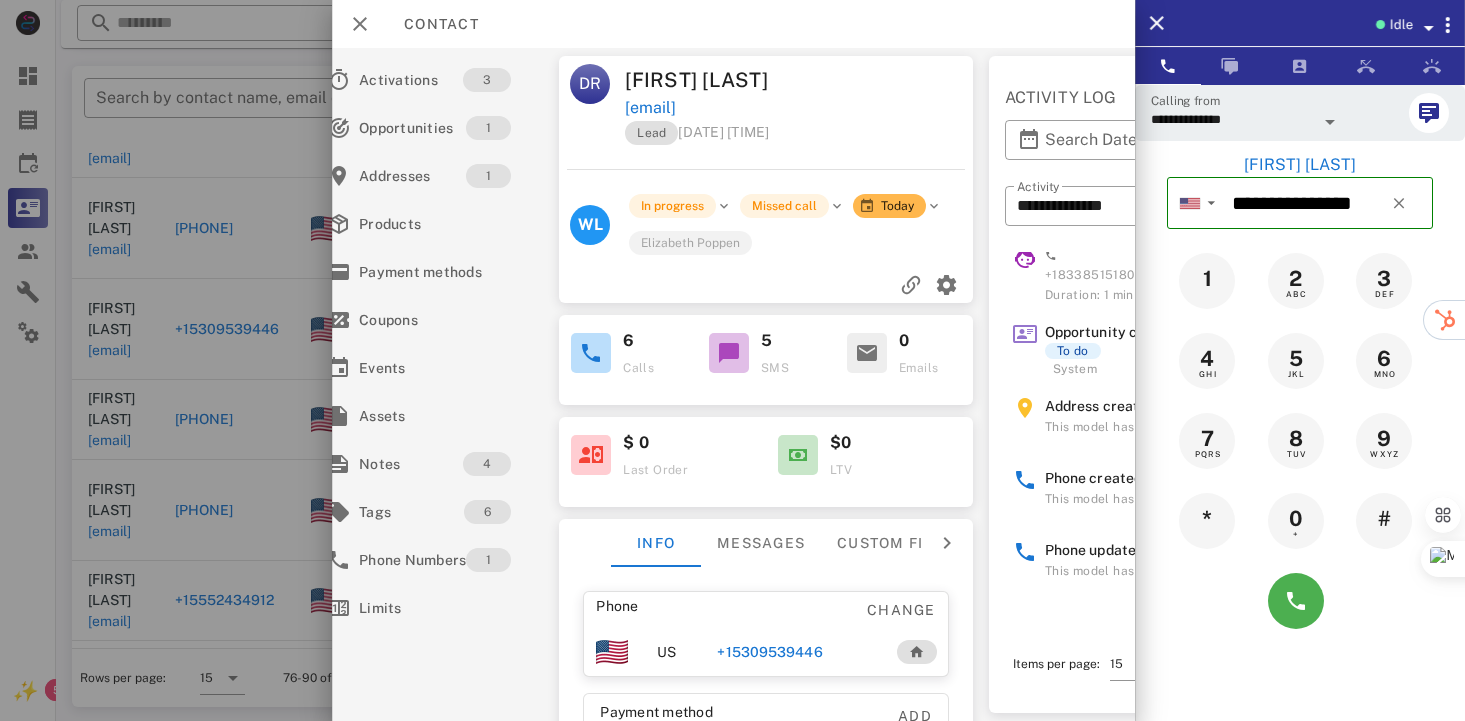 scroll, scrollTop: 0, scrollLeft: 0, axis: both 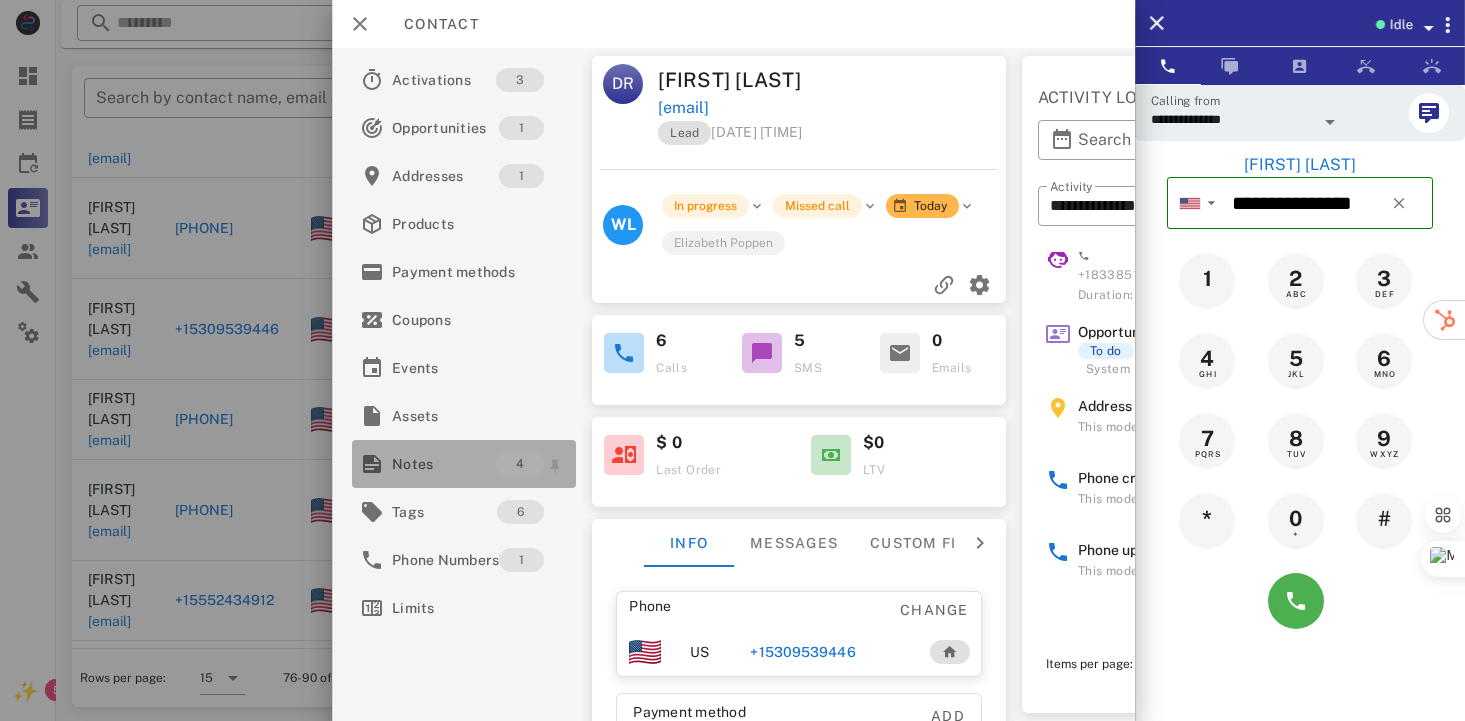click on "Notes" at bounding box center [444, 464] 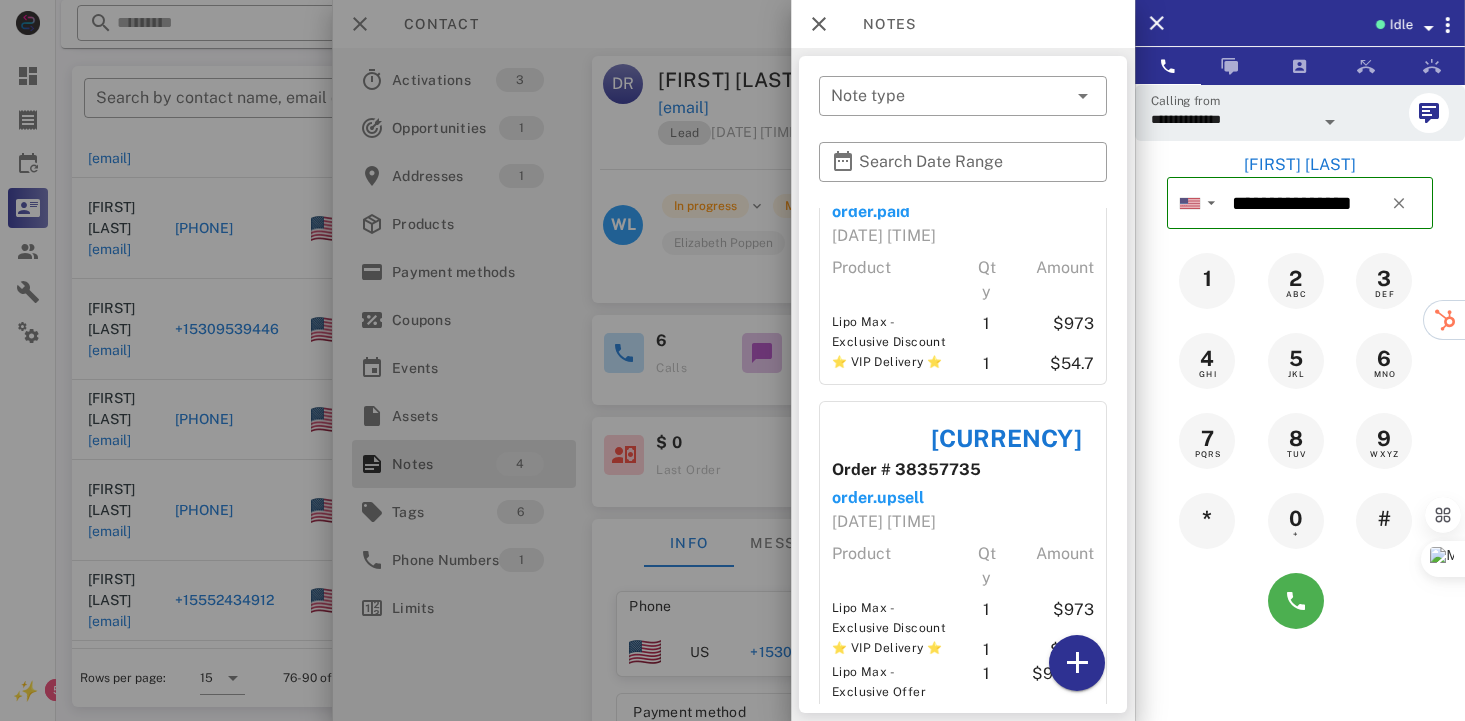 scroll, scrollTop: 0, scrollLeft: 0, axis: both 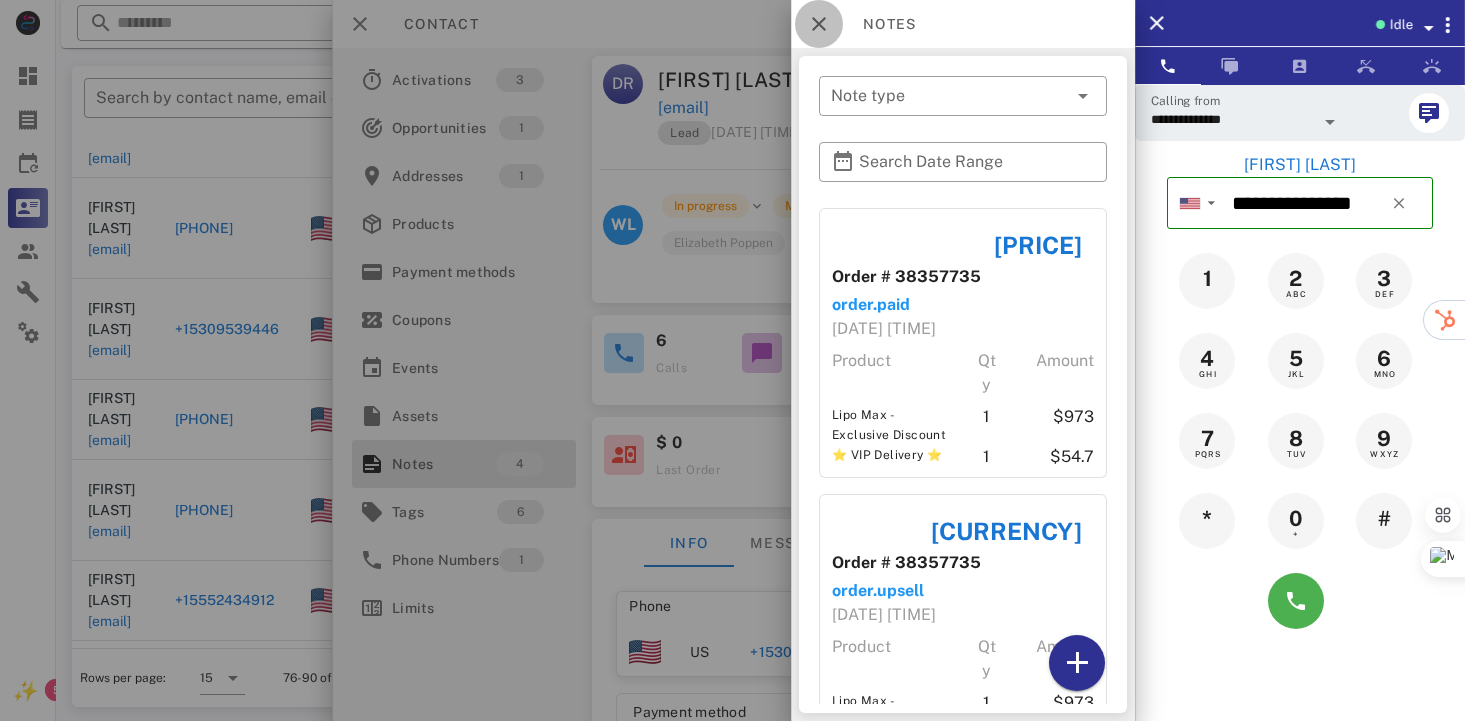 click at bounding box center (819, 24) 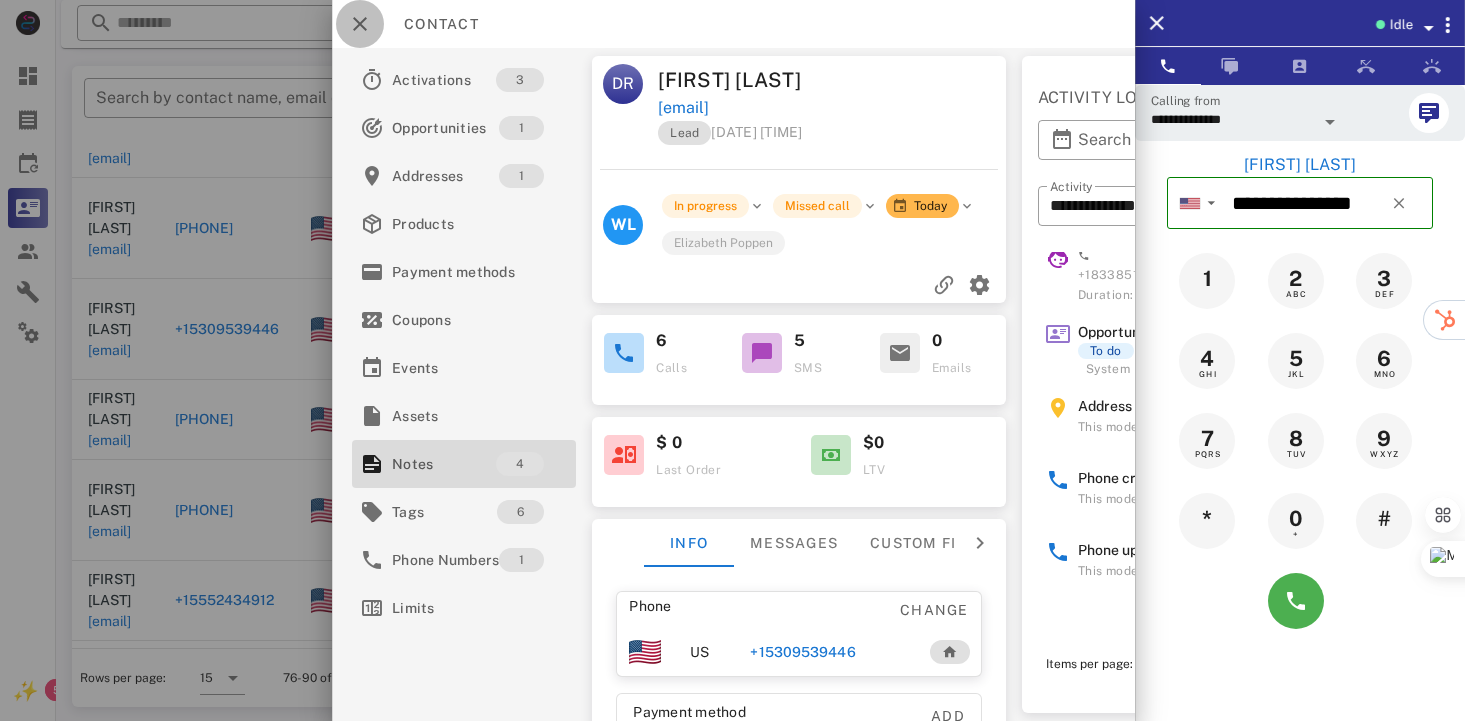 click at bounding box center (360, 24) 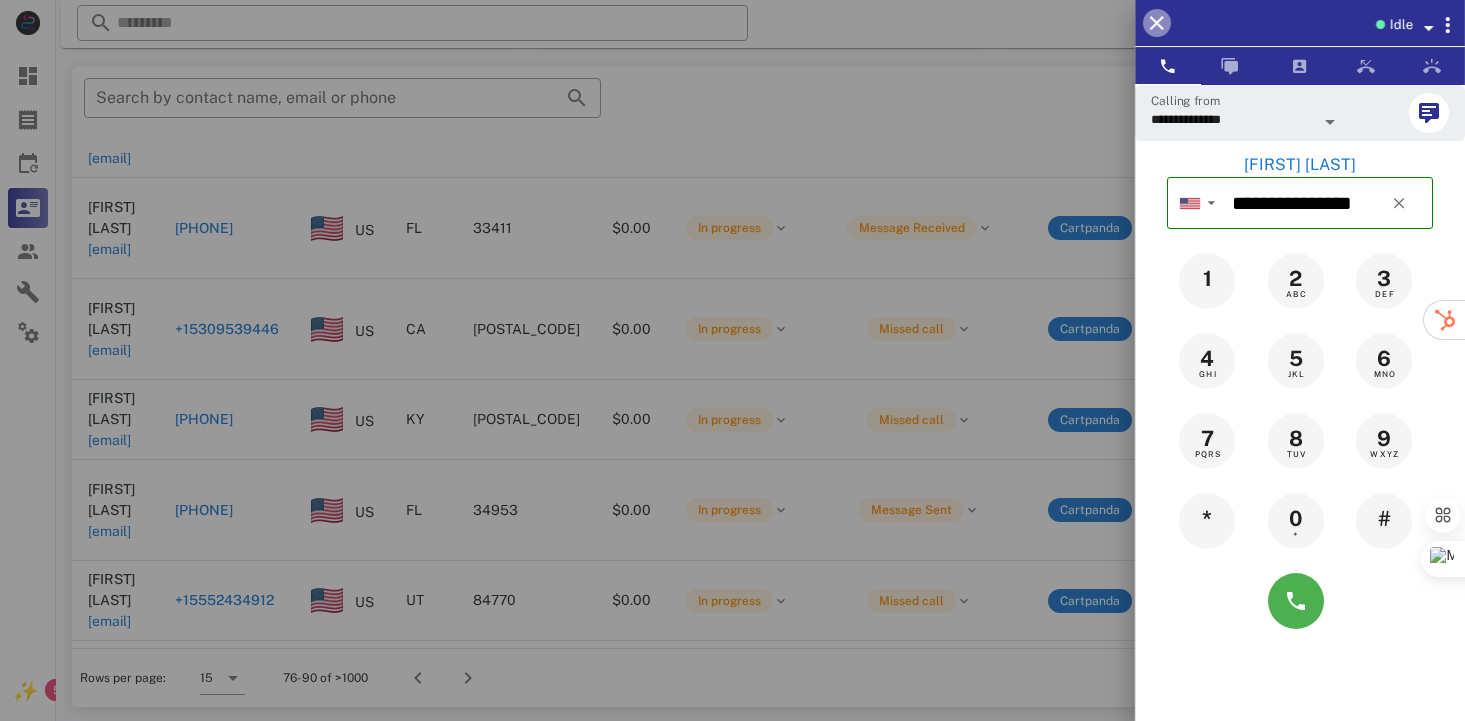 click at bounding box center [1157, 23] 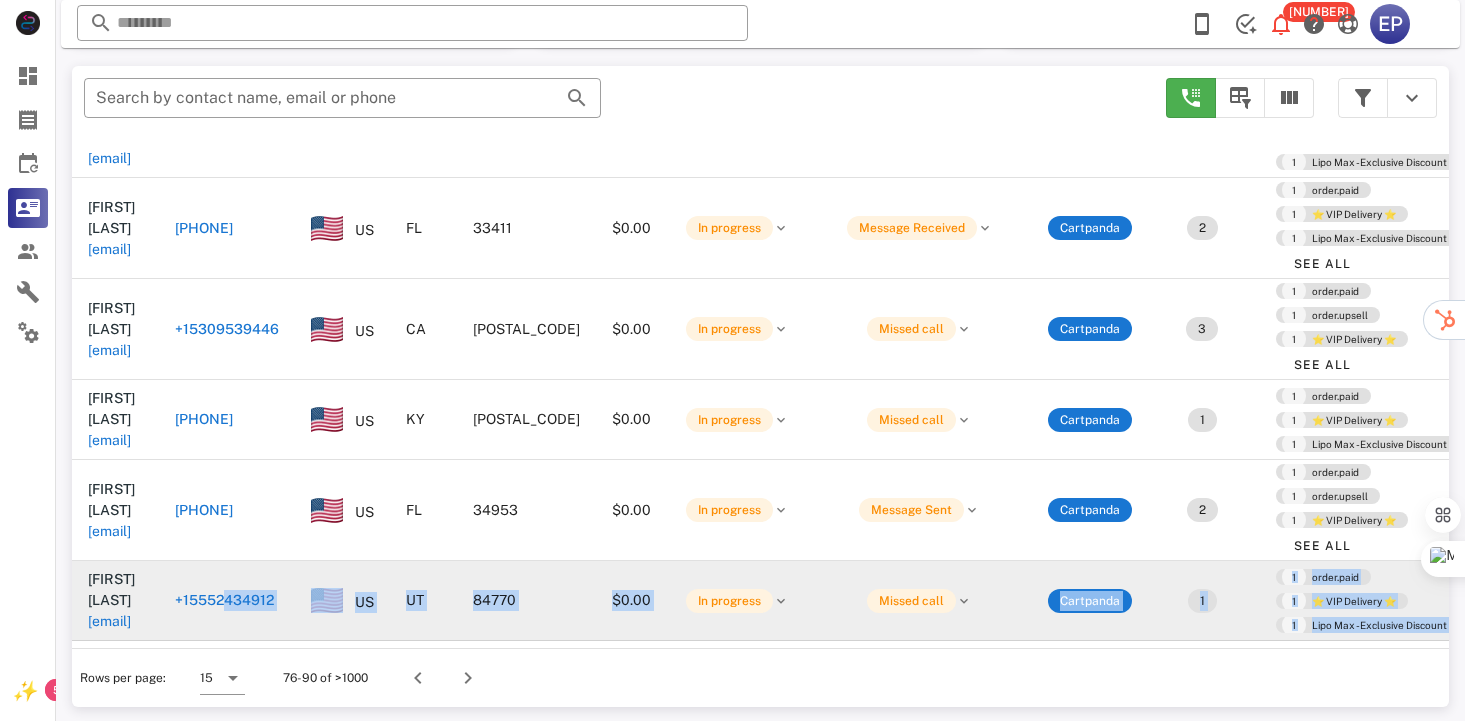 drag, startPoint x: 623, startPoint y: 630, endPoint x: 368, endPoint y: 578, distance: 260.24796 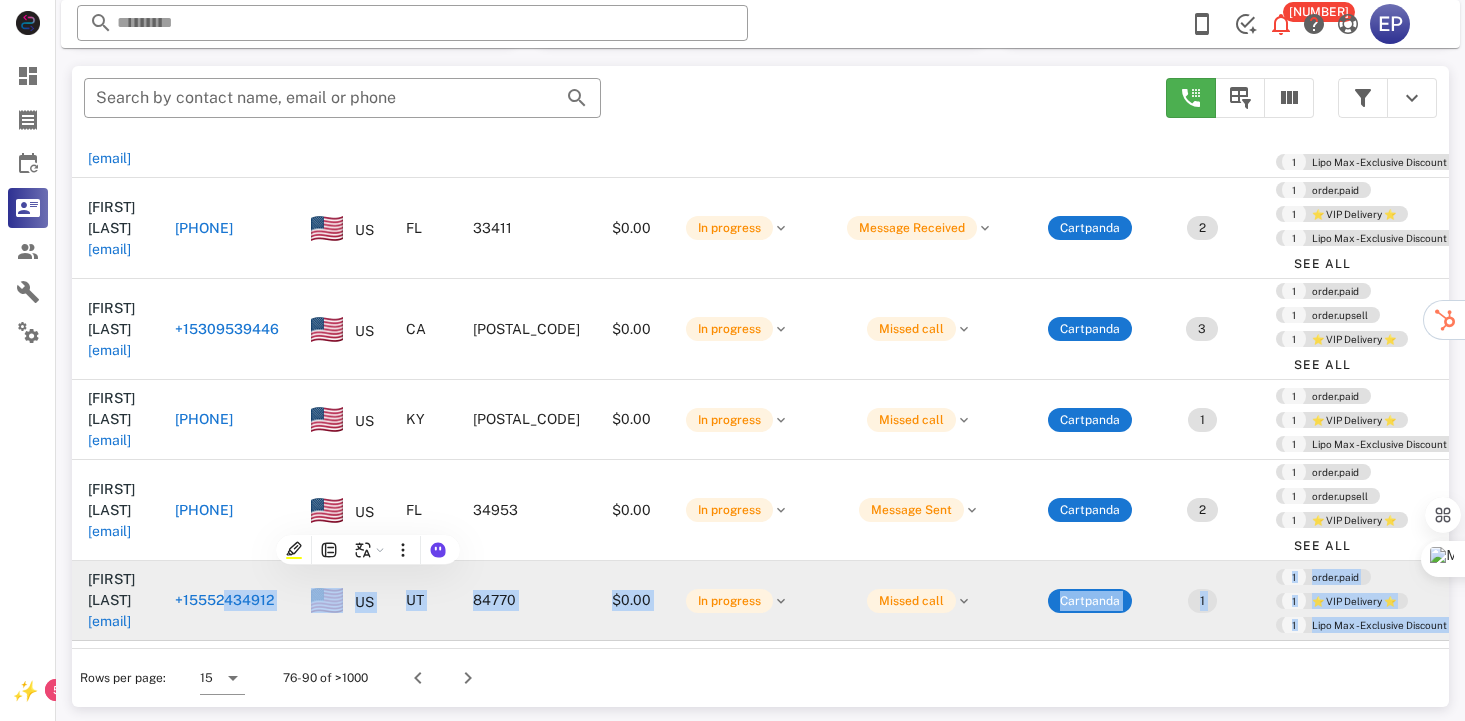 click on "+15552434912" at bounding box center [224, 600] 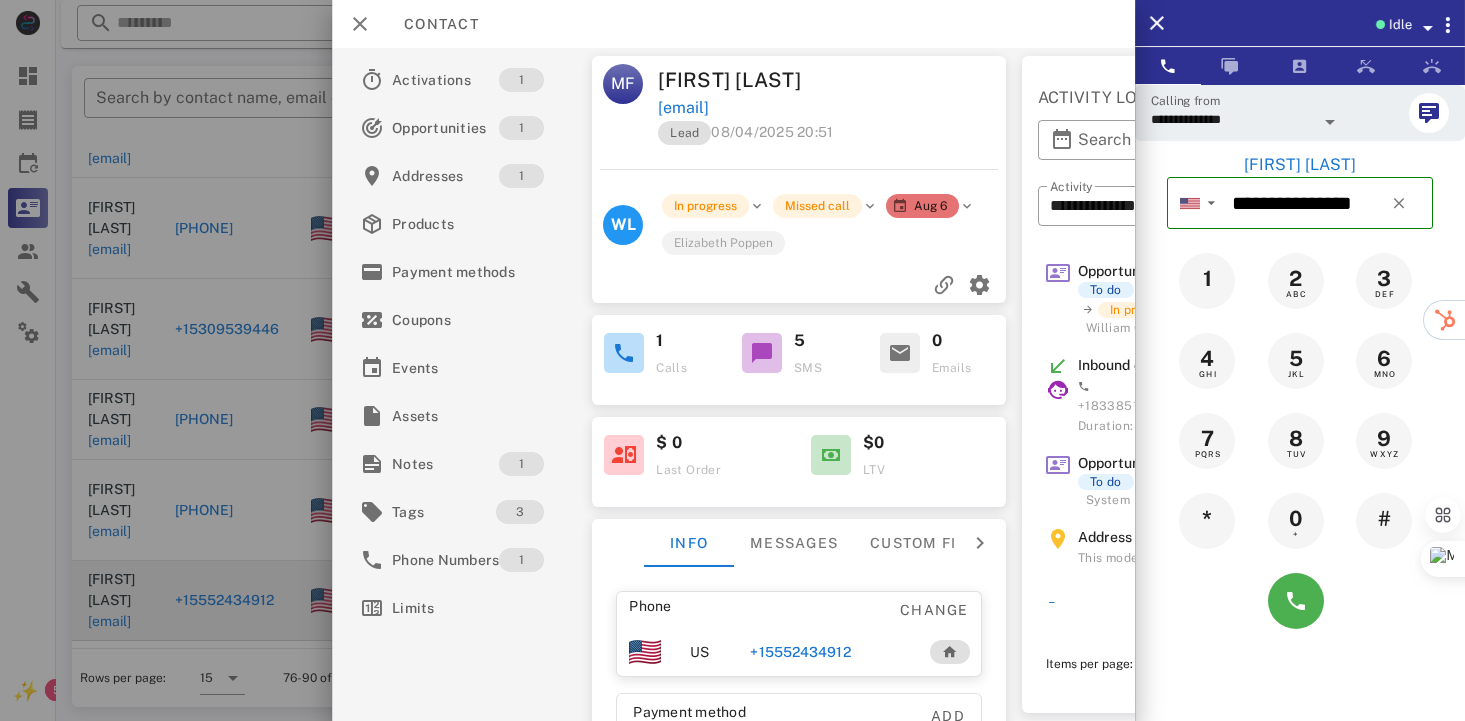 scroll, scrollTop: 0, scrollLeft: 318, axis: horizontal 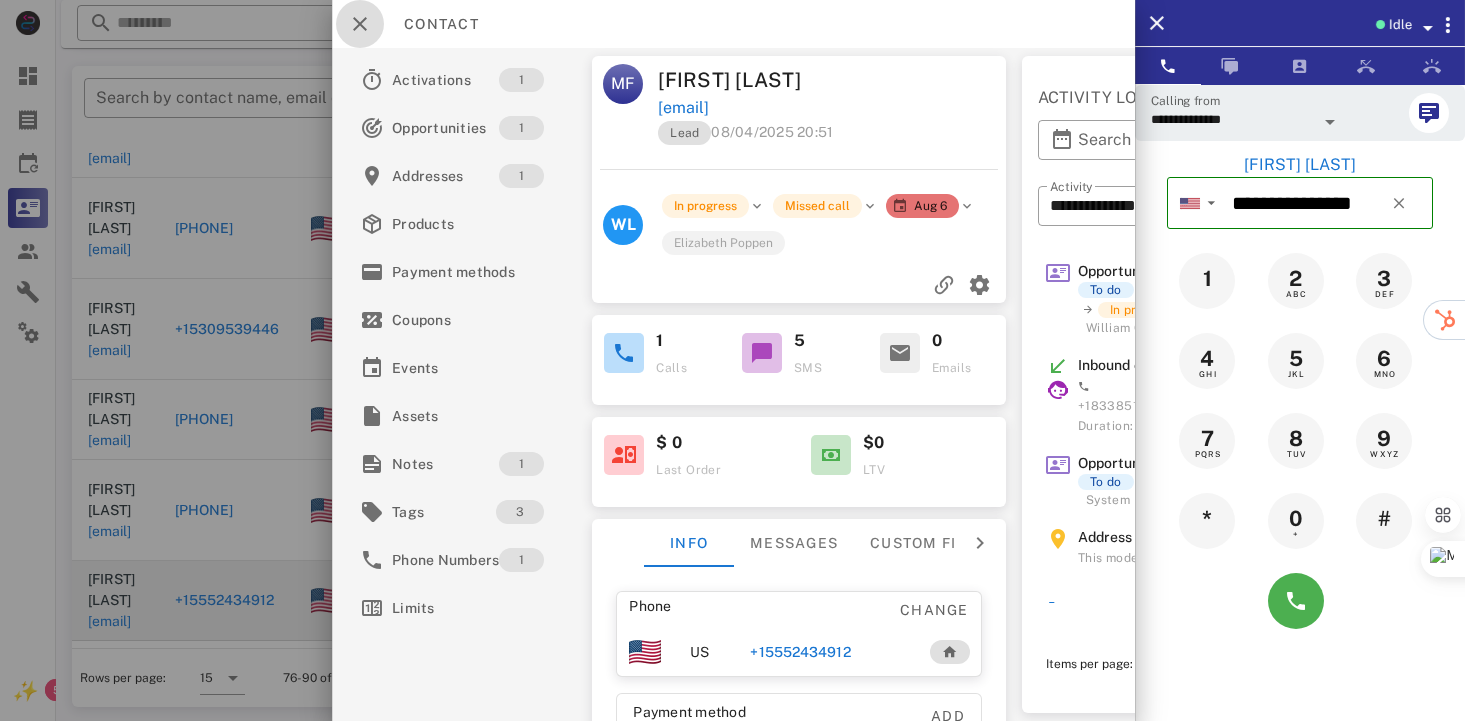 click at bounding box center [360, 24] 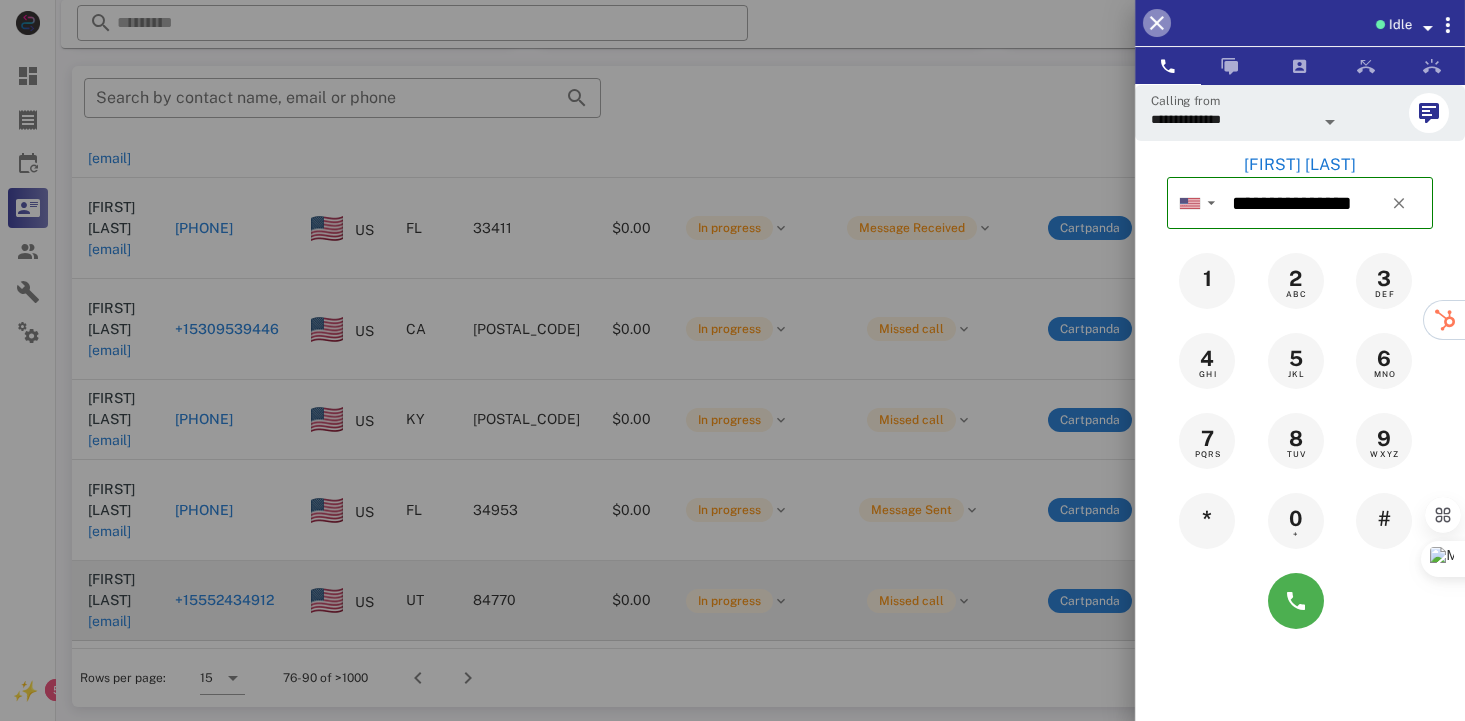 click at bounding box center (1157, 23) 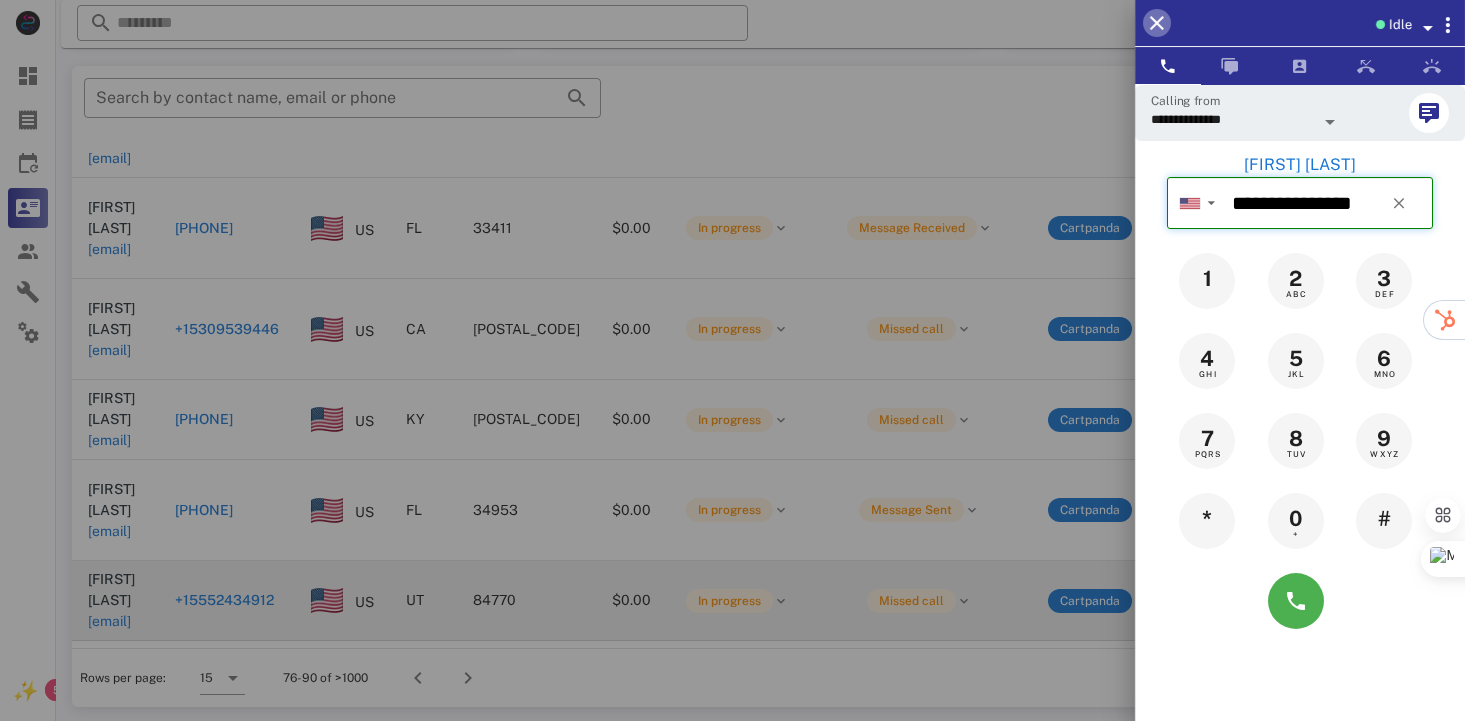type 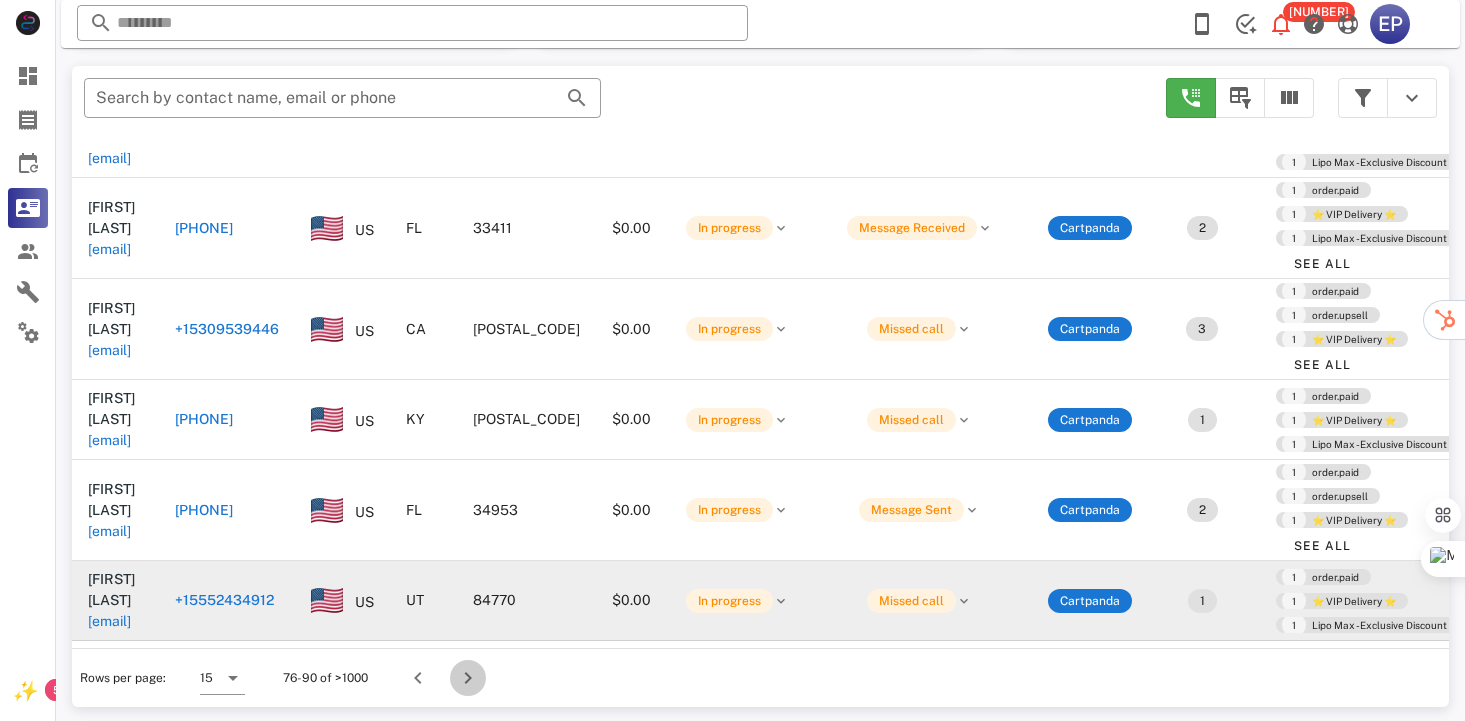 click at bounding box center [468, 678] 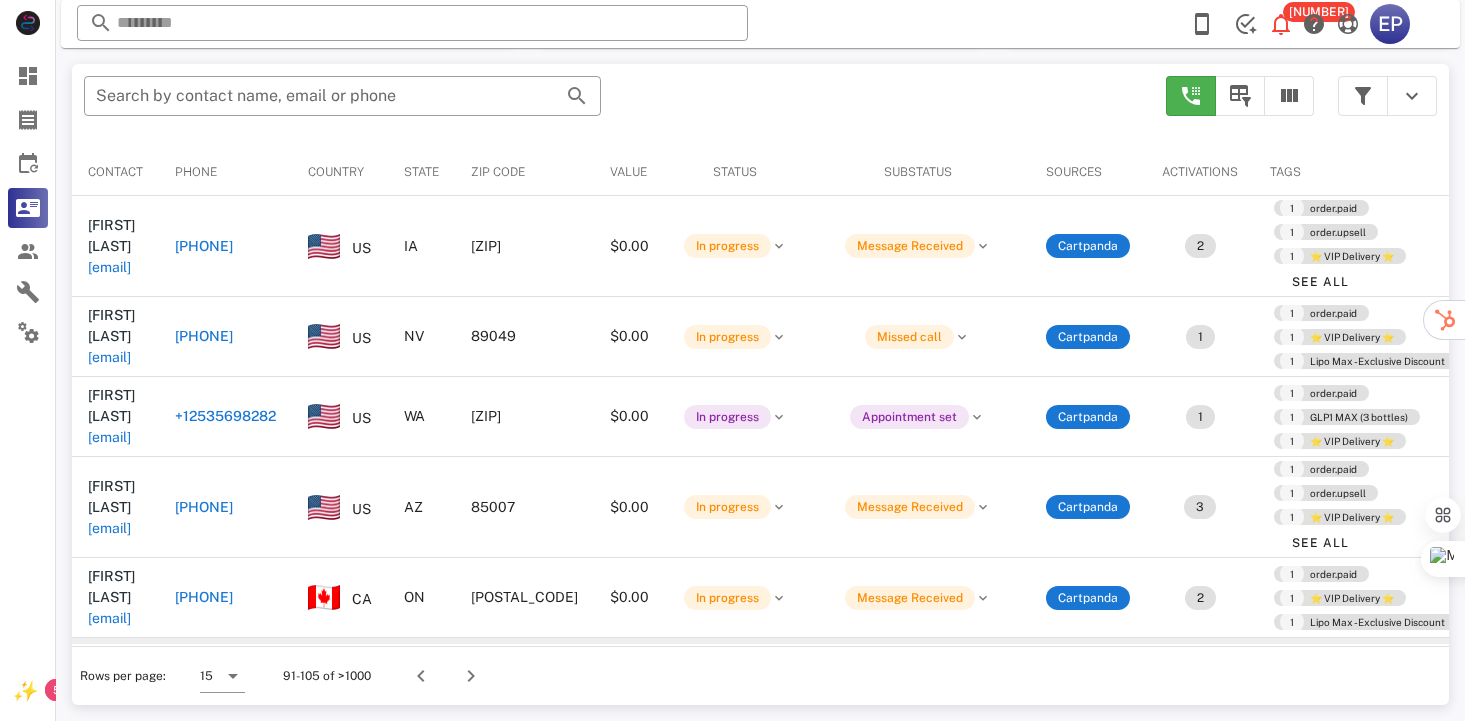 scroll, scrollTop: 378, scrollLeft: 0, axis: vertical 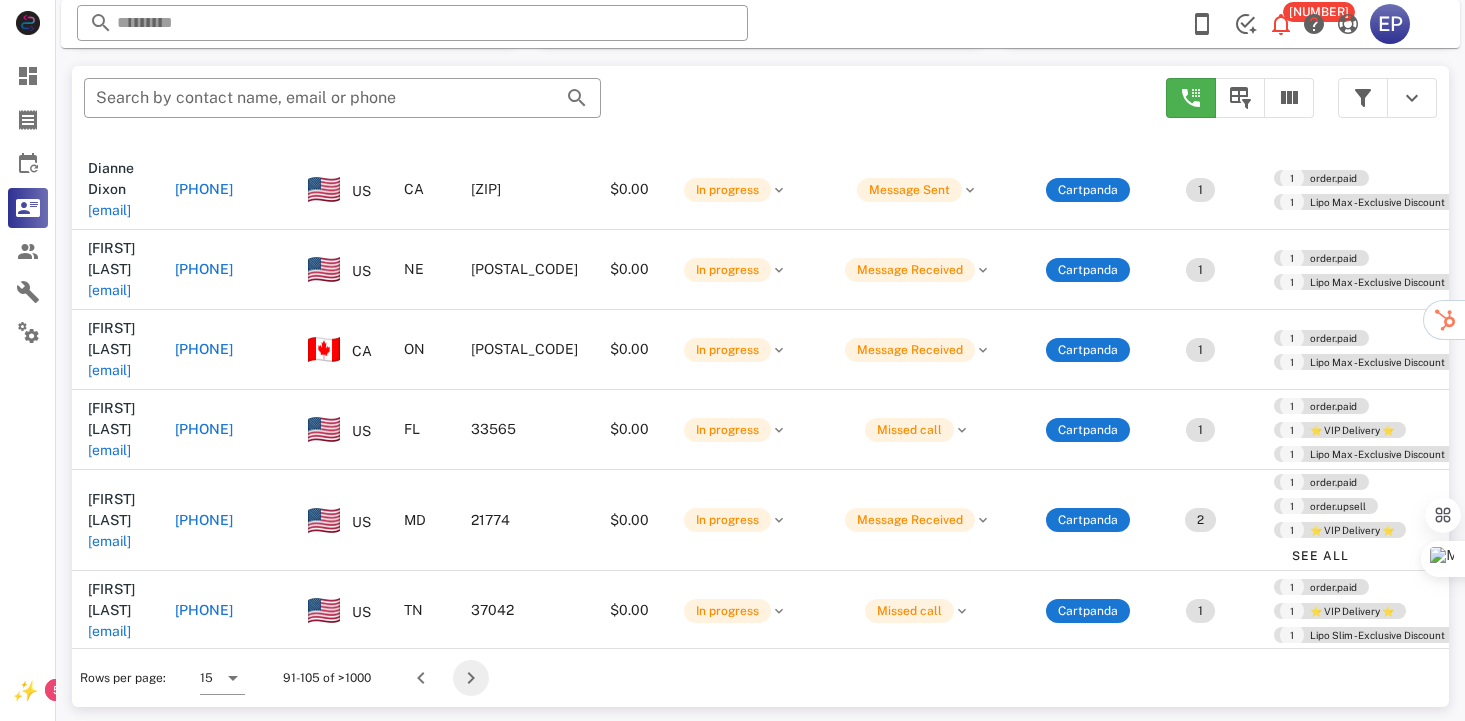 click at bounding box center (471, 678) 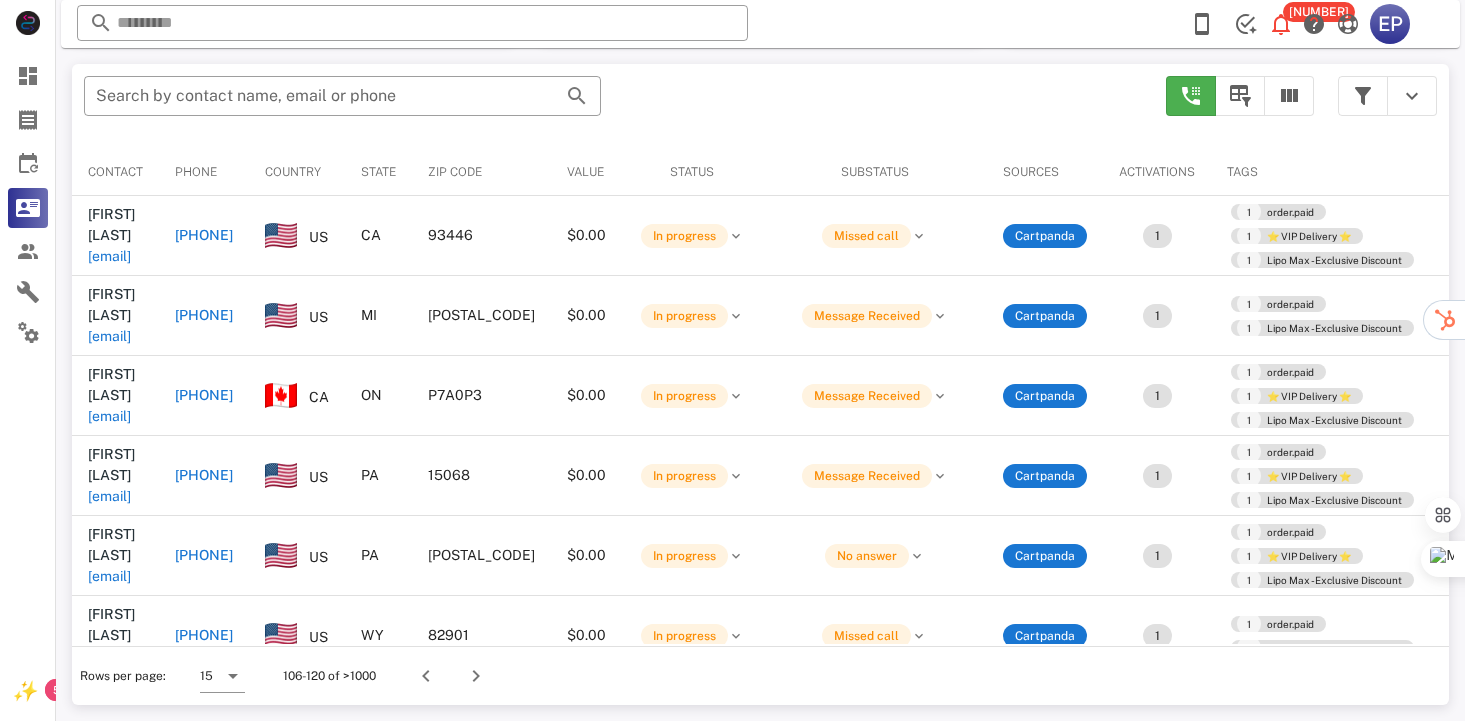 scroll, scrollTop: 378, scrollLeft: 0, axis: vertical 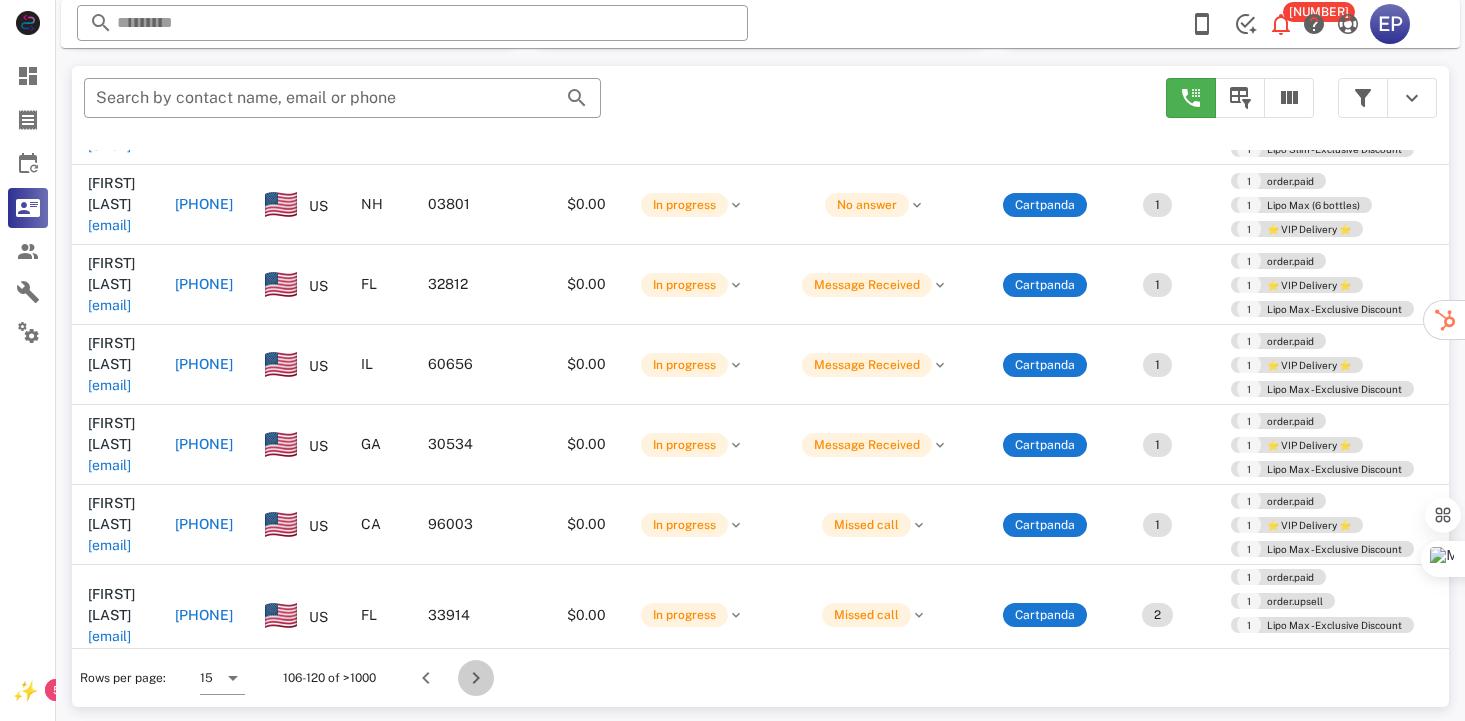 click at bounding box center [476, 678] 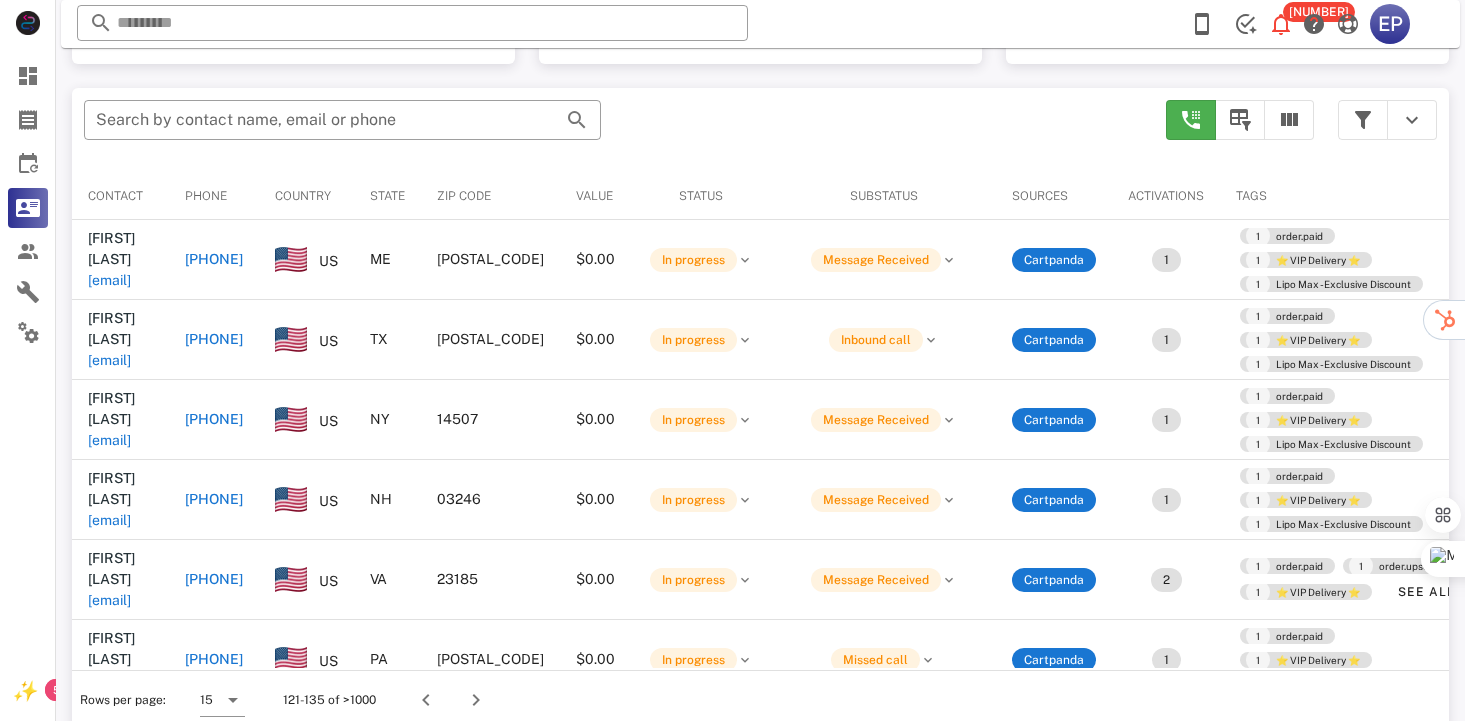scroll, scrollTop: 378, scrollLeft: 0, axis: vertical 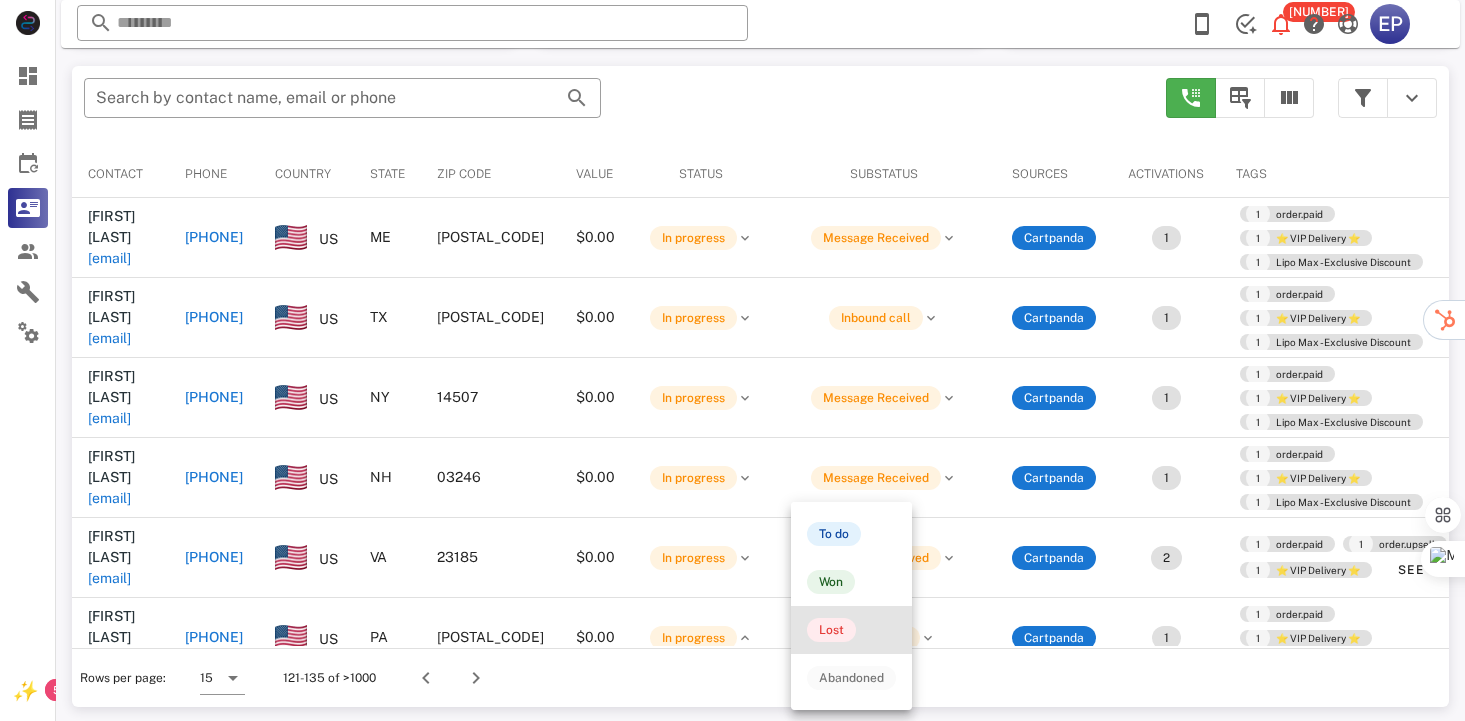 click on "Lost" at bounding box center (851, 630) 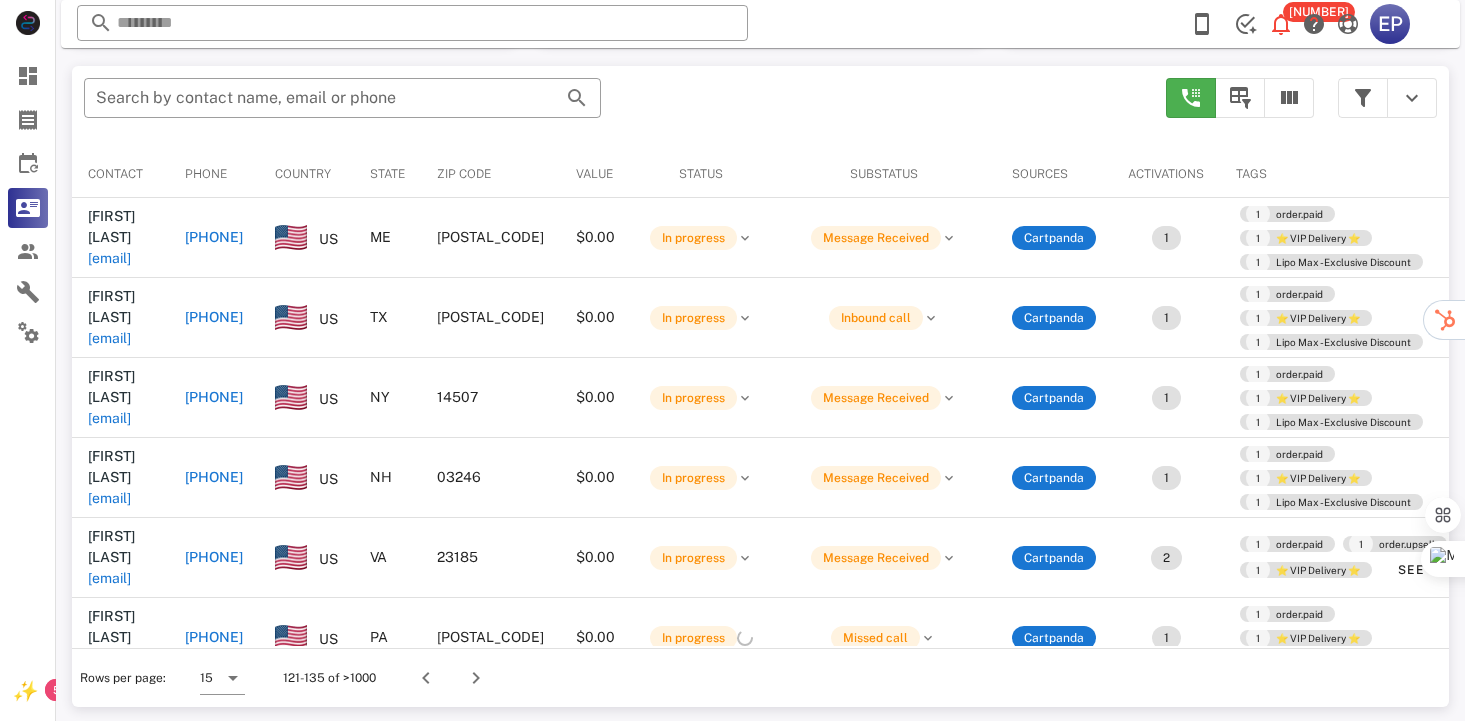 click on "In progress" at bounding box center (701, 638) 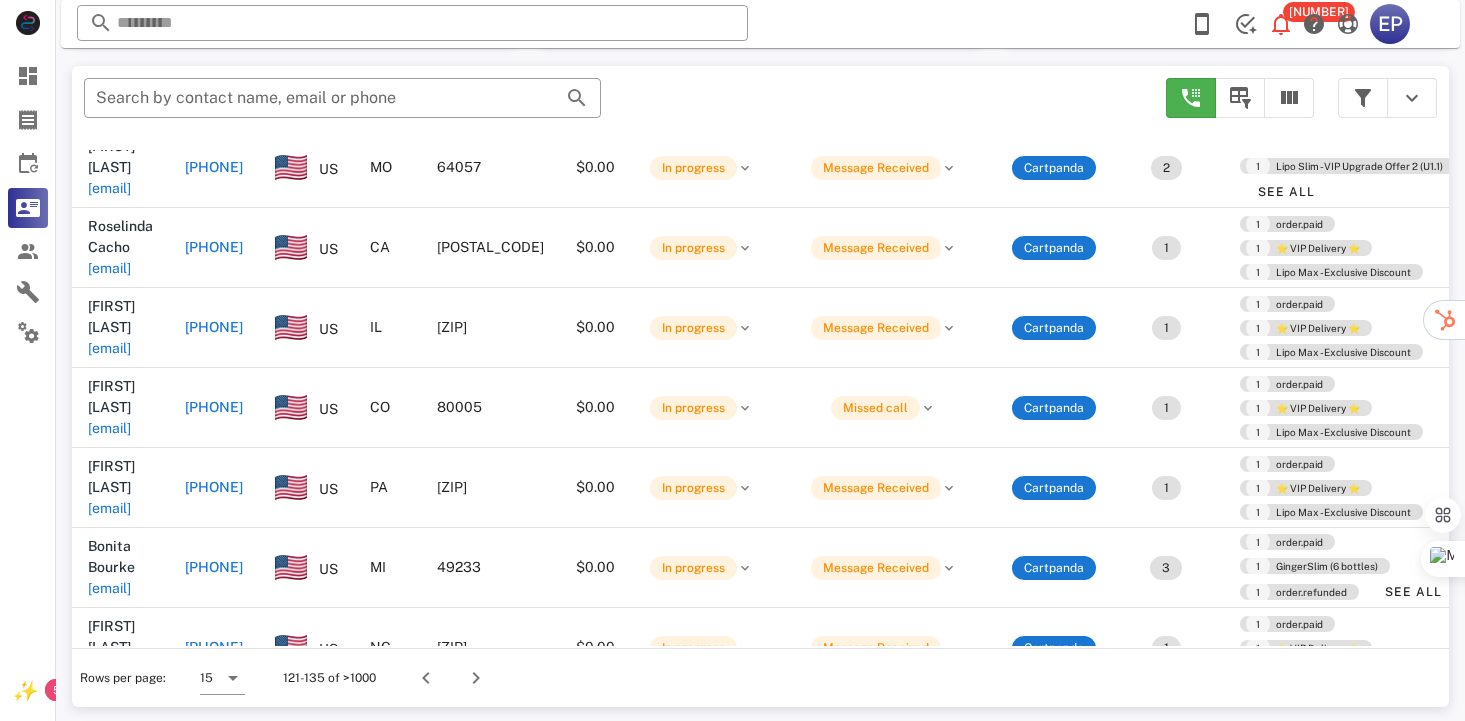 scroll, scrollTop: 571, scrollLeft: 0, axis: vertical 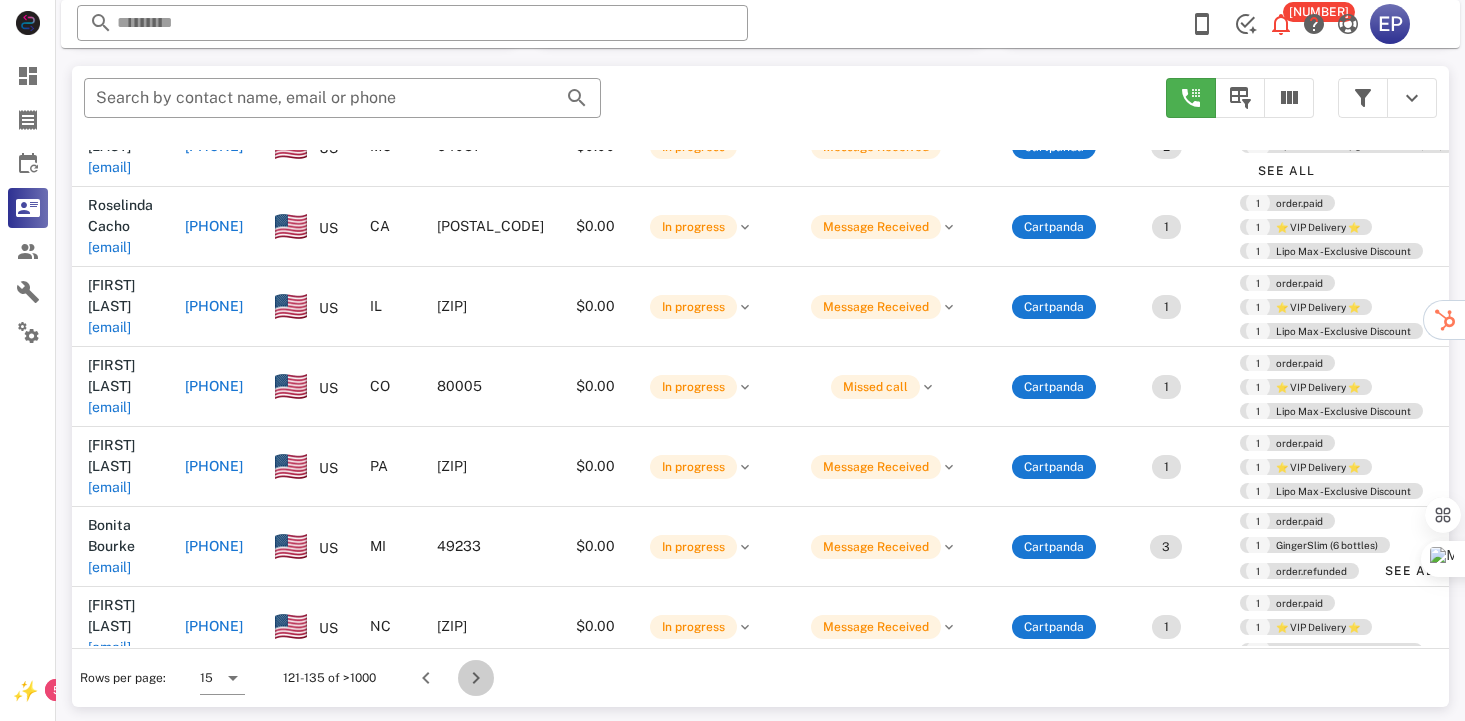 click at bounding box center [476, 678] 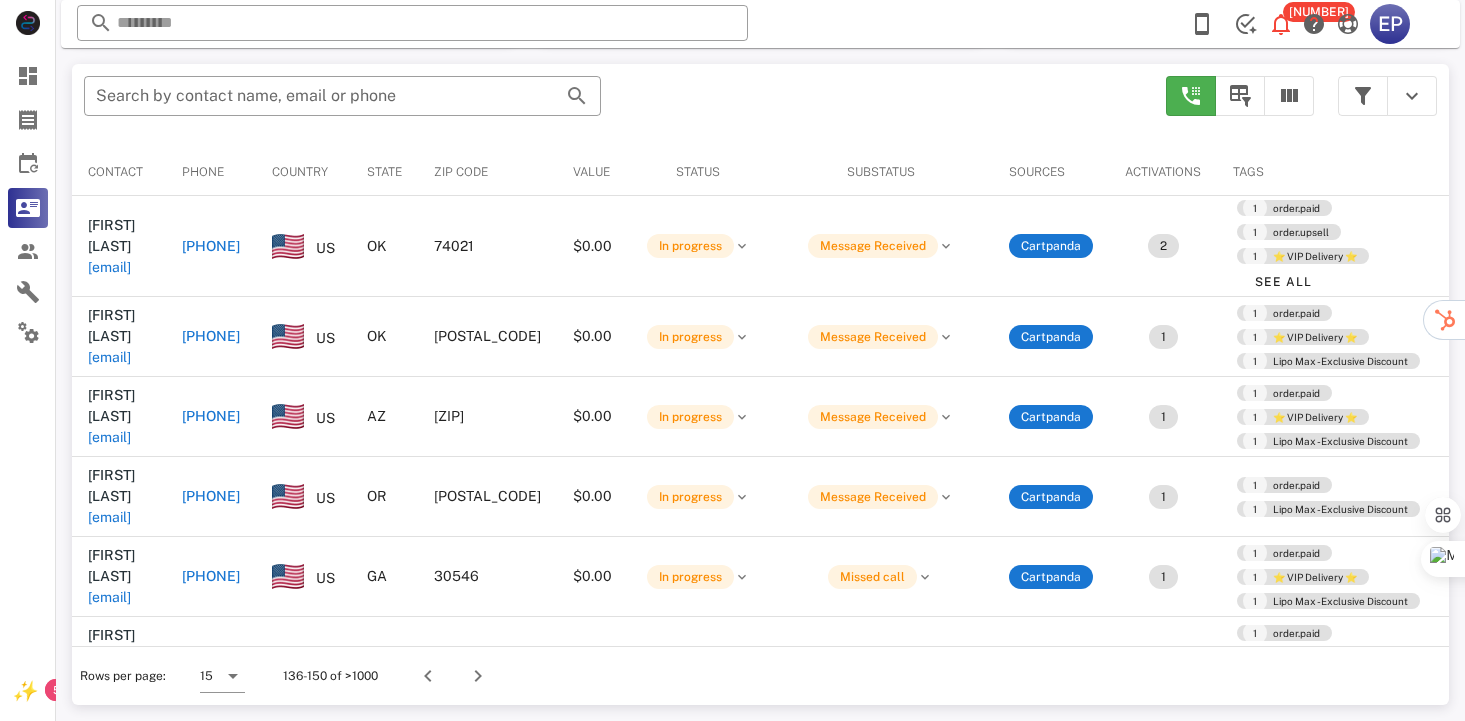 scroll, scrollTop: 378, scrollLeft: 0, axis: vertical 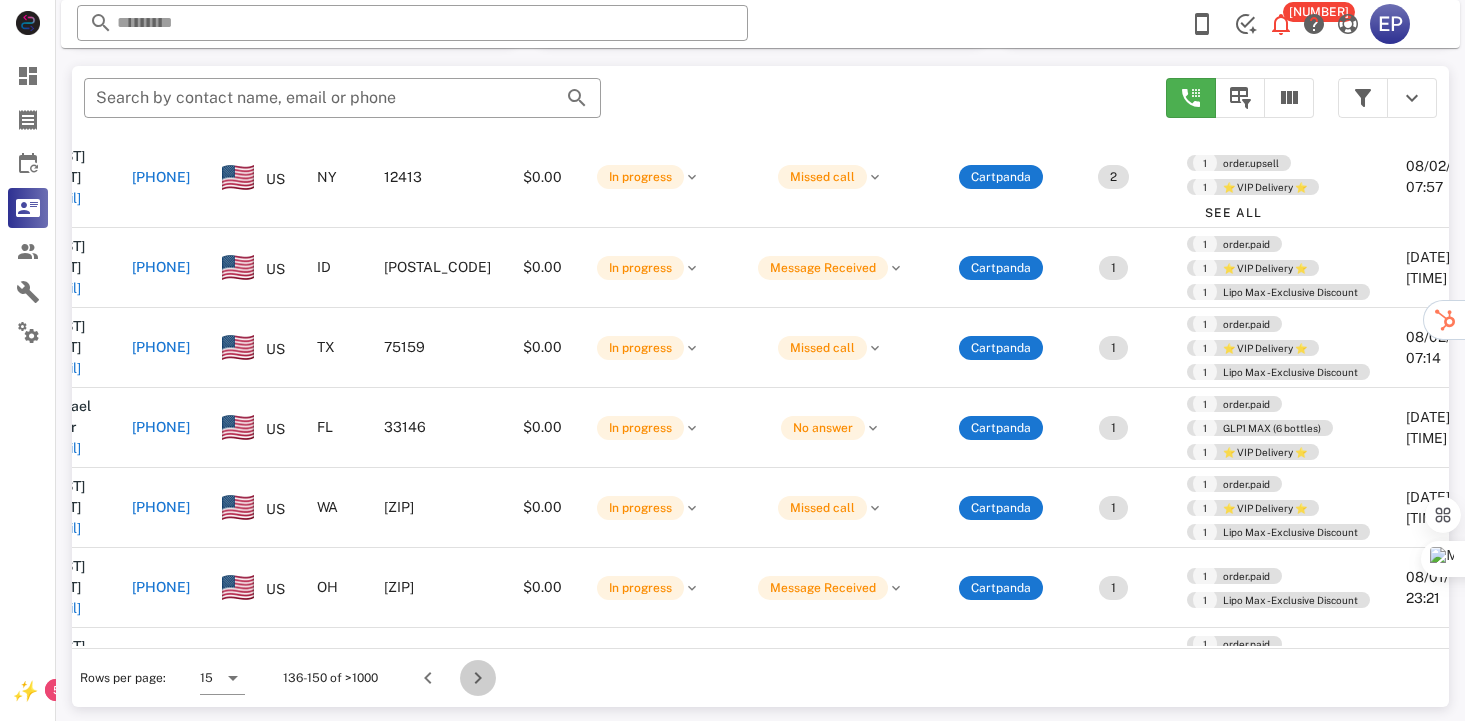 click at bounding box center (478, 678) 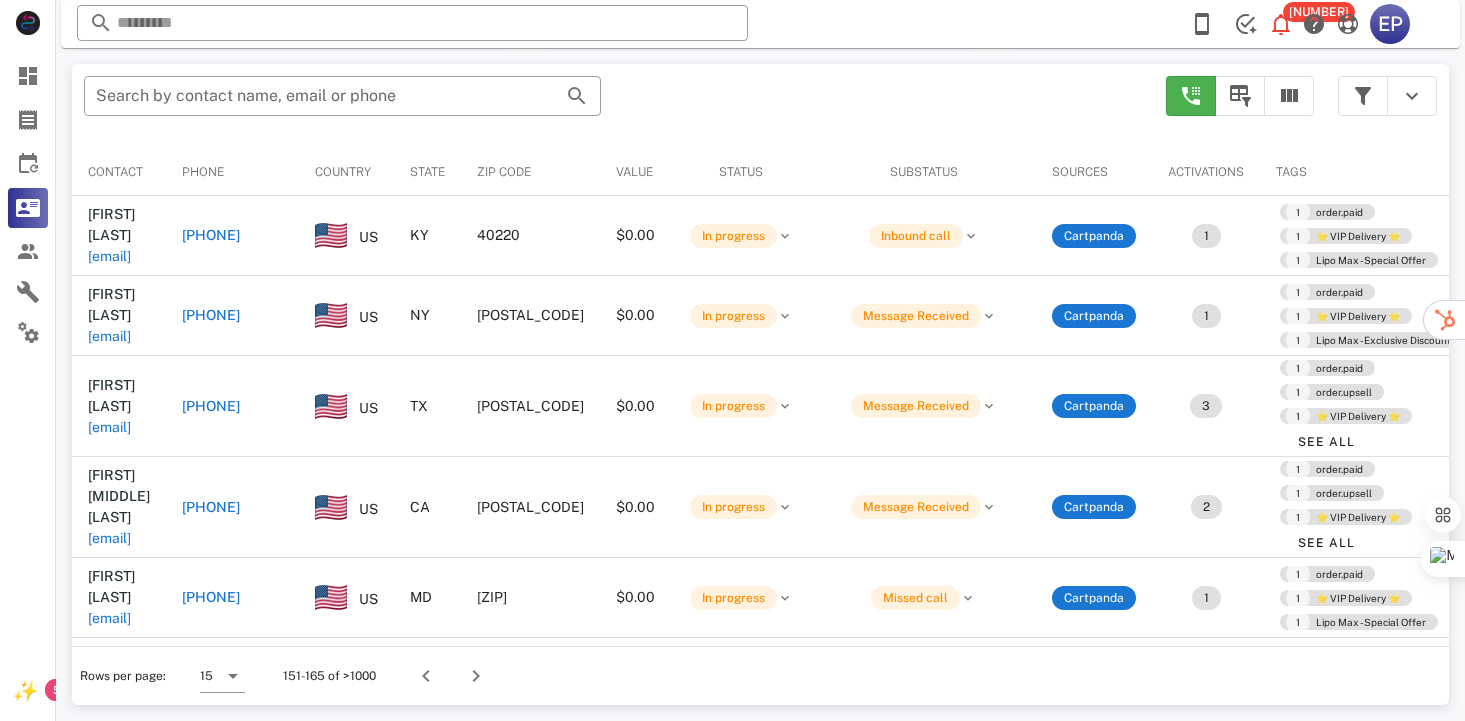 scroll, scrollTop: 378, scrollLeft: 0, axis: vertical 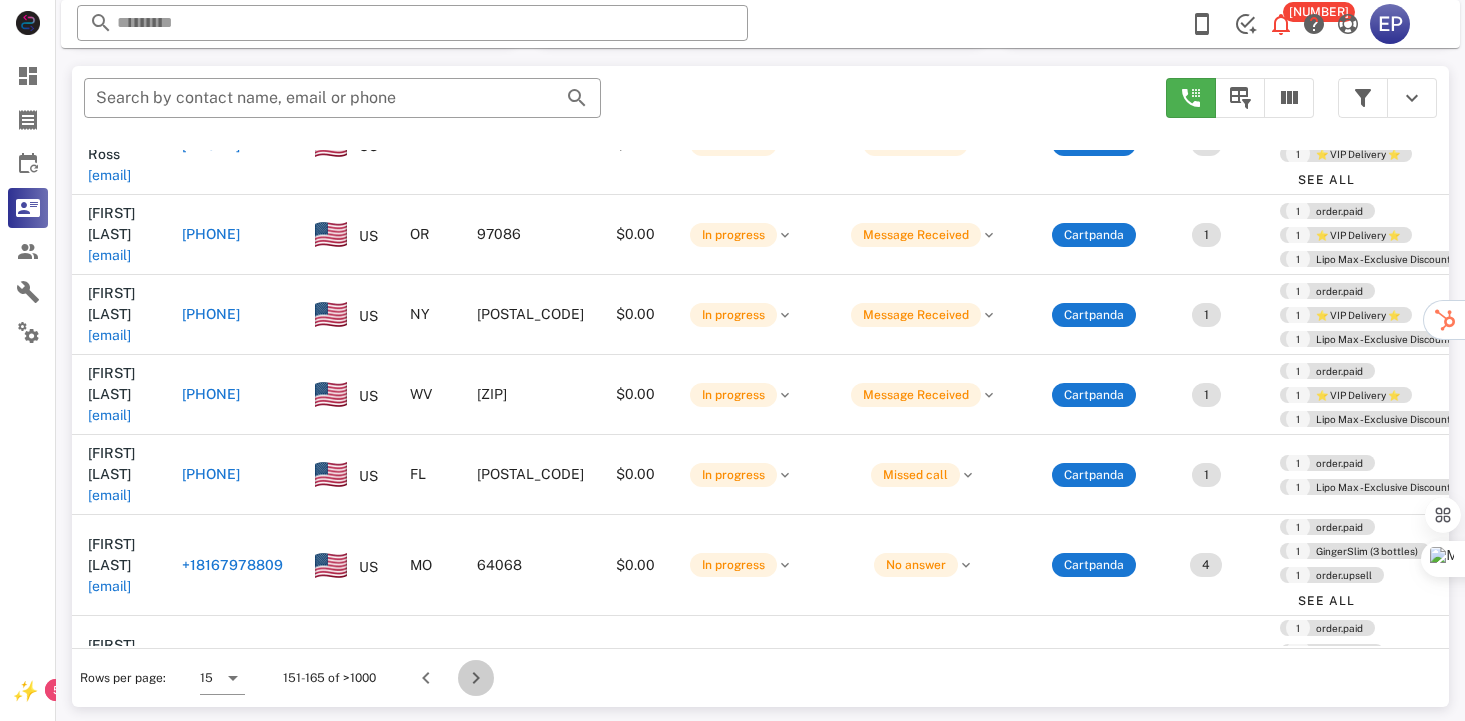 click at bounding box center [476, 678] 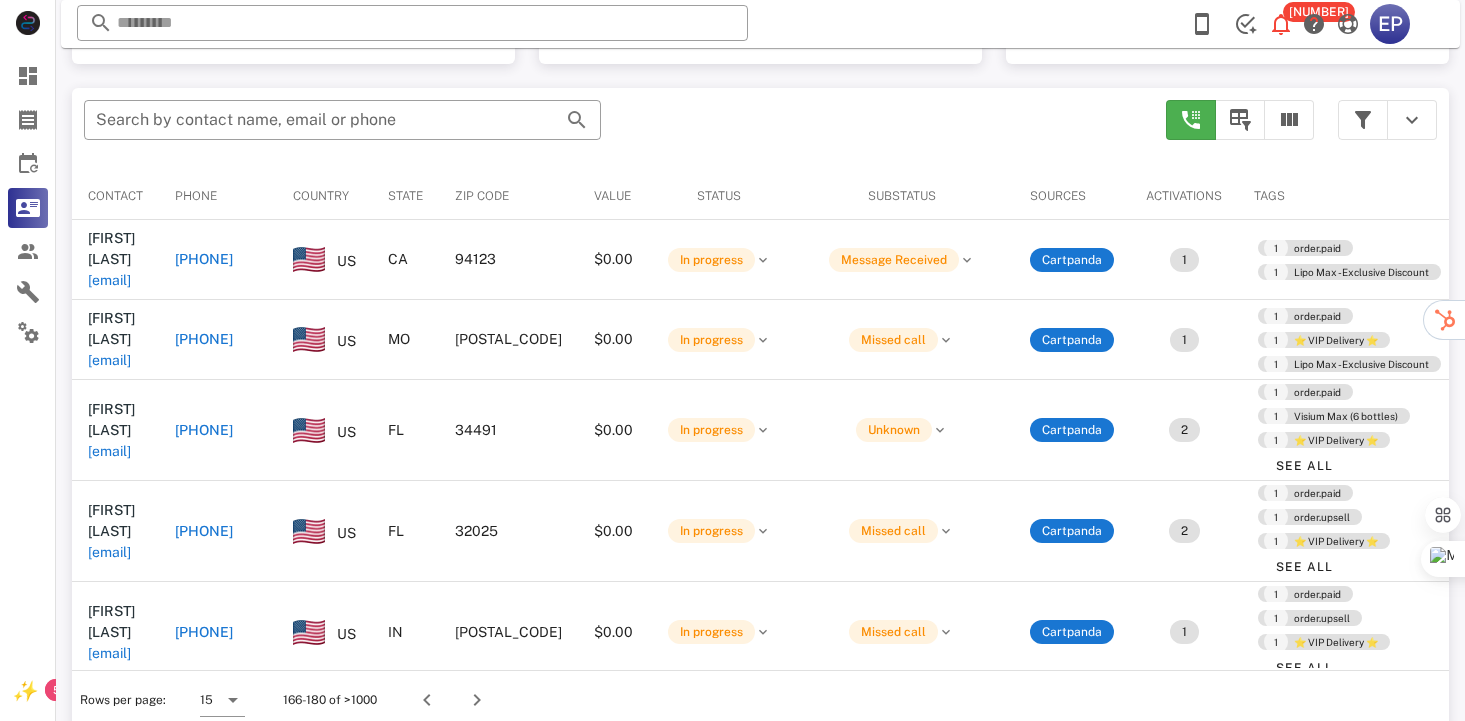 scroll, scrollTop: 378, scrollLeft: 0, axis: vertical 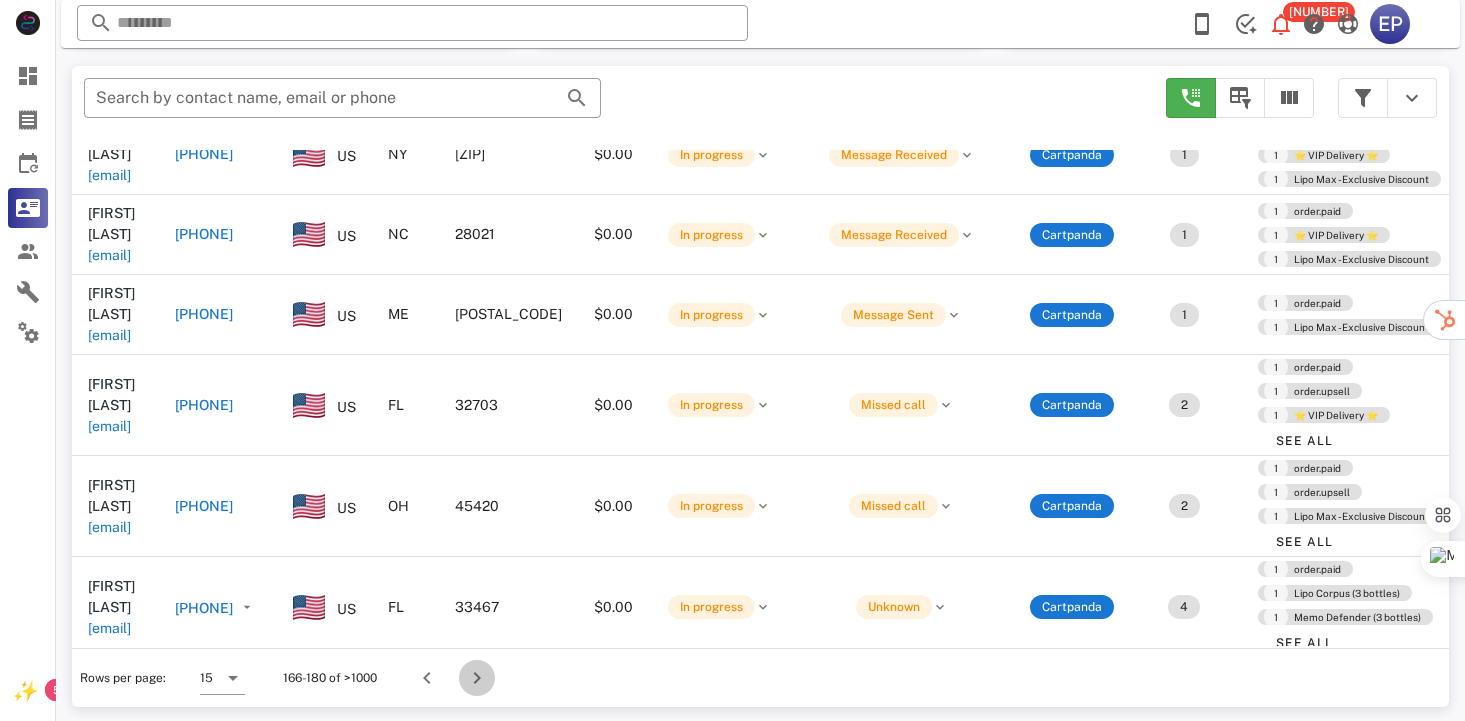 click at bounding box center [477, 678] 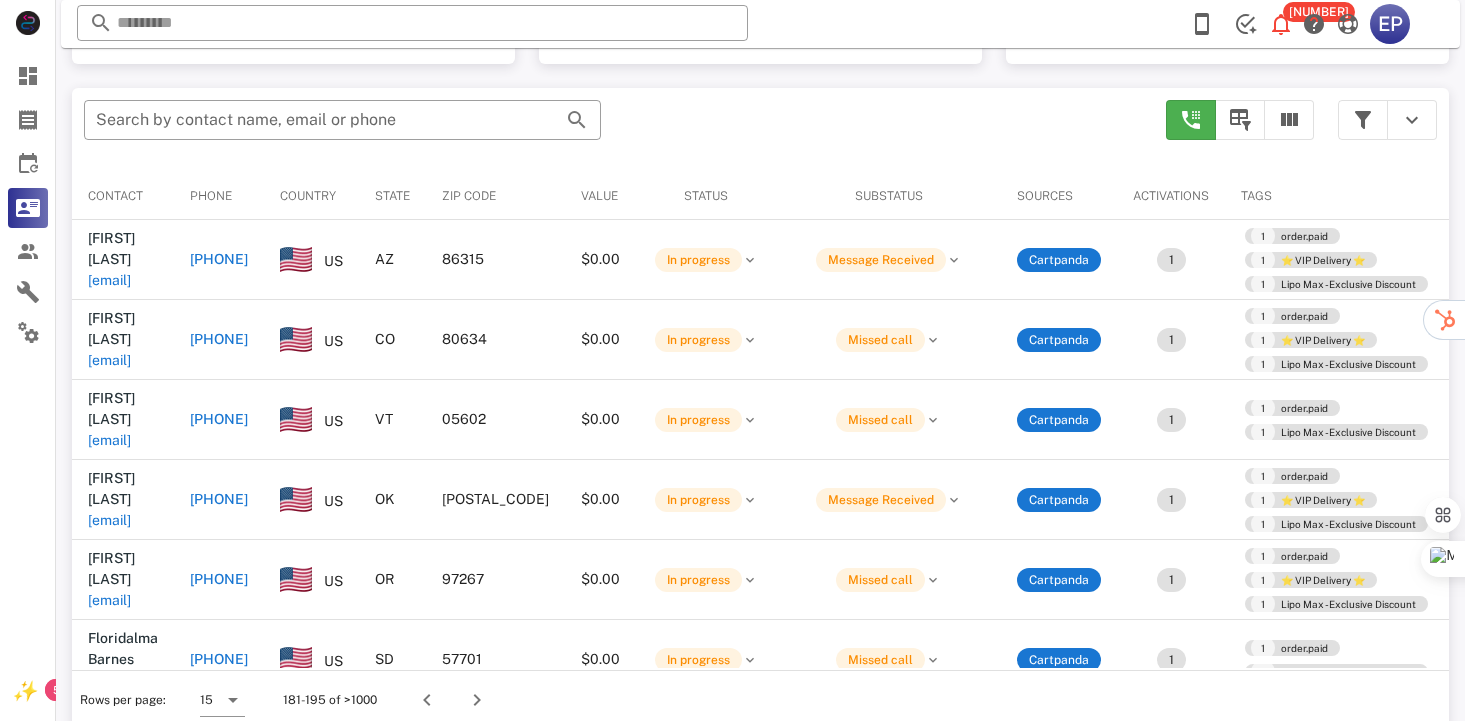 scroll, scrollTop: 378, scrollLeft: 0, axis: vertical 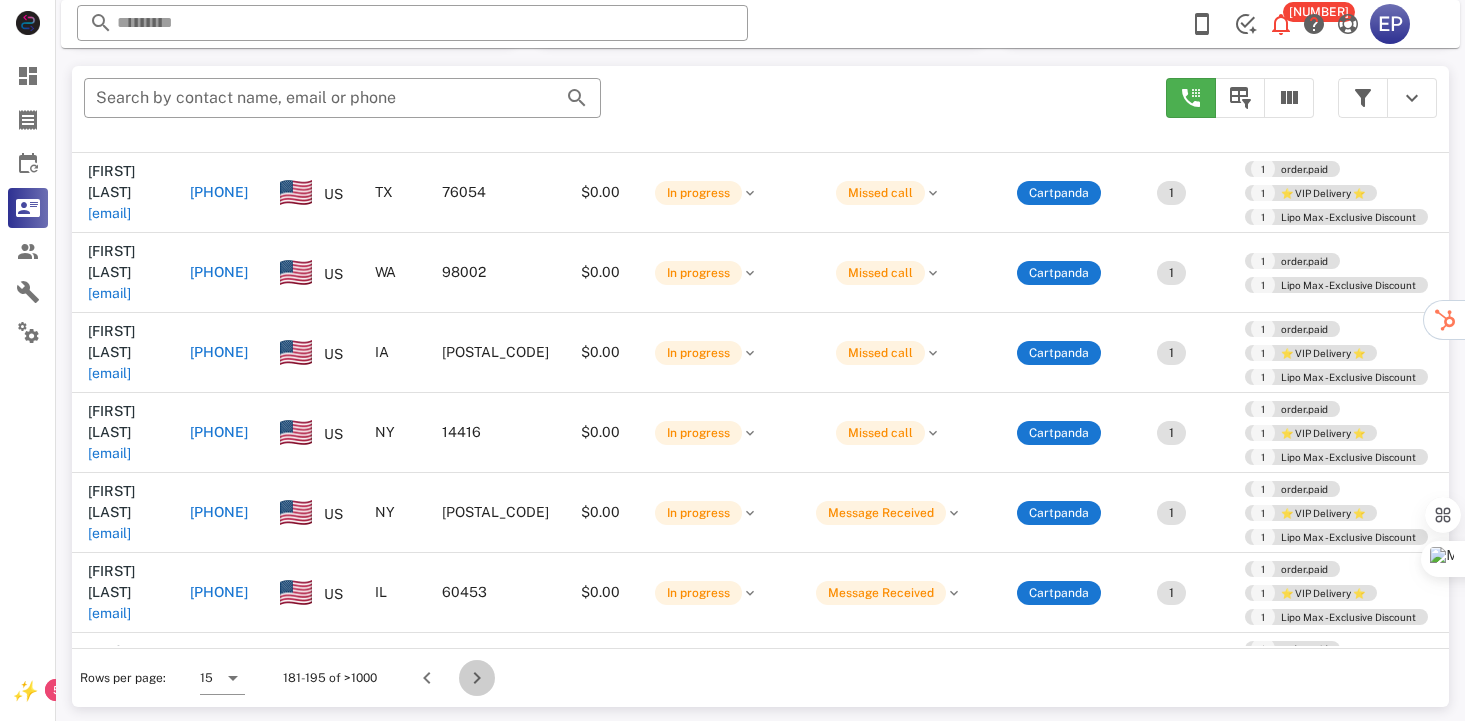 click at bounding box center (477, 678) 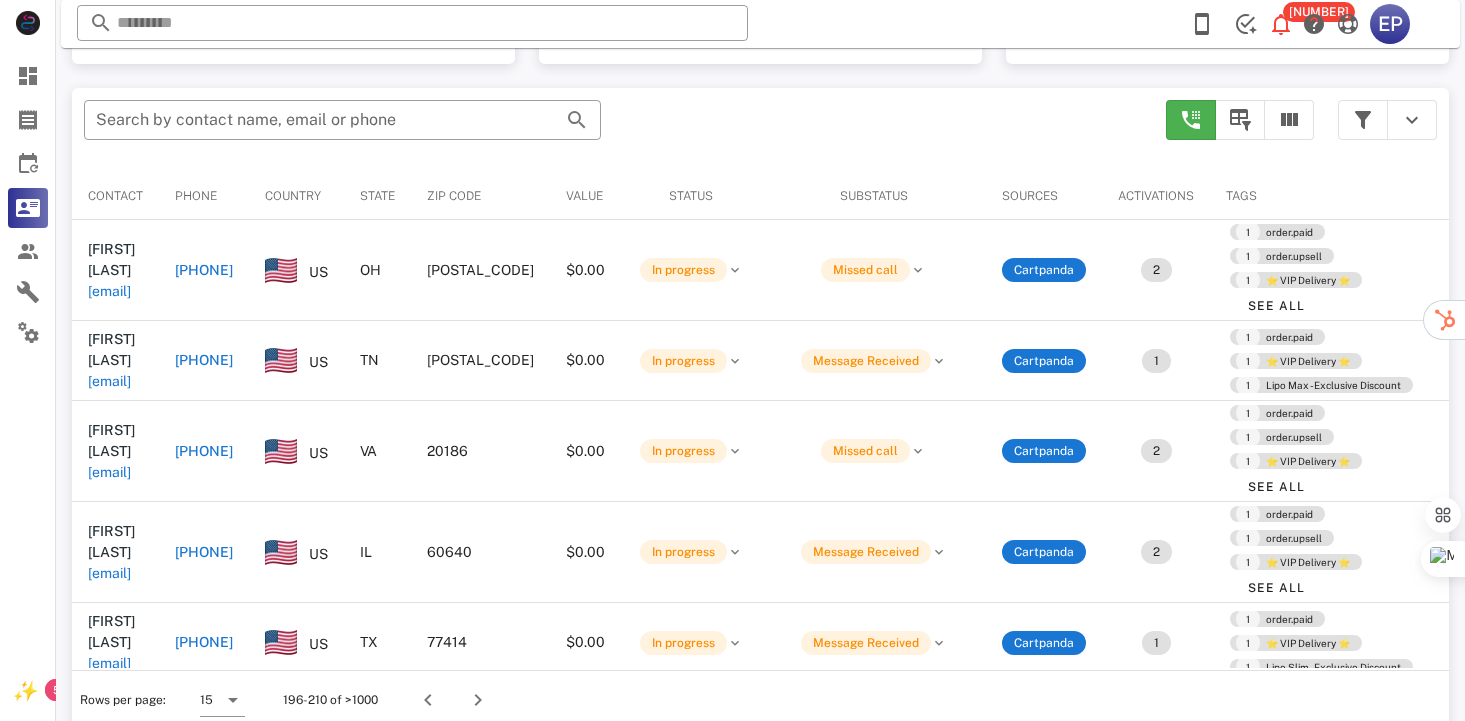 scroll, scrollTop: 378, scrollLeft: 0, axis: vertical 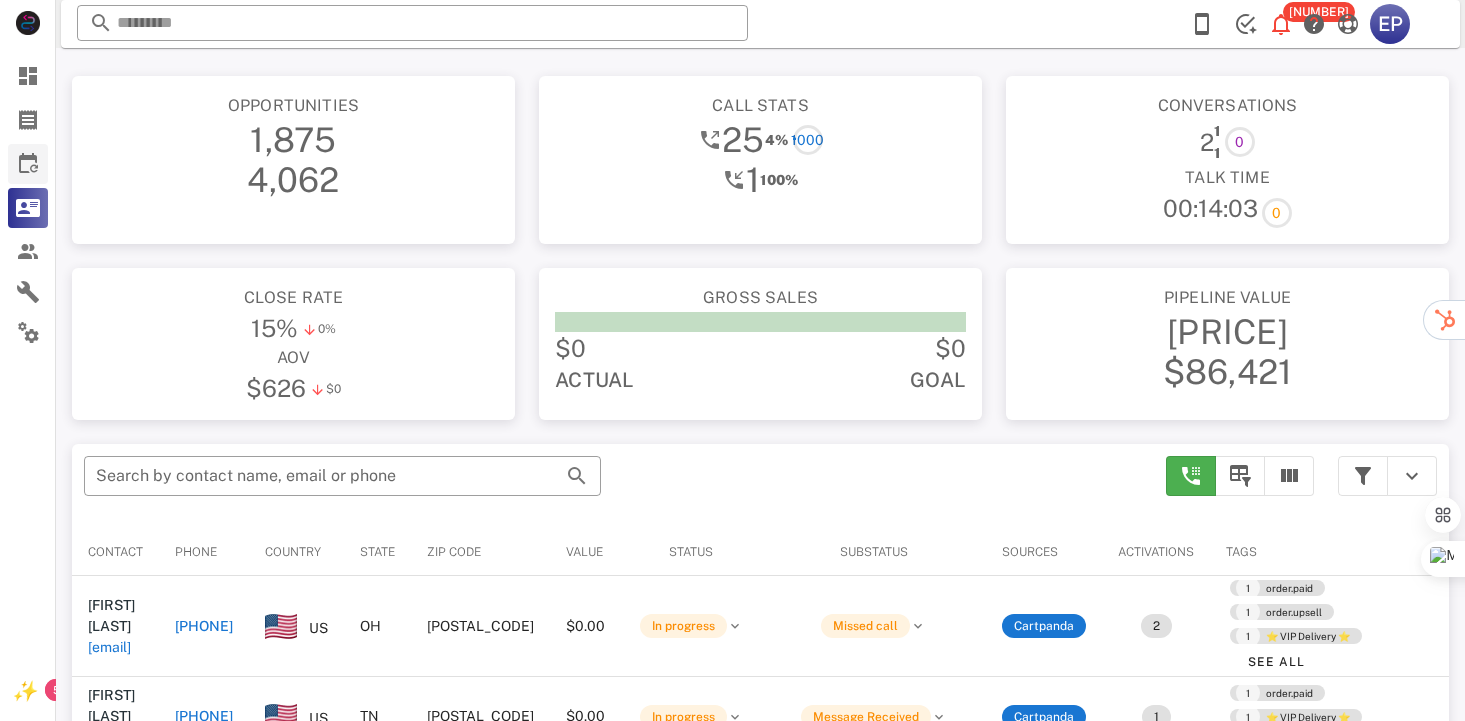 click on "Subscriptions" at bounding box center (28, 164) 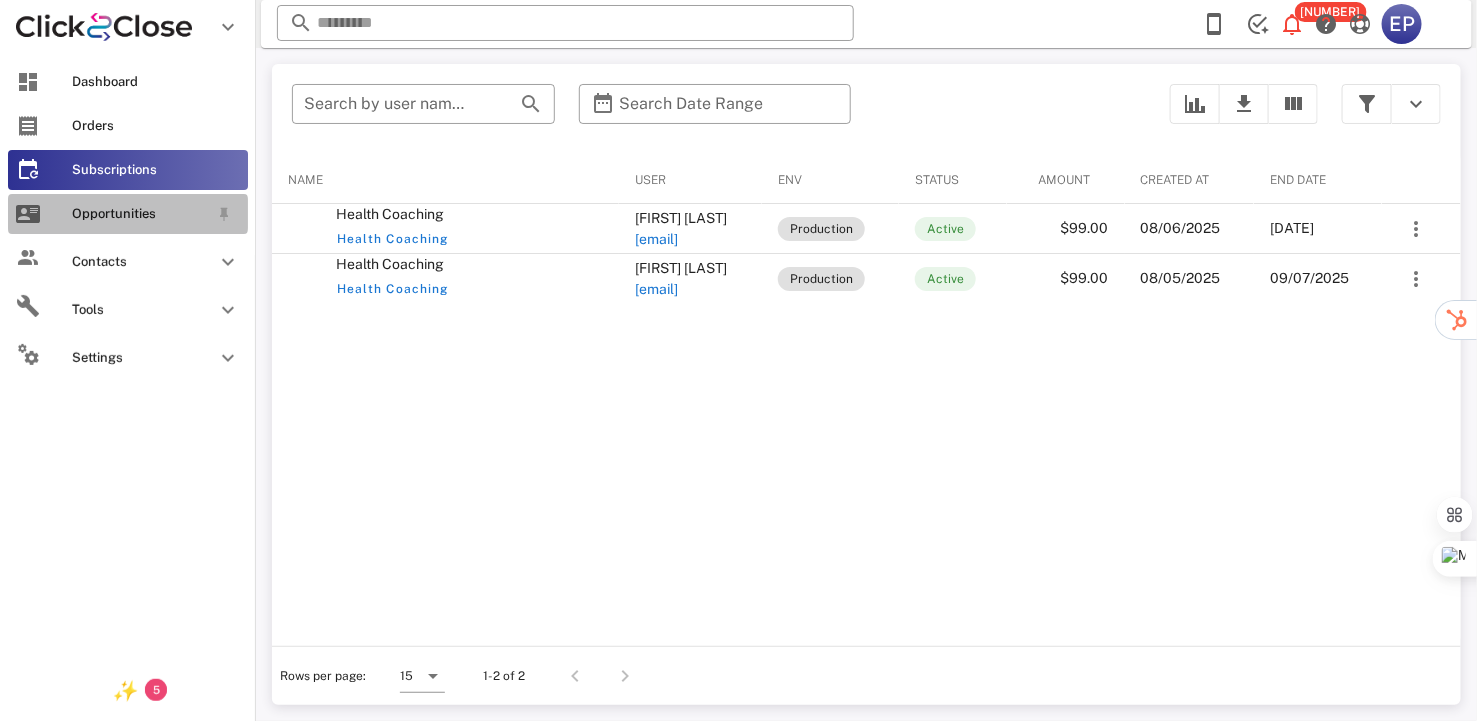 click on "Opportunities" at bounding box center [140, 214] 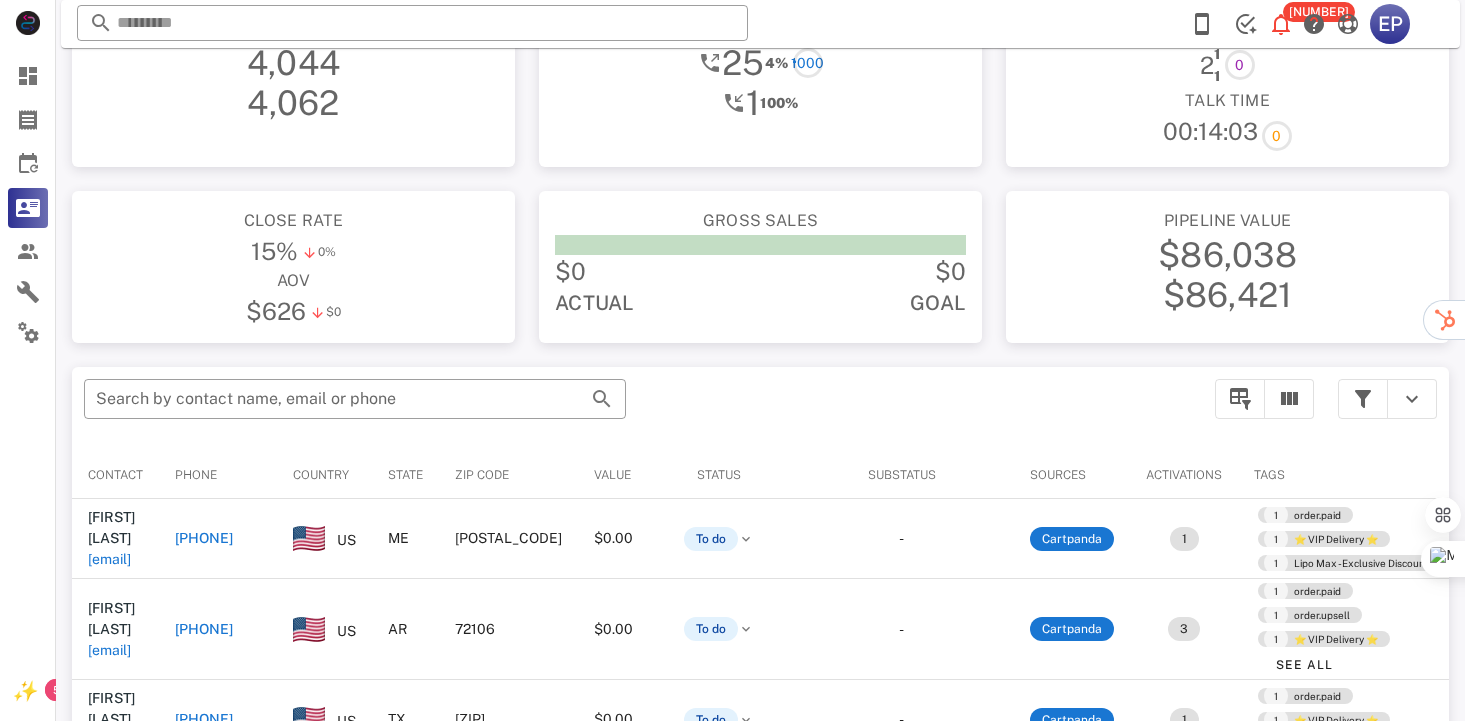 scroll, scrollTop: 100, scrollLeft: 0, axis: vertical 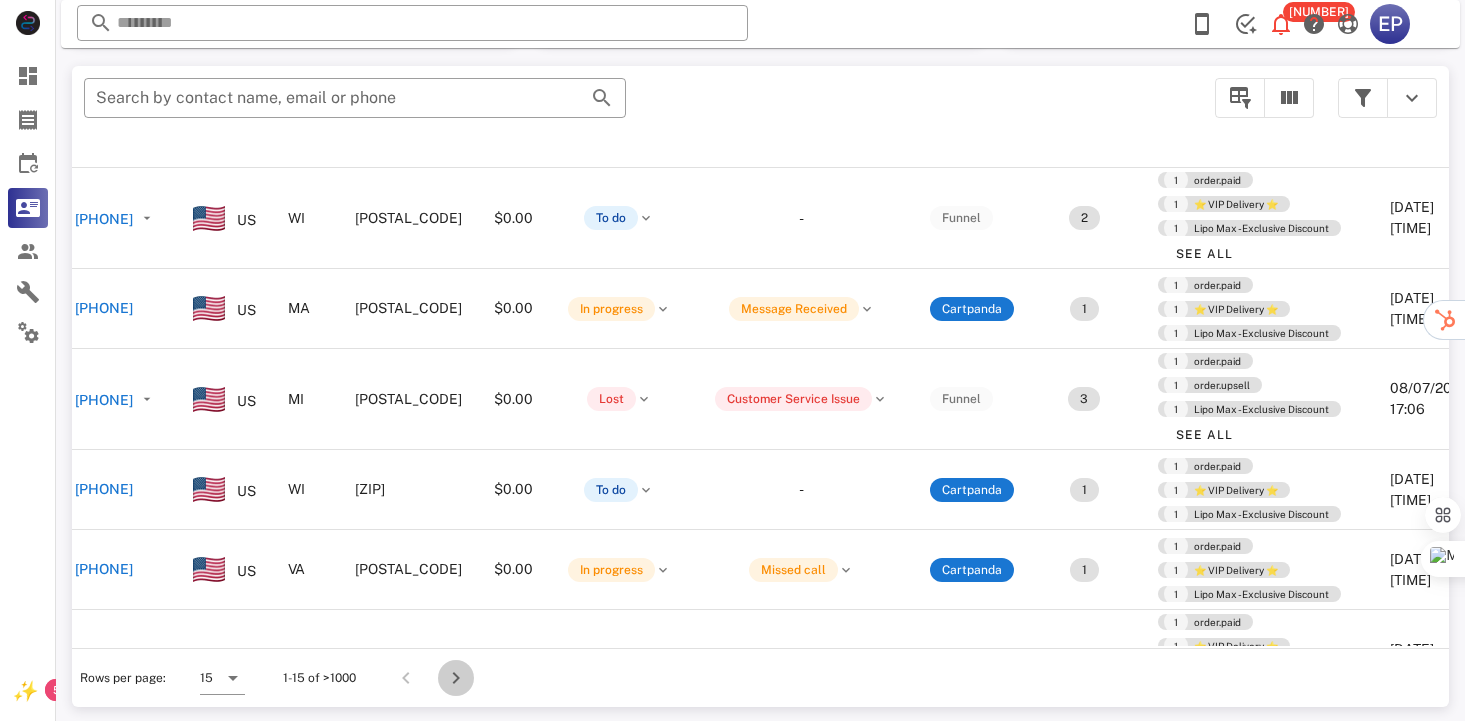 click at bounding box center [456, 678] 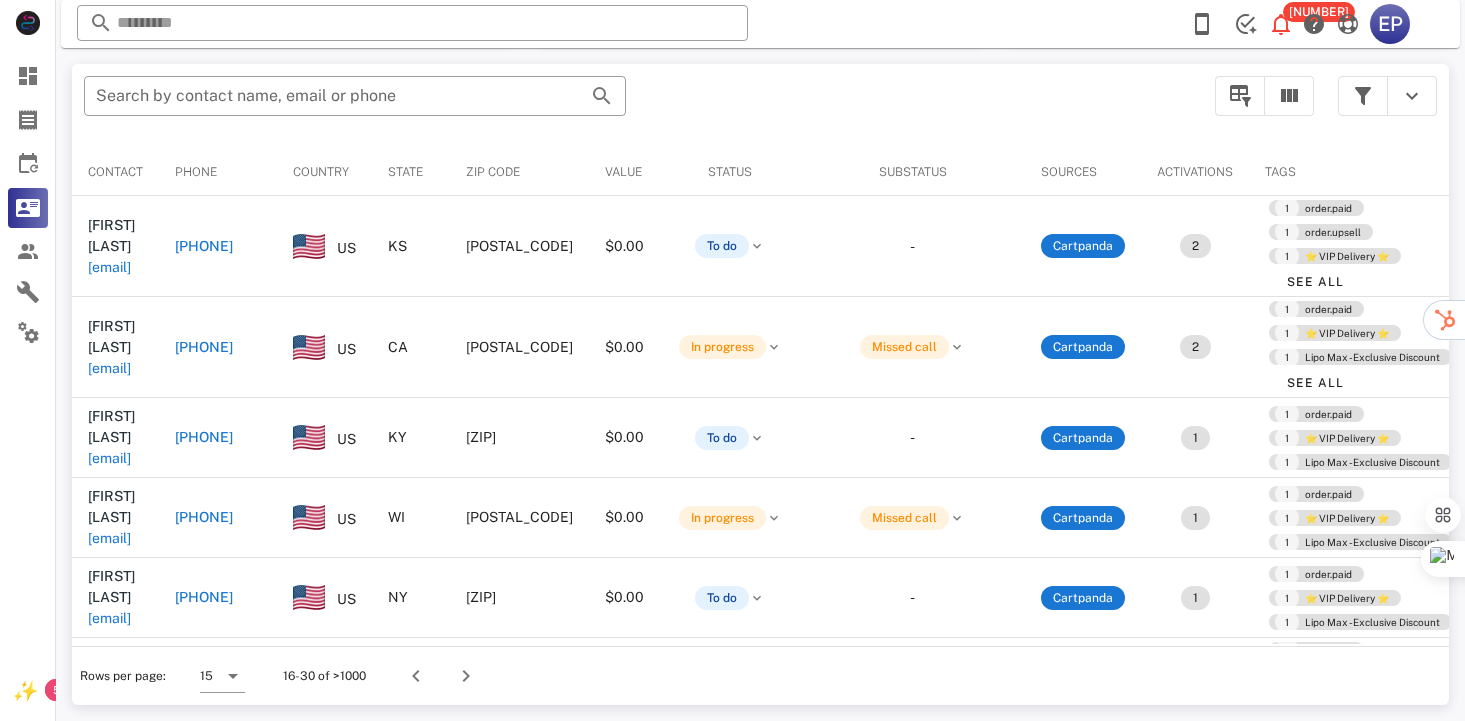 scroll, scrollTop: 378, scrollLeft: 0, axis: vertical 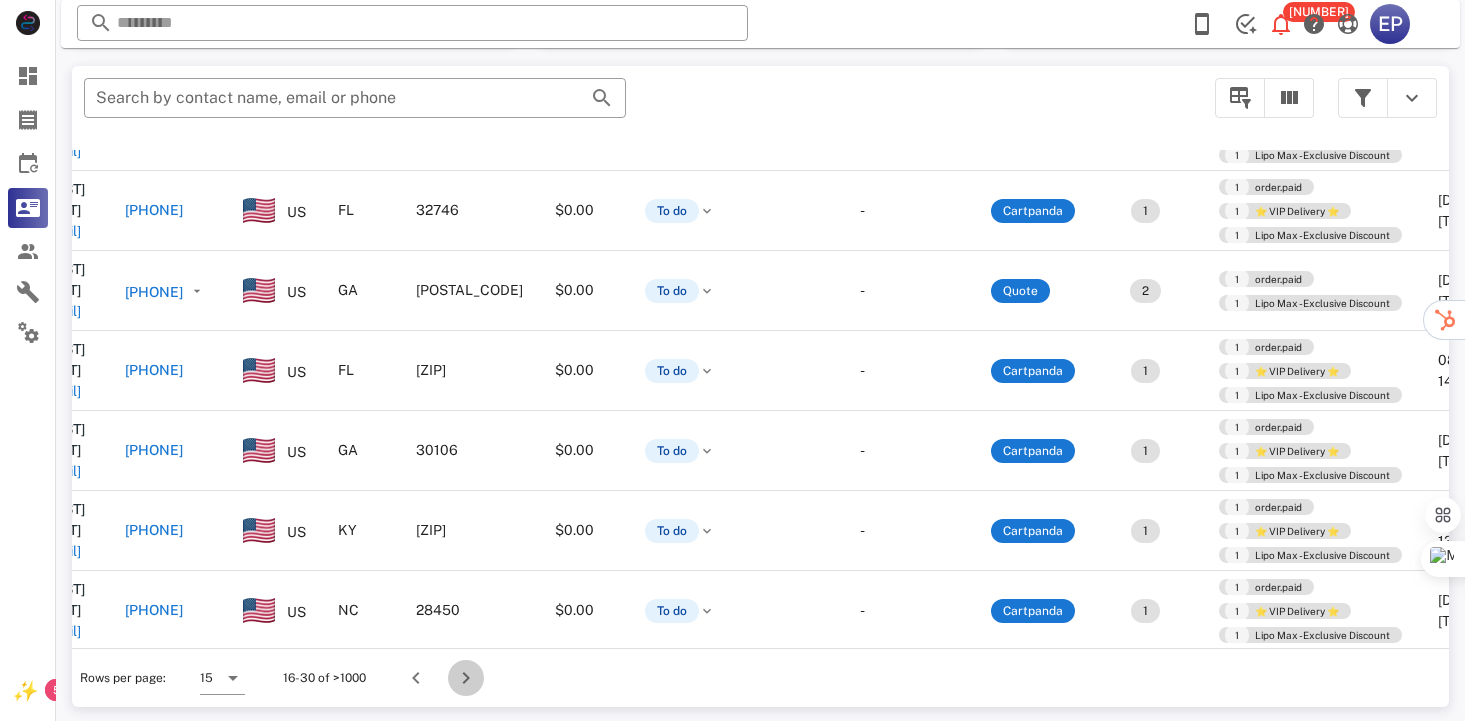 click at bounding box center [466, 678] 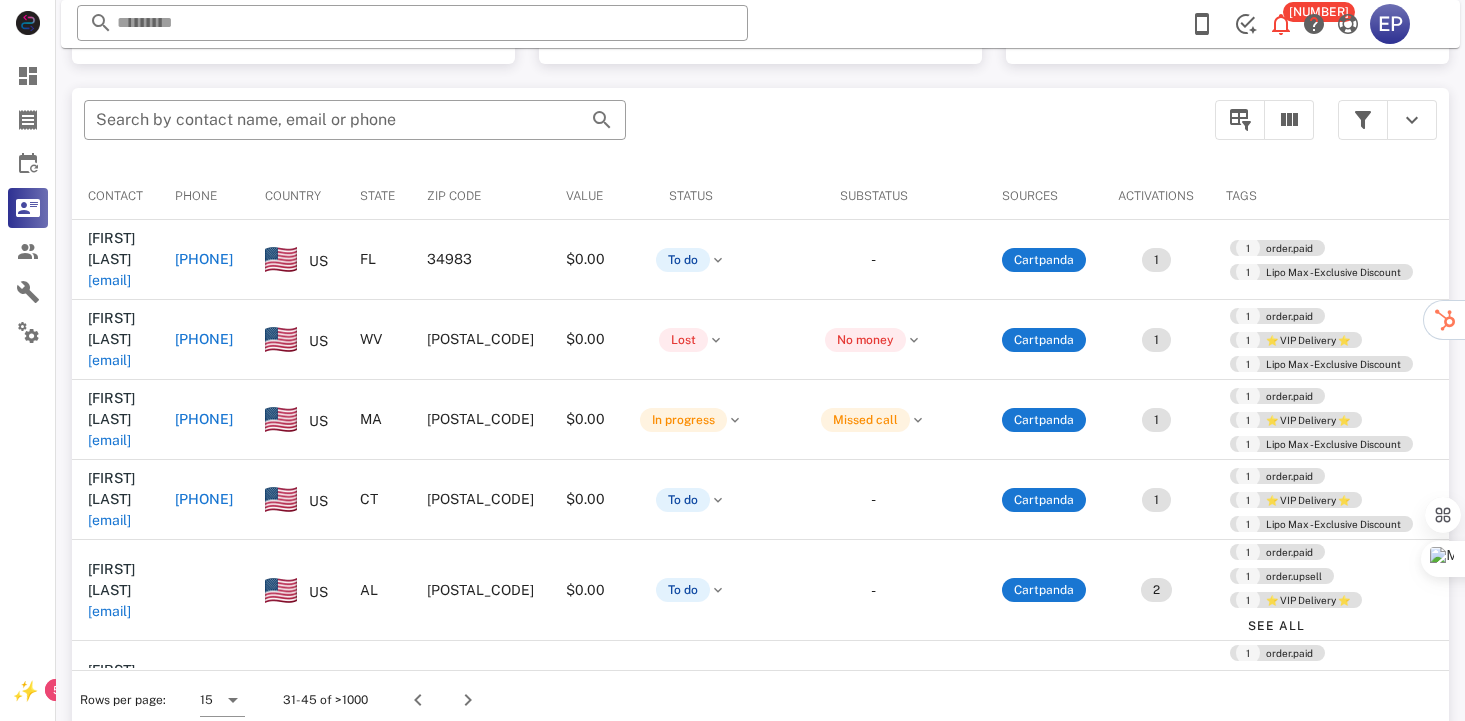 scroll, scrollTop: 378, scrollLeft: 0, axis: vertical 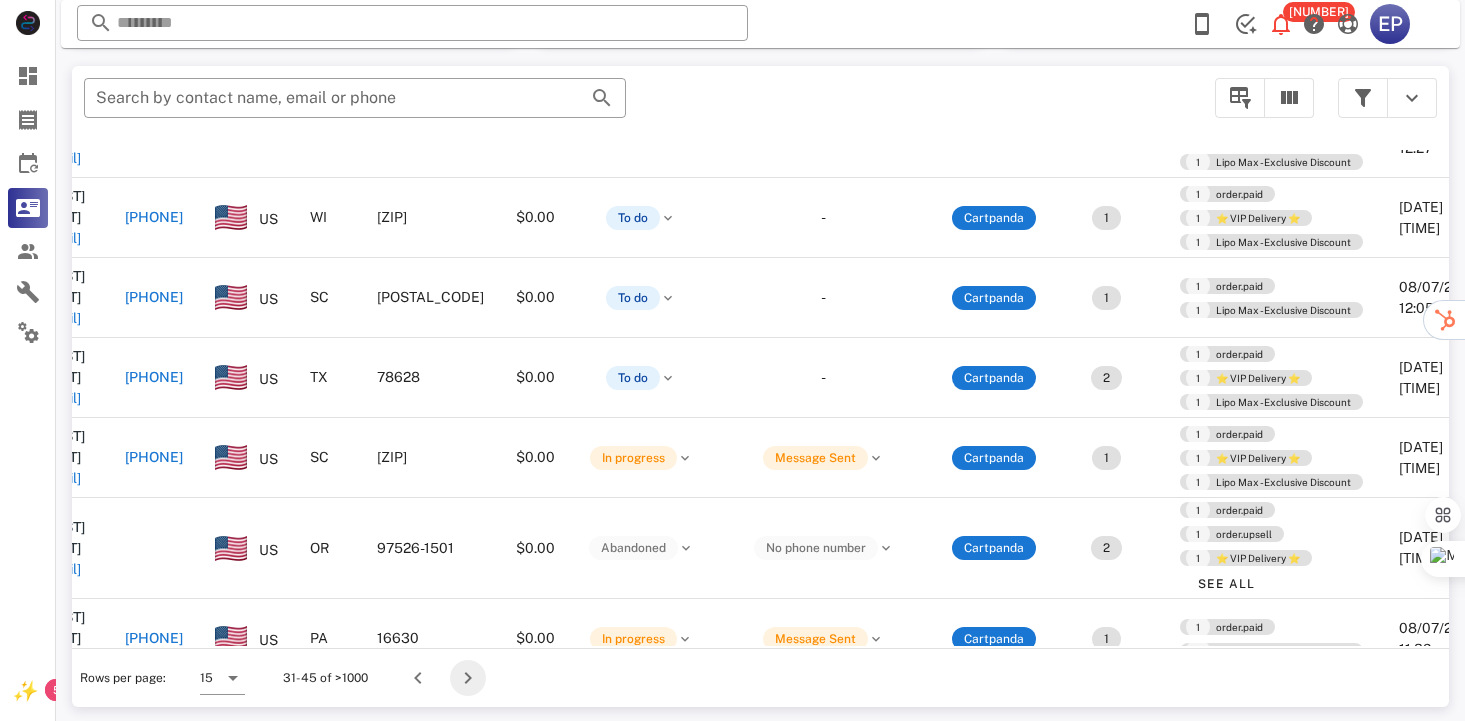 click at bounding box center [468, 678] 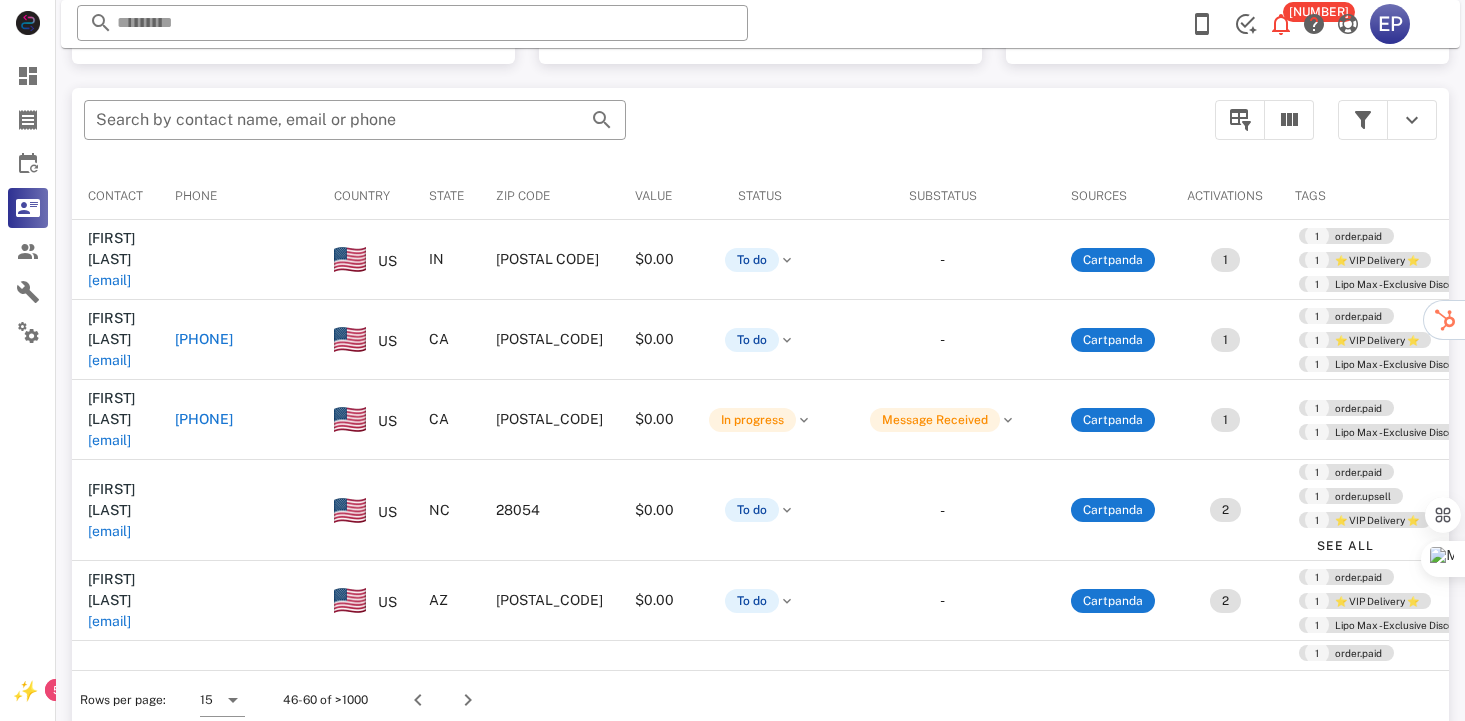 scroll, scrollTop: 378, scrollLeft: 0, axis: vertical 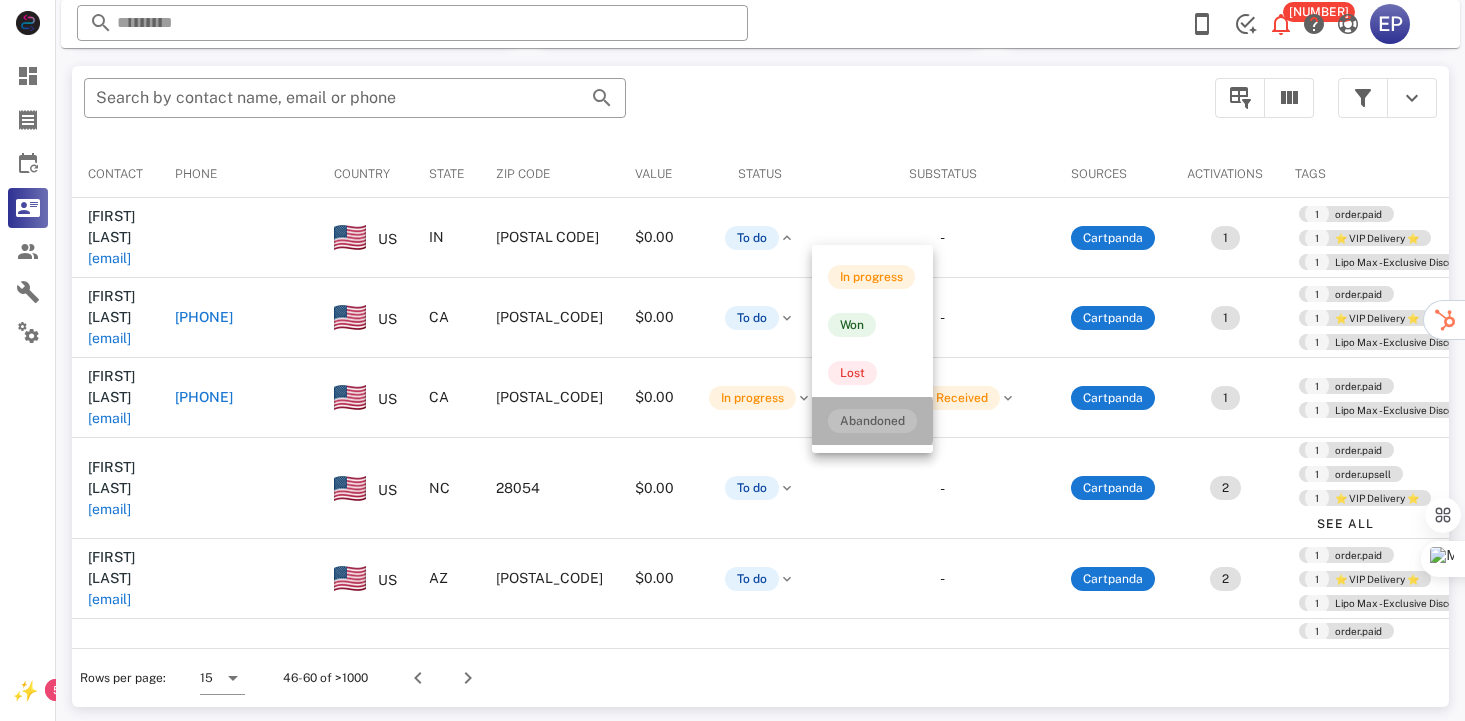 click on "Abandoned" at bounding box center [872, 421] 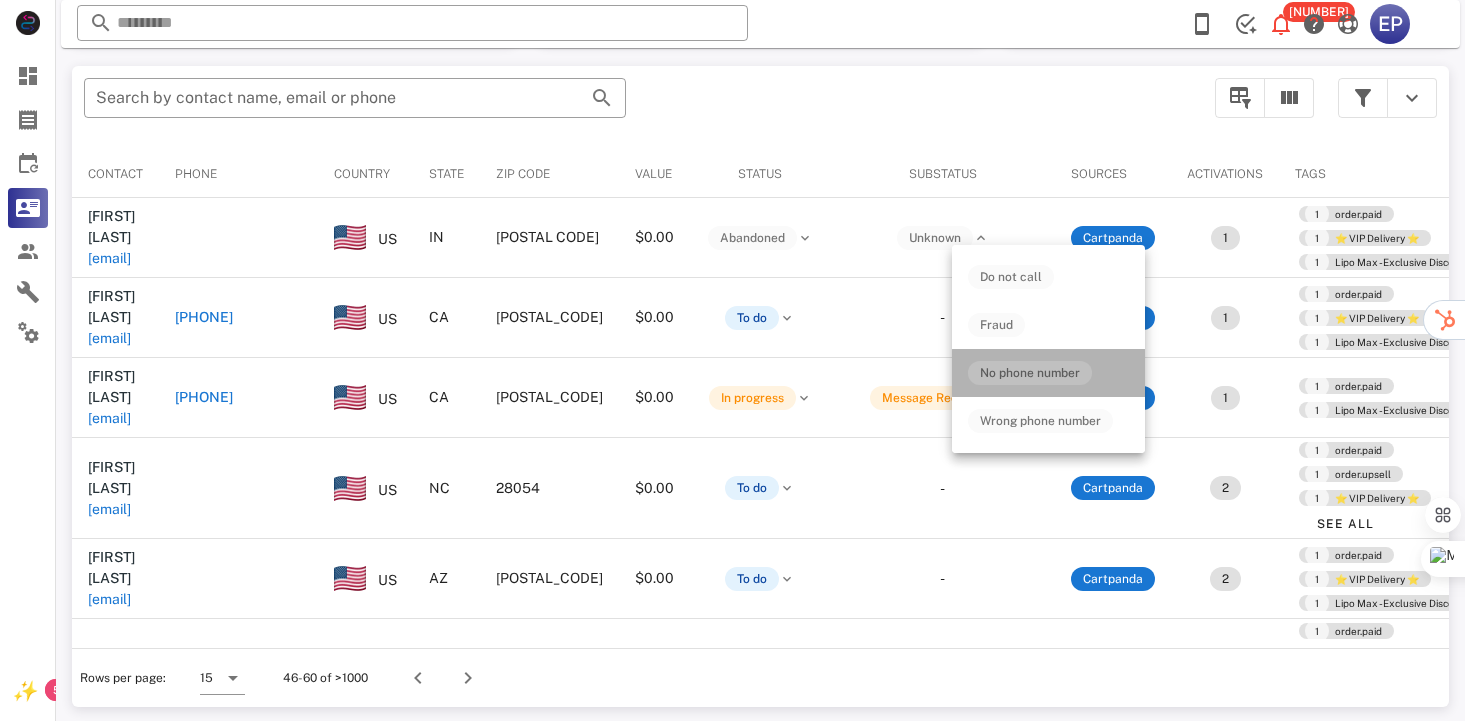 click on "No phone number" at bounding box center [1030, 373] 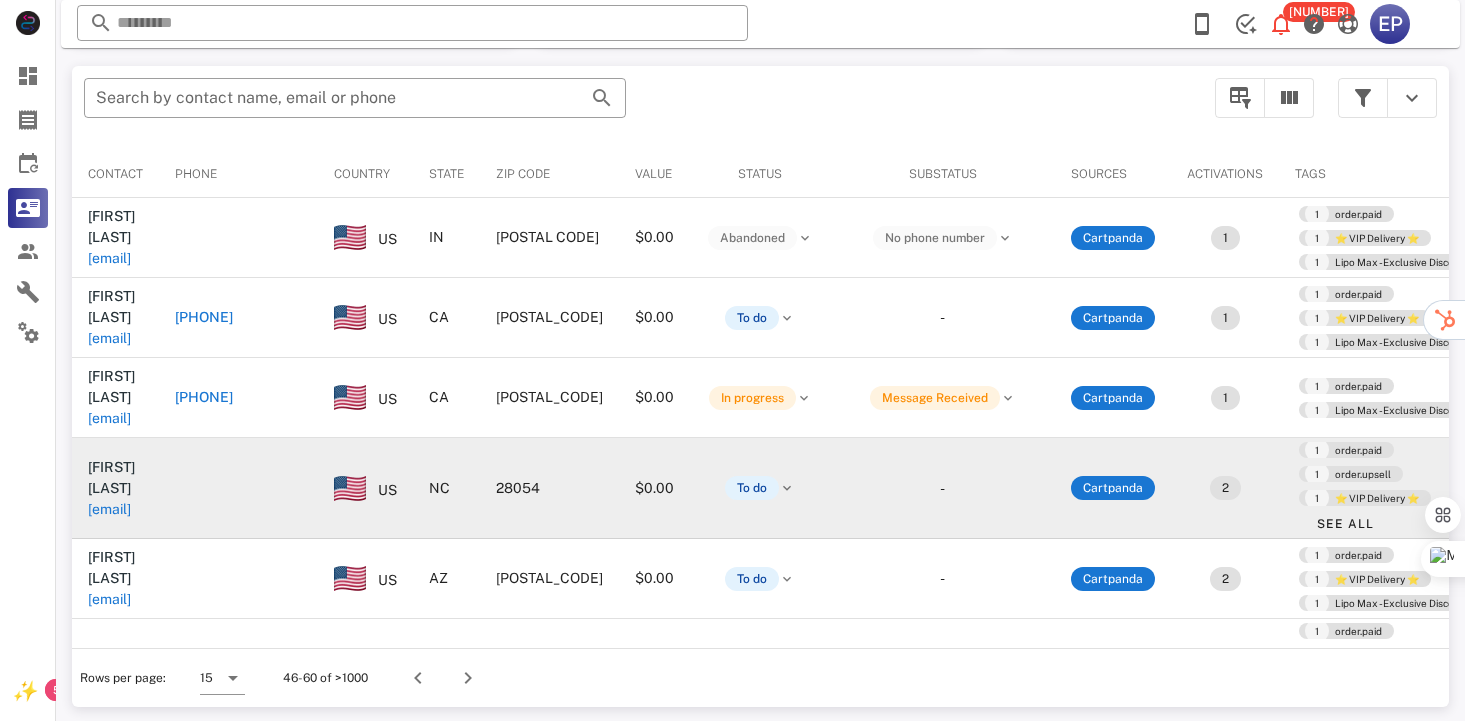 click on "28054" at bounding box center (549, 488) 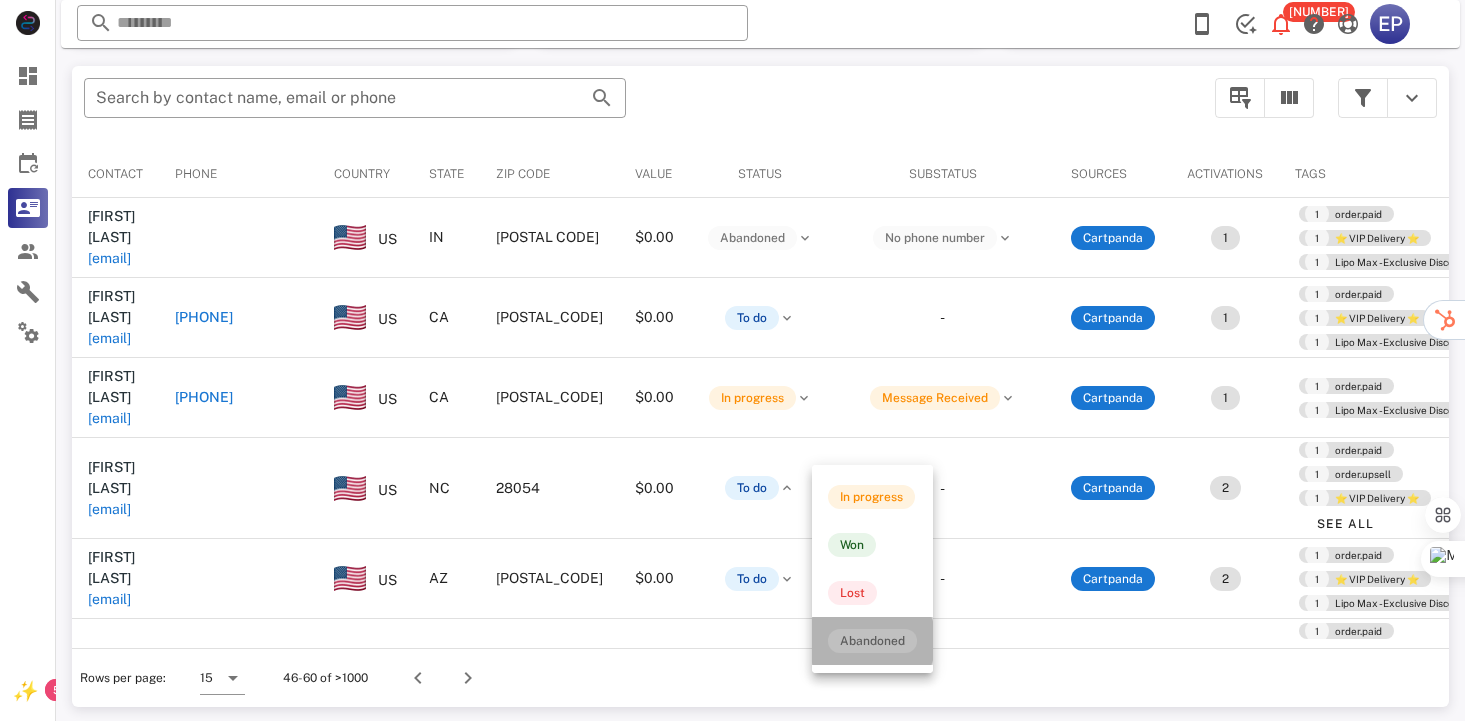 click on "Abandoned" at bounding box center [872, 641] 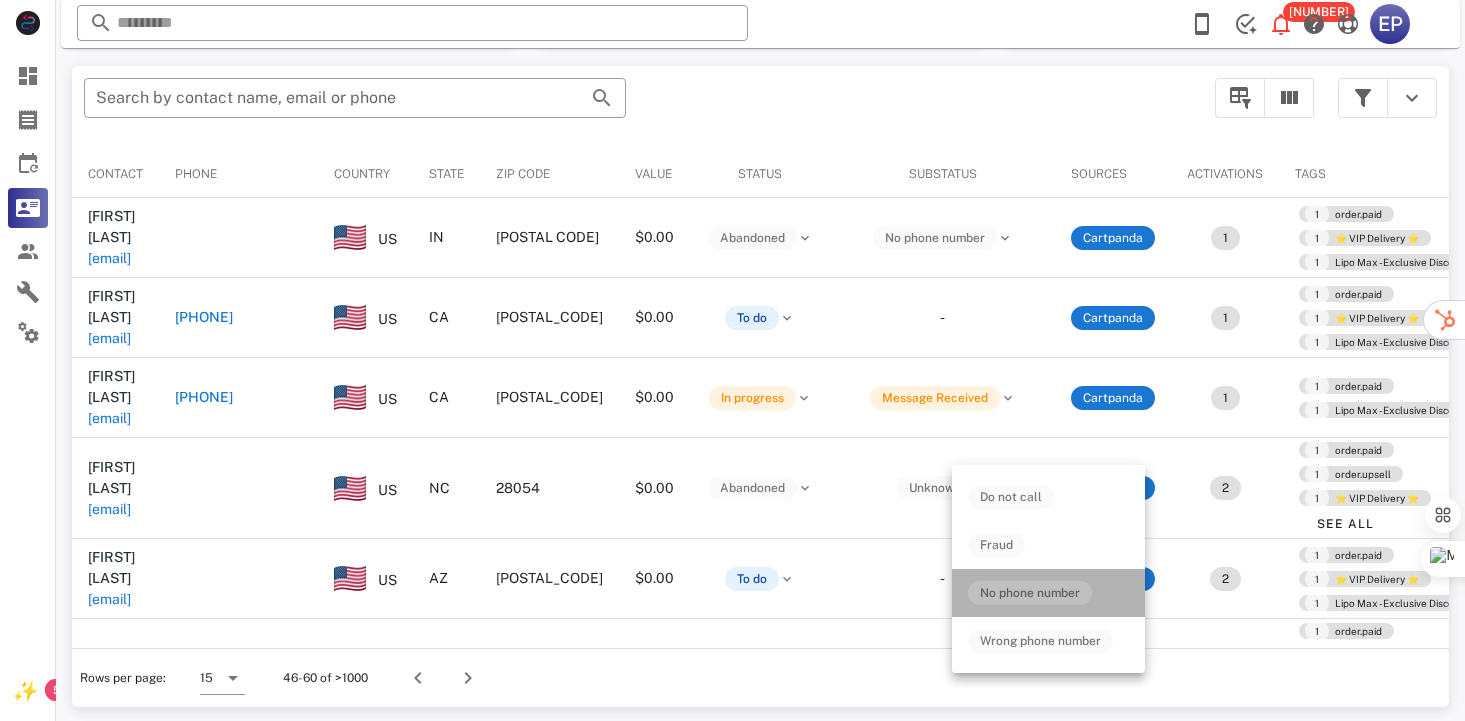 click on "No phone number" at bounding box center [1030, 593] 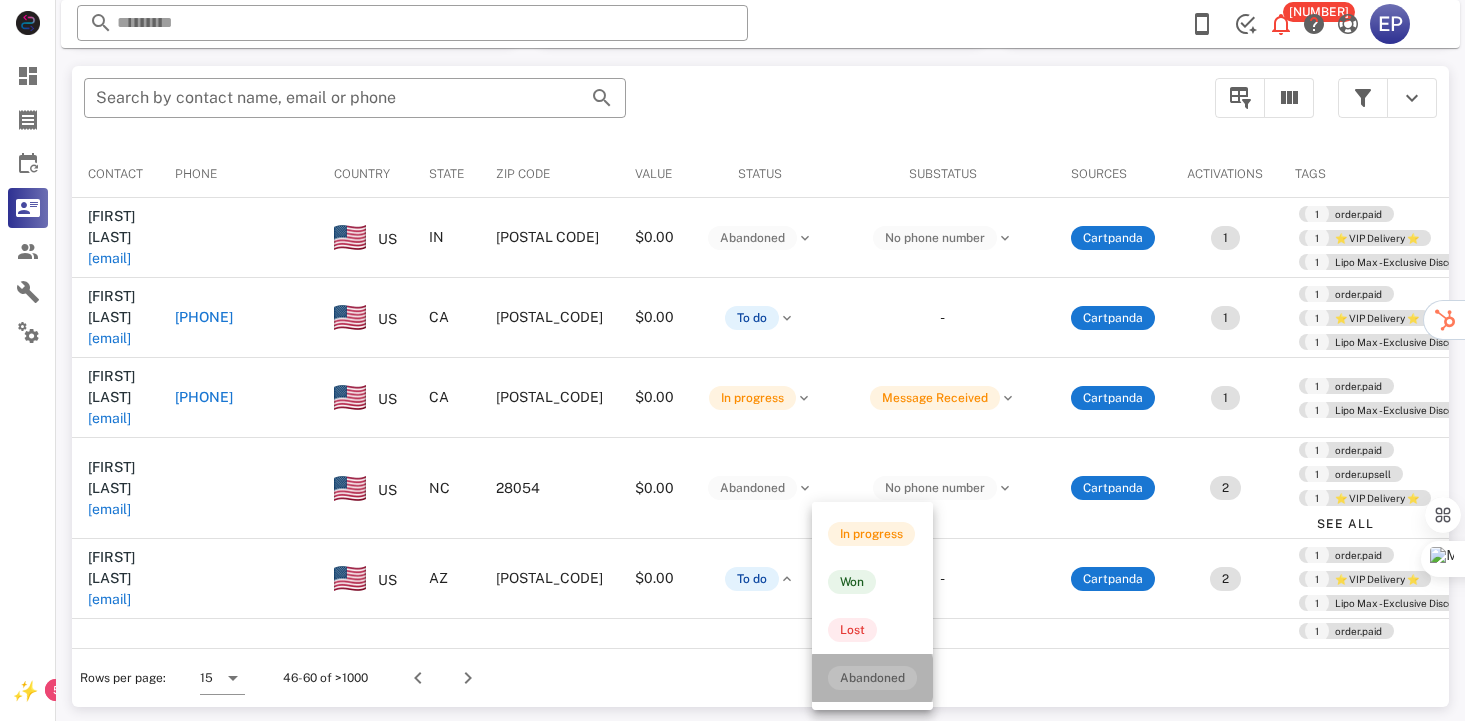 click on "Abandoned" at bounding box center (872, 678) 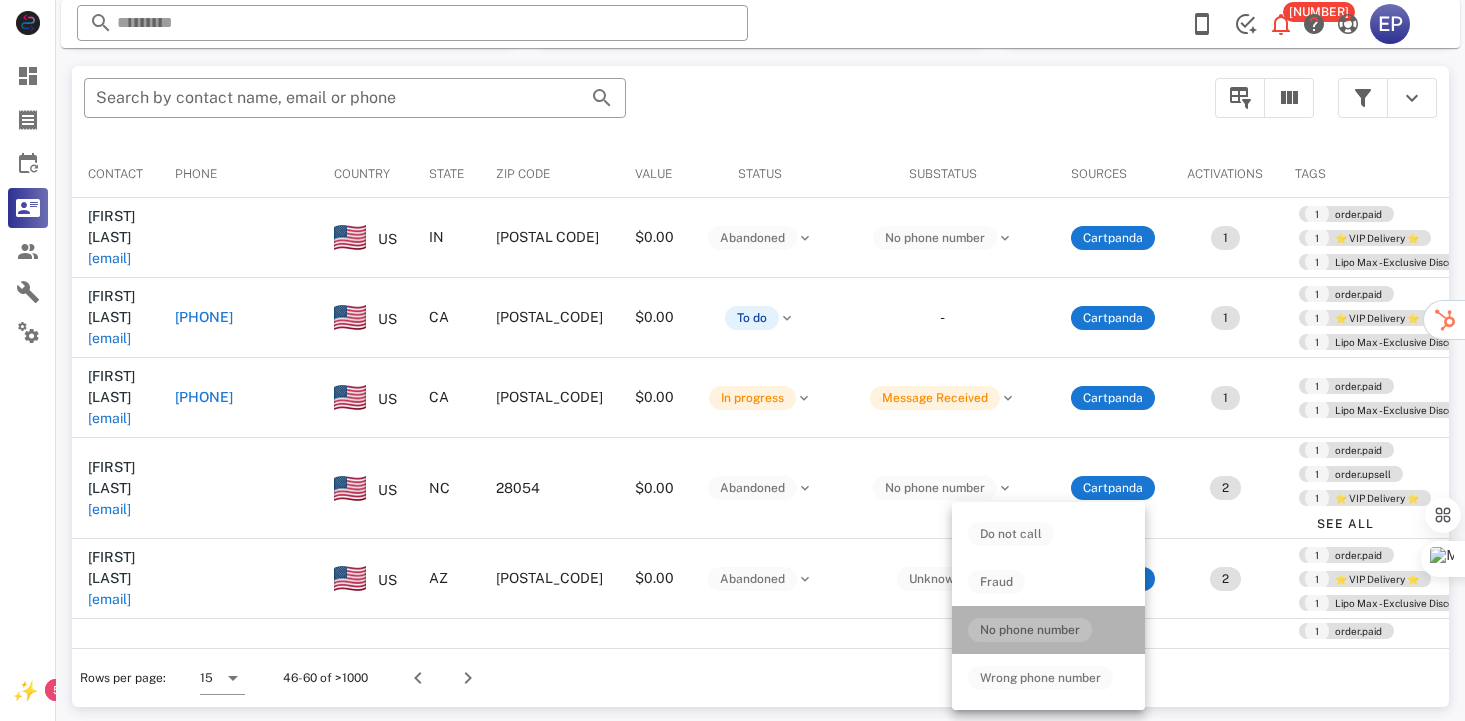 click on "No phone number" at bounding box center [1030, 630] 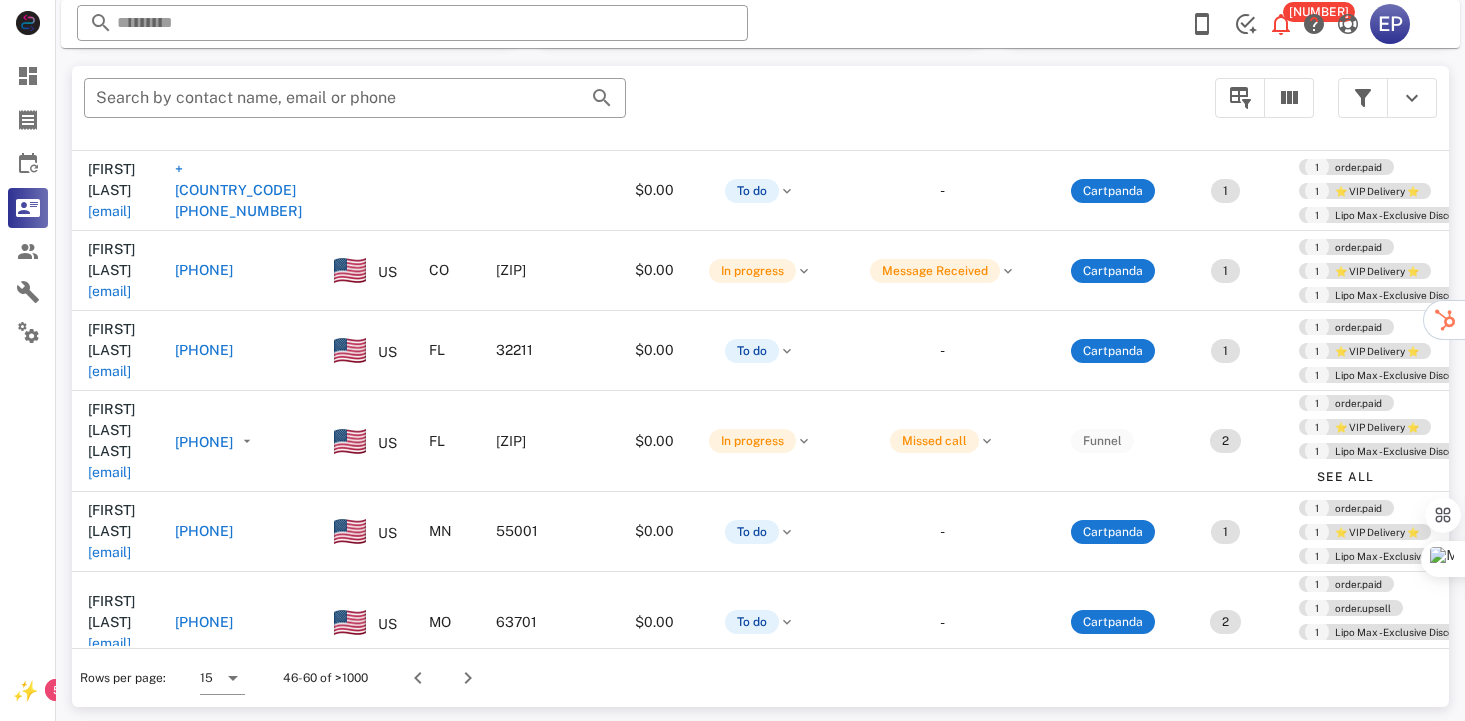 scroll, scrollTop: 772, scrollLeft: 0, axis: vertical 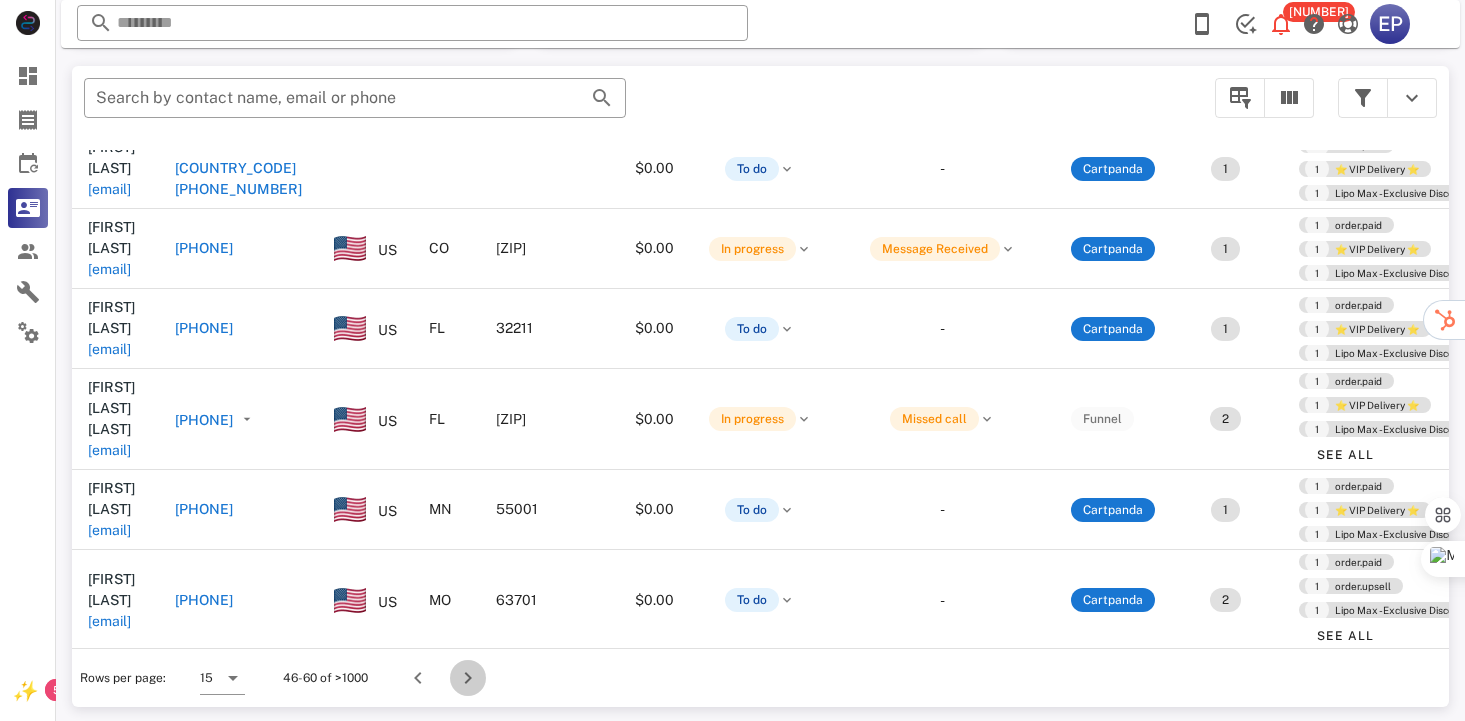 click at bounding box center [468, 678] 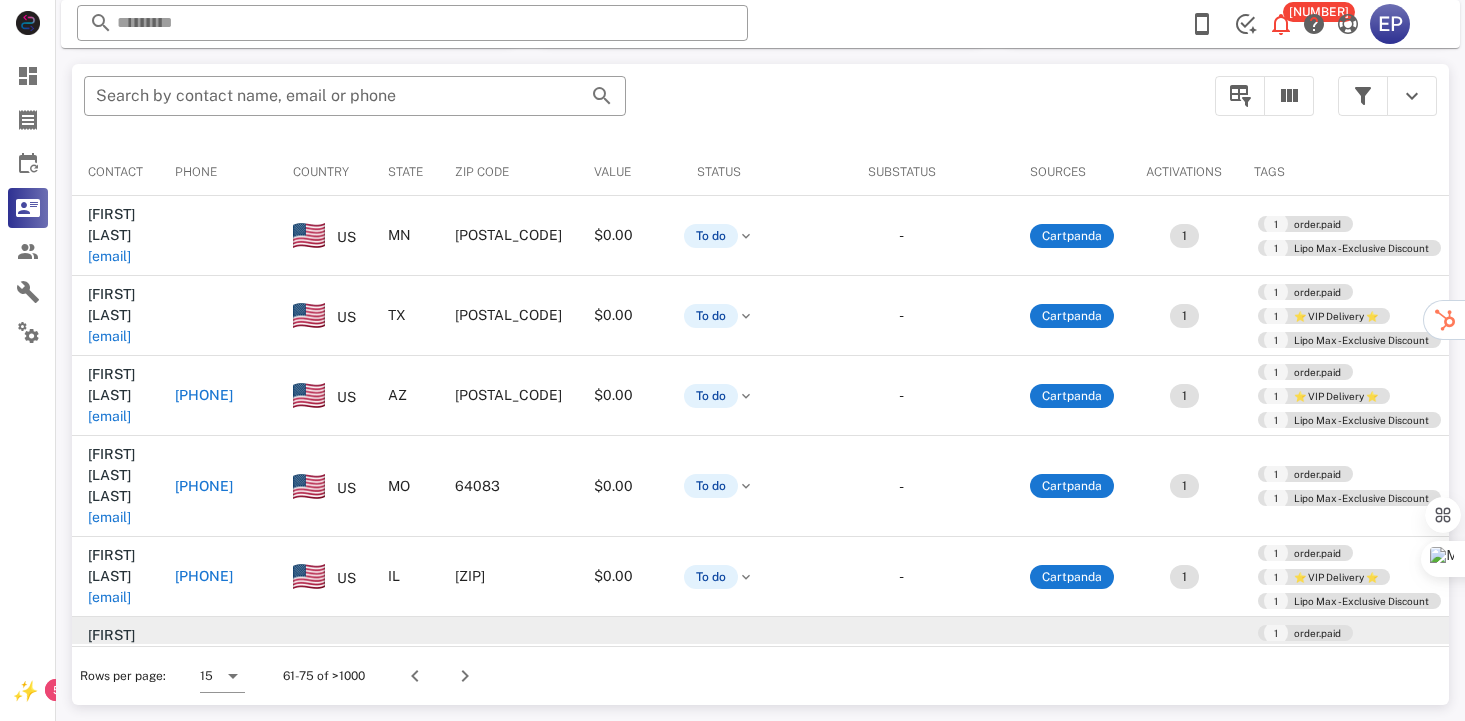 scroll, scrollTop: 378, scrollLeft: 0, axis: vertical 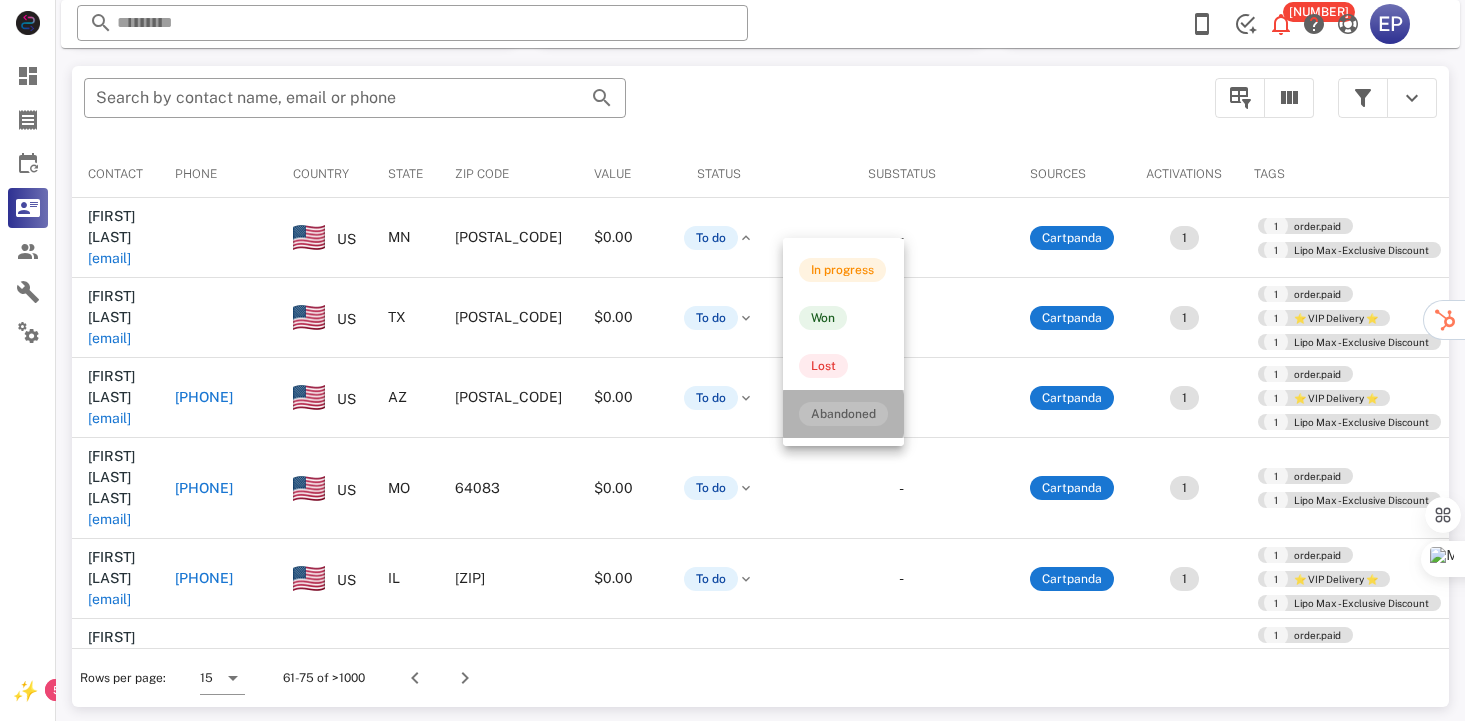 click on "Abandoned" at bounding box center (843, 414) 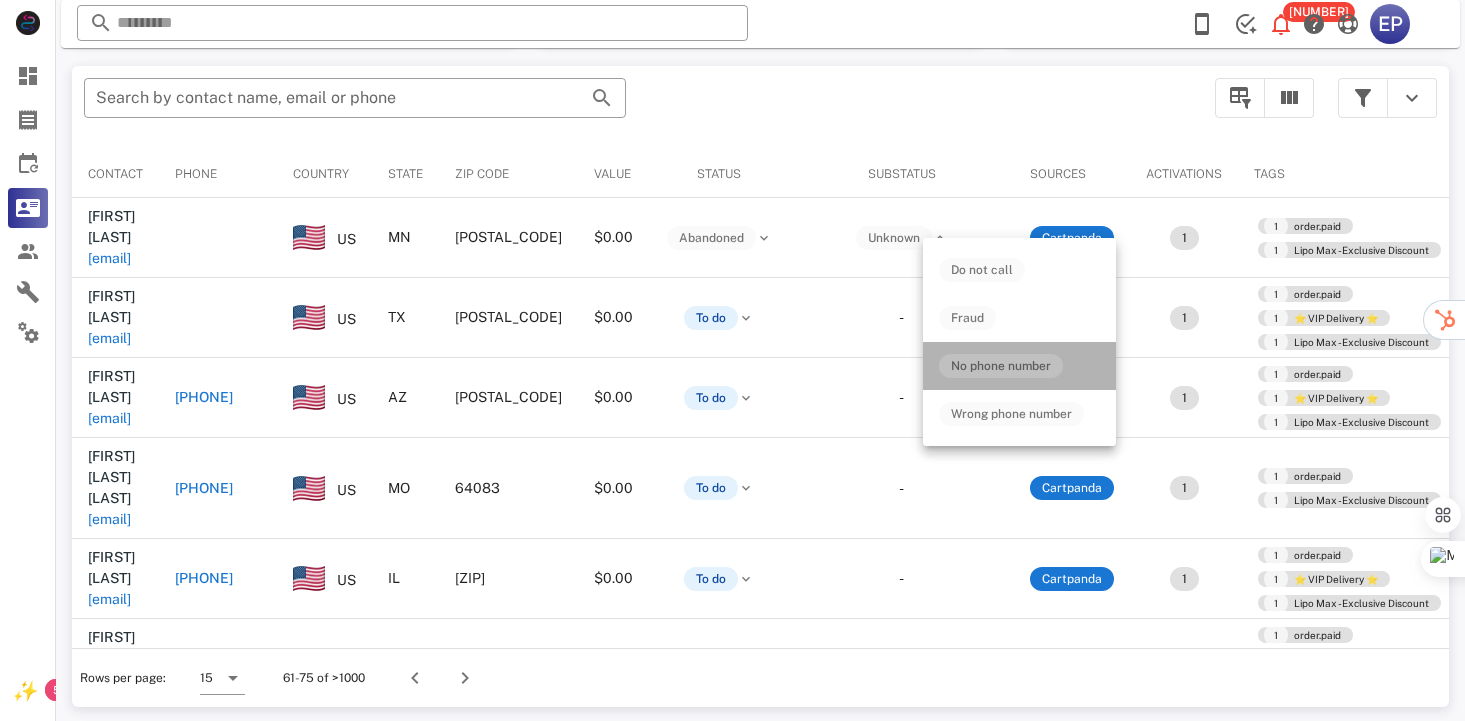 click on "No phone number" at bounding box center [1001, 366] 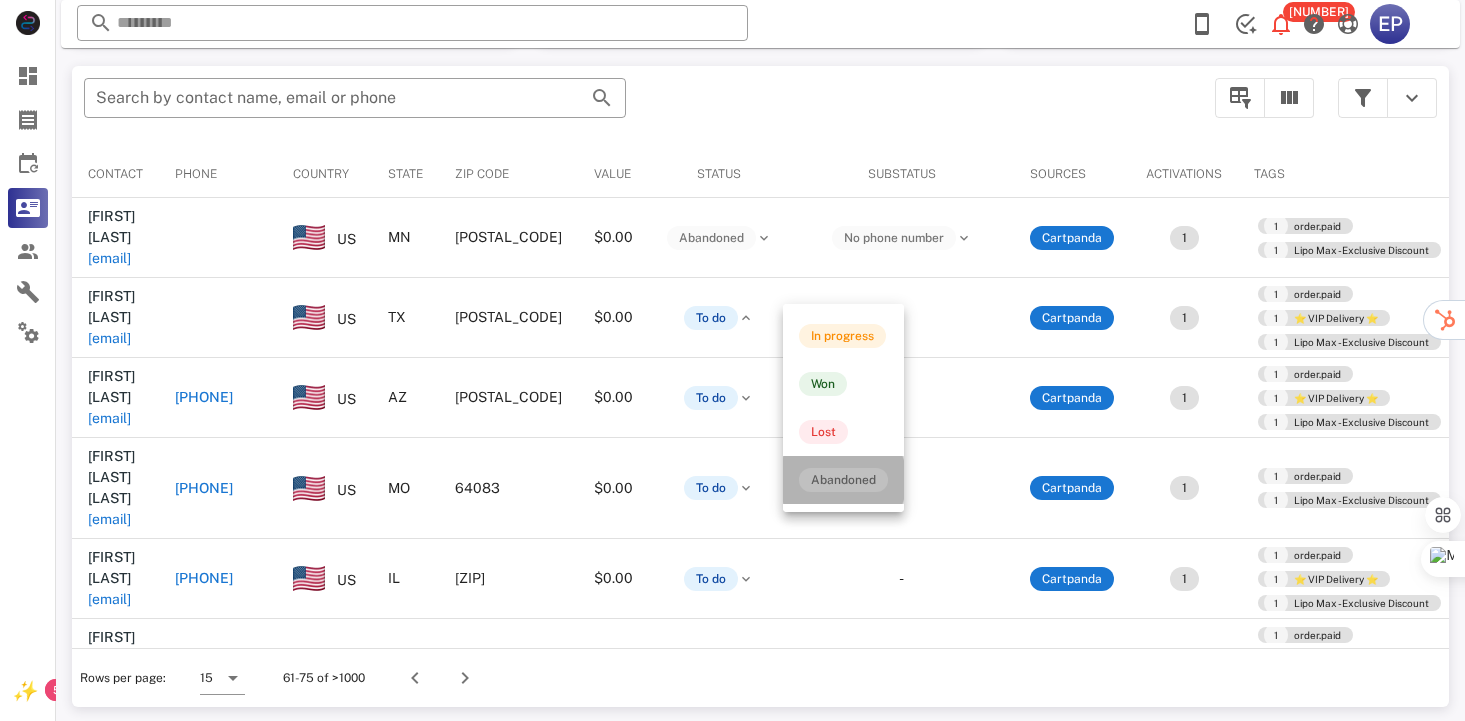 click on "Abandoned" at bounding box center [843, 480] 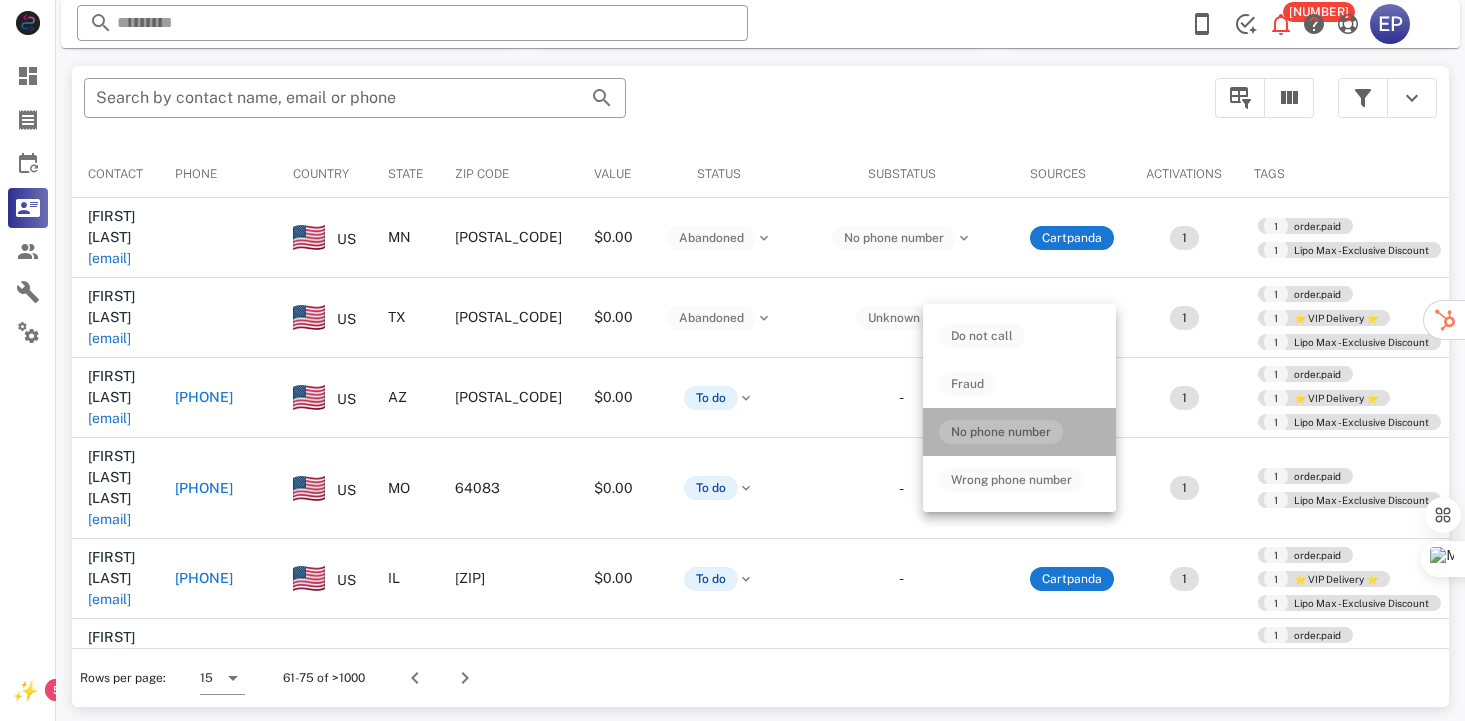 click on "No phone number" at bounding box center (1001, 432) 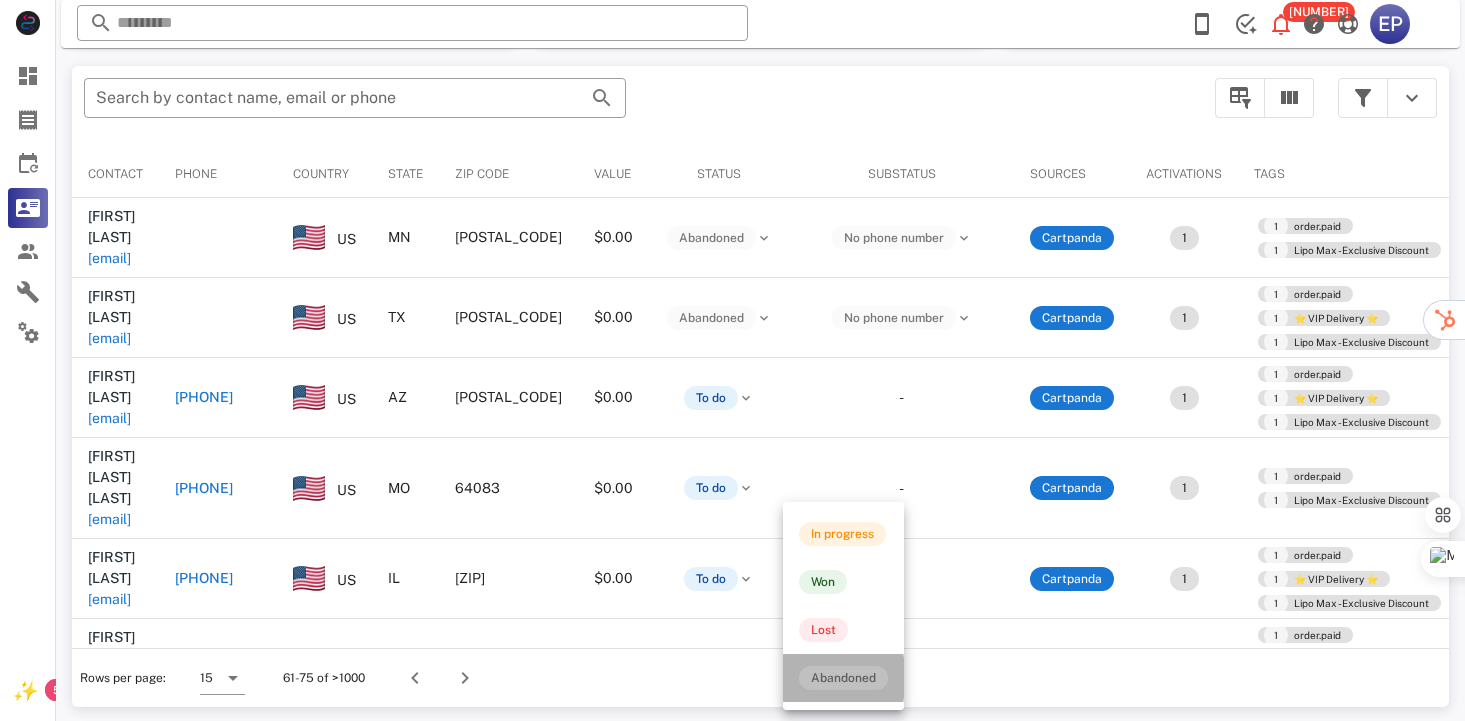 click on "Abandoned" at bounding box center [843, 678] 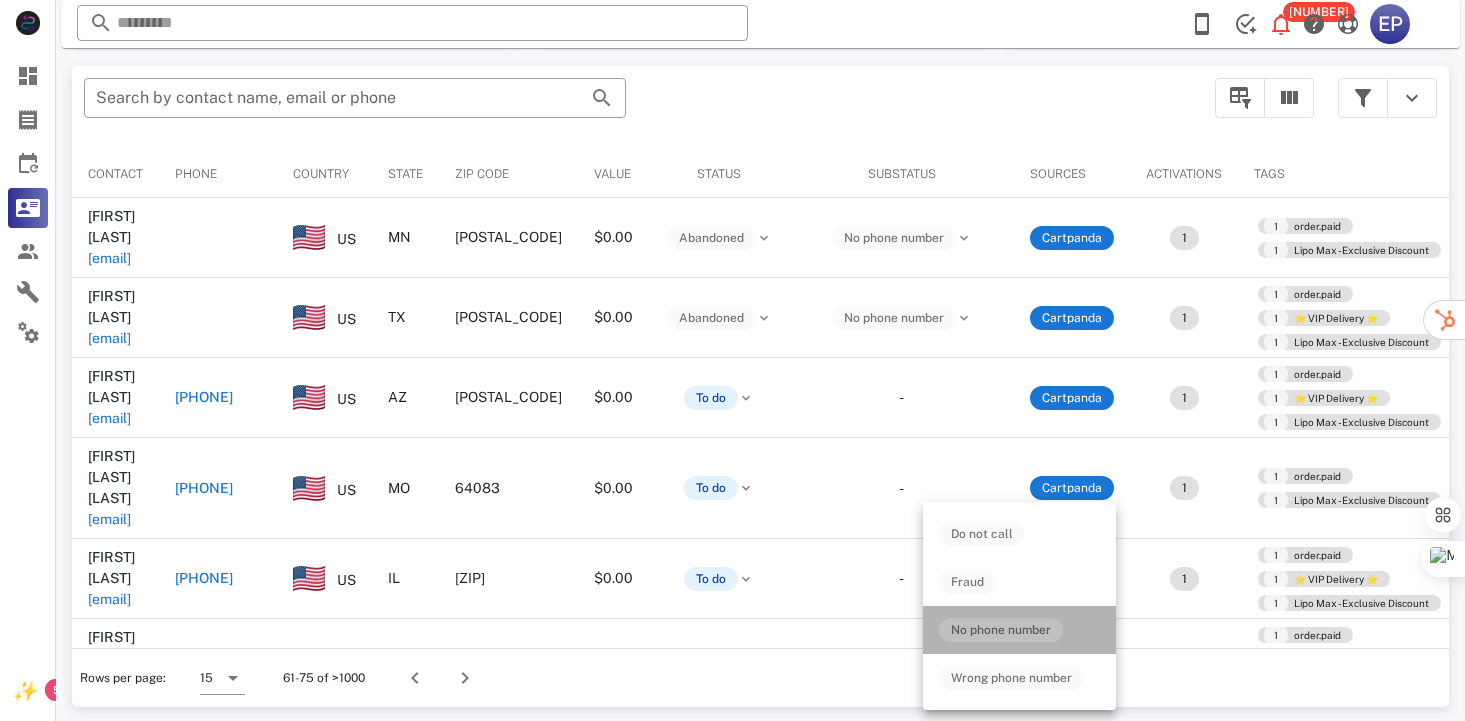 click on "No phone number" at bounding box center [1001, 630] 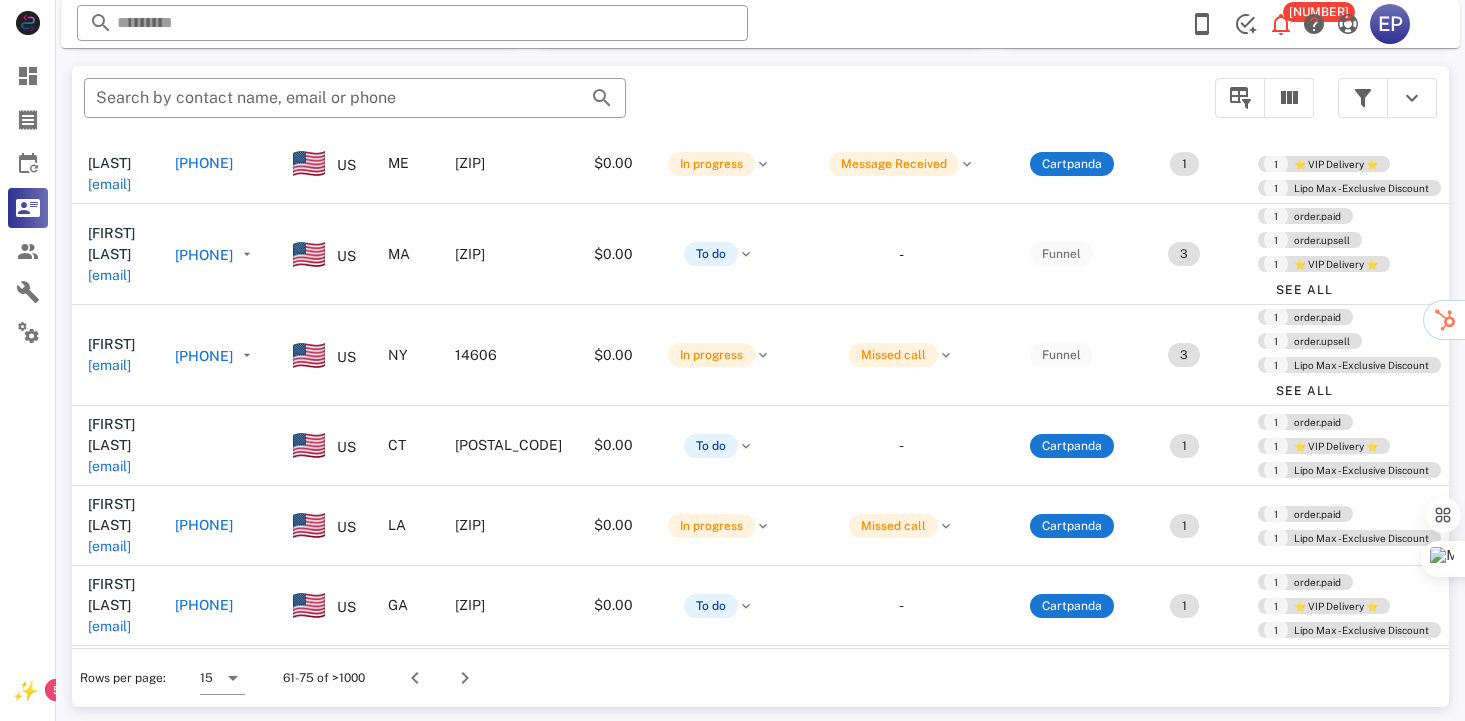 scroll, scrollTop: 600, scrollLeft: 0, axis: vertical 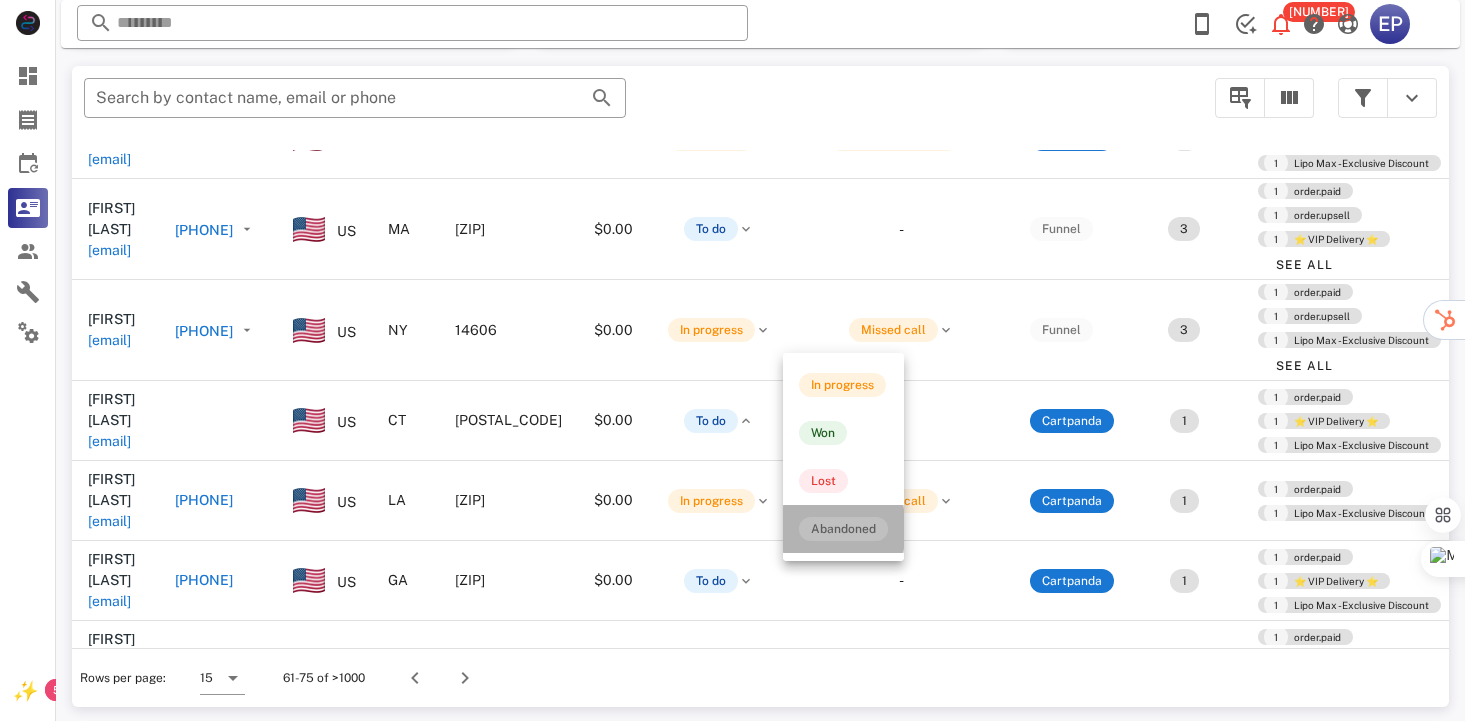 click on "Abandoned" at bounding box center [843, 529] 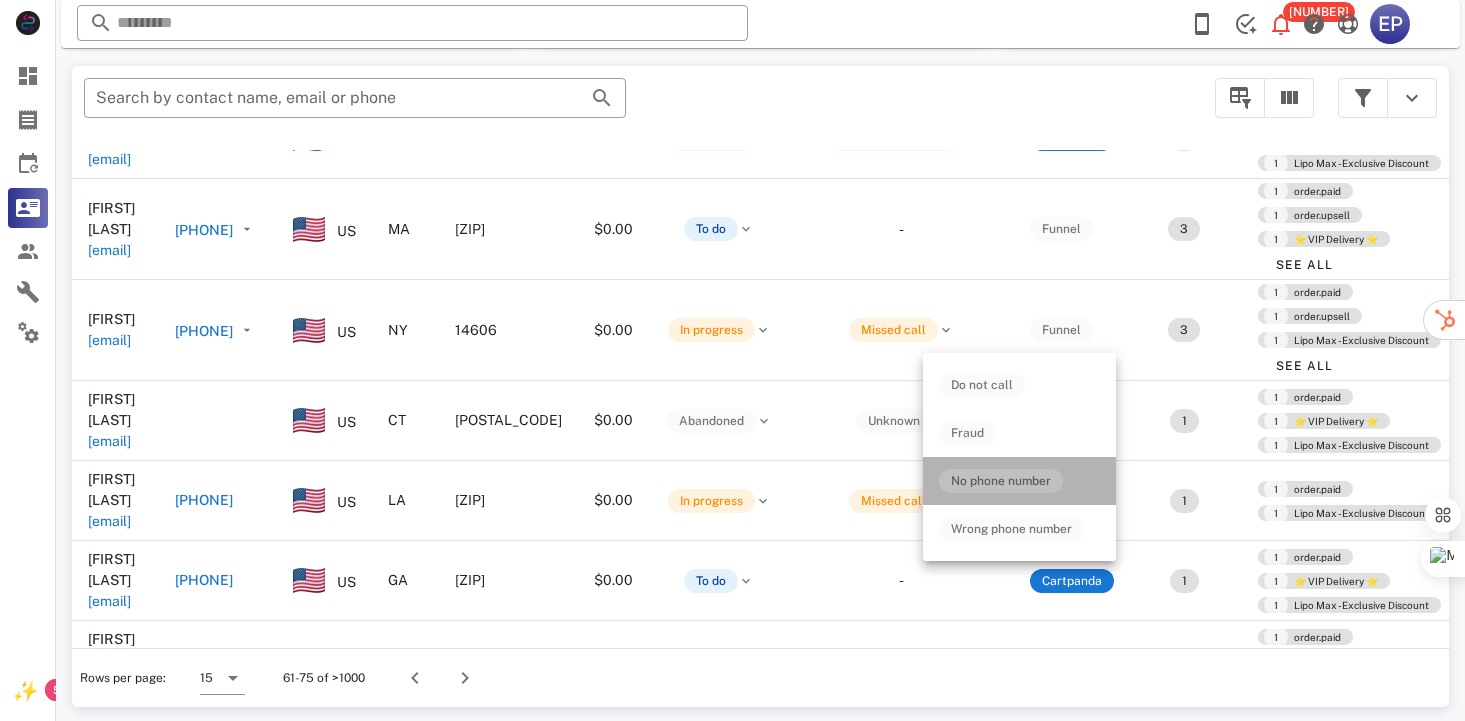 click on "No phone number" at bounding box center [1001, 481] 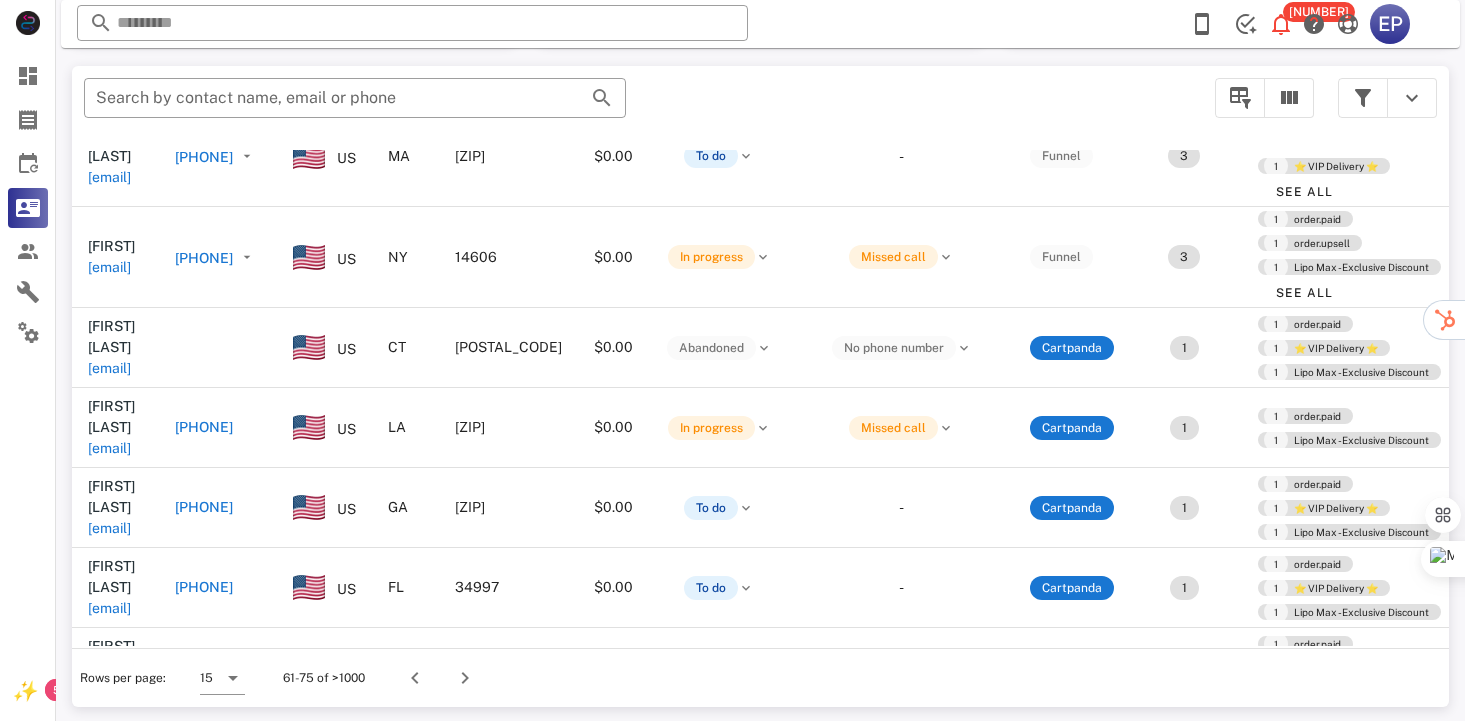 scroll, scrollTop: 695, scrollLeft: 0, axis: vertical 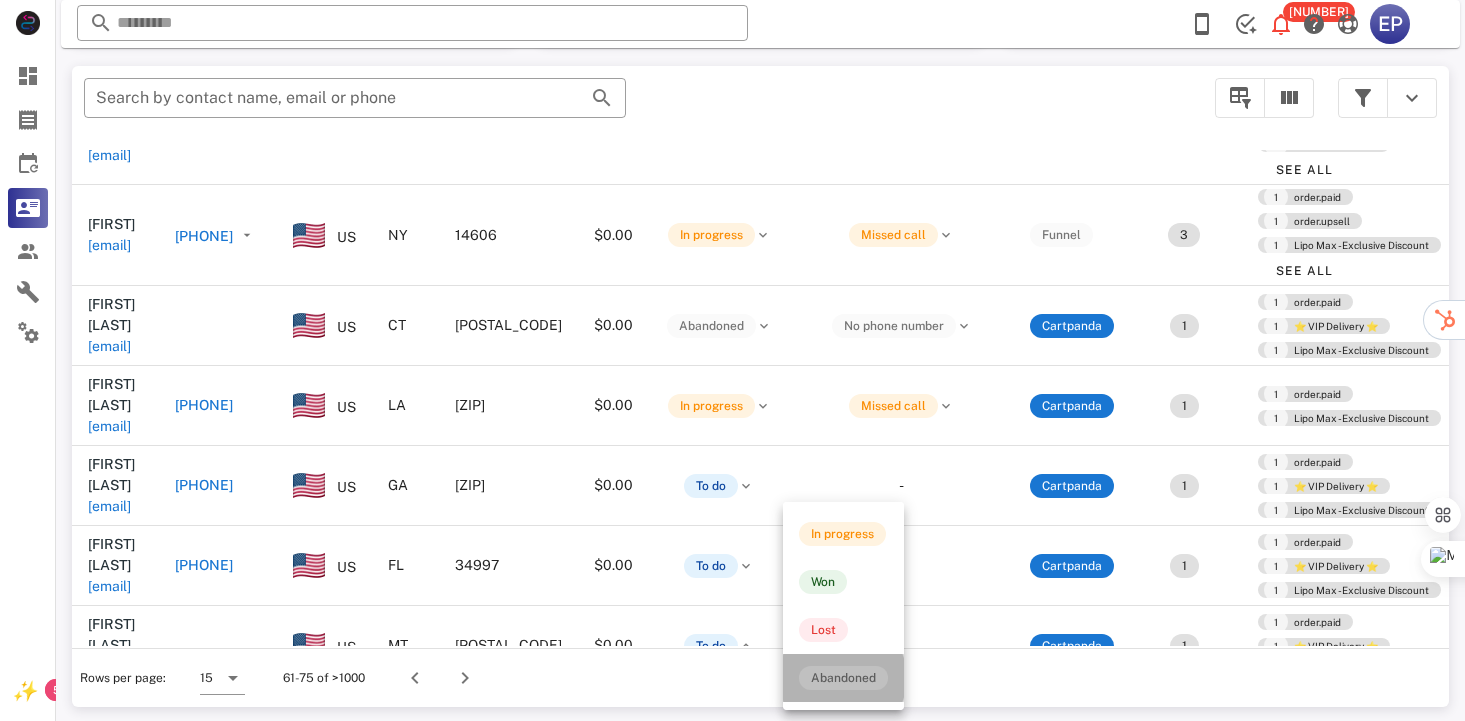 click on "Abandoned" at bounding box center (843, 678) 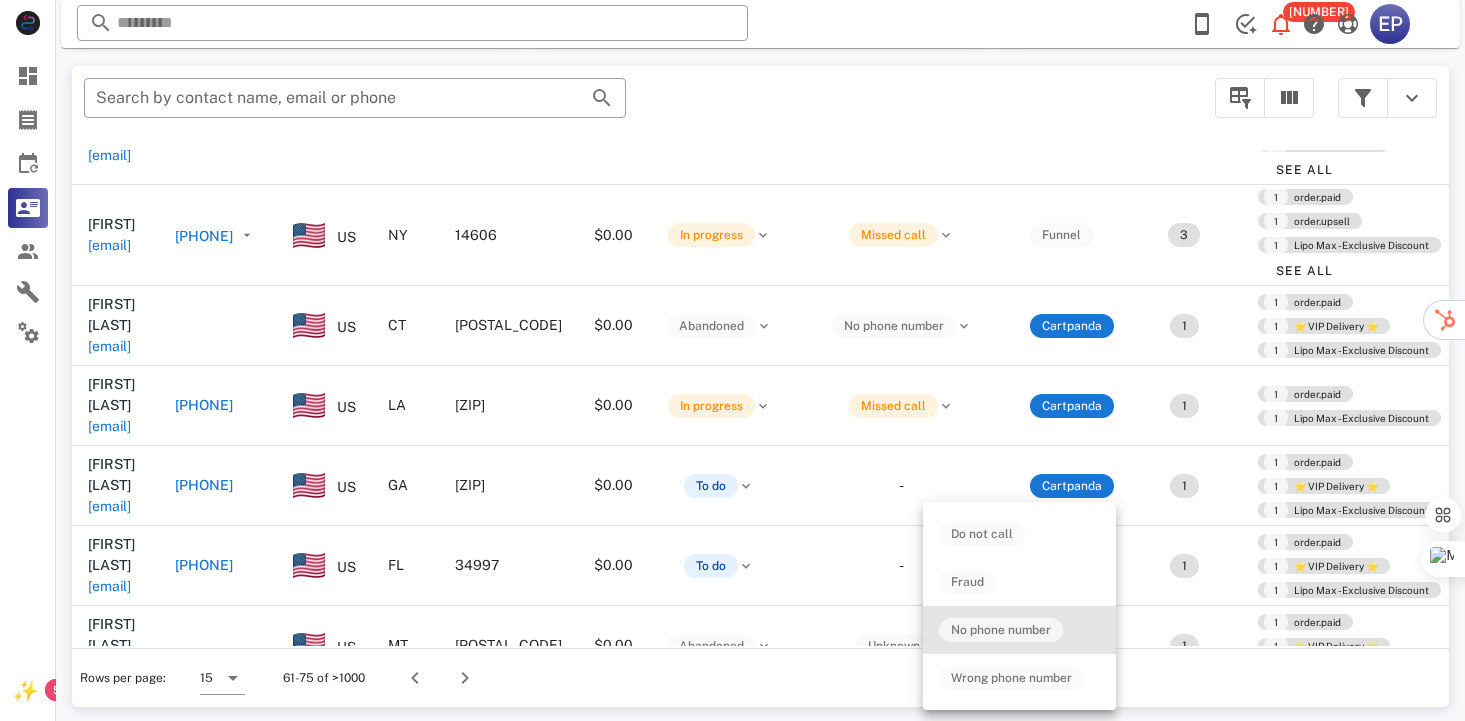 click on "No phone number" at bounding box center (1001, 630) 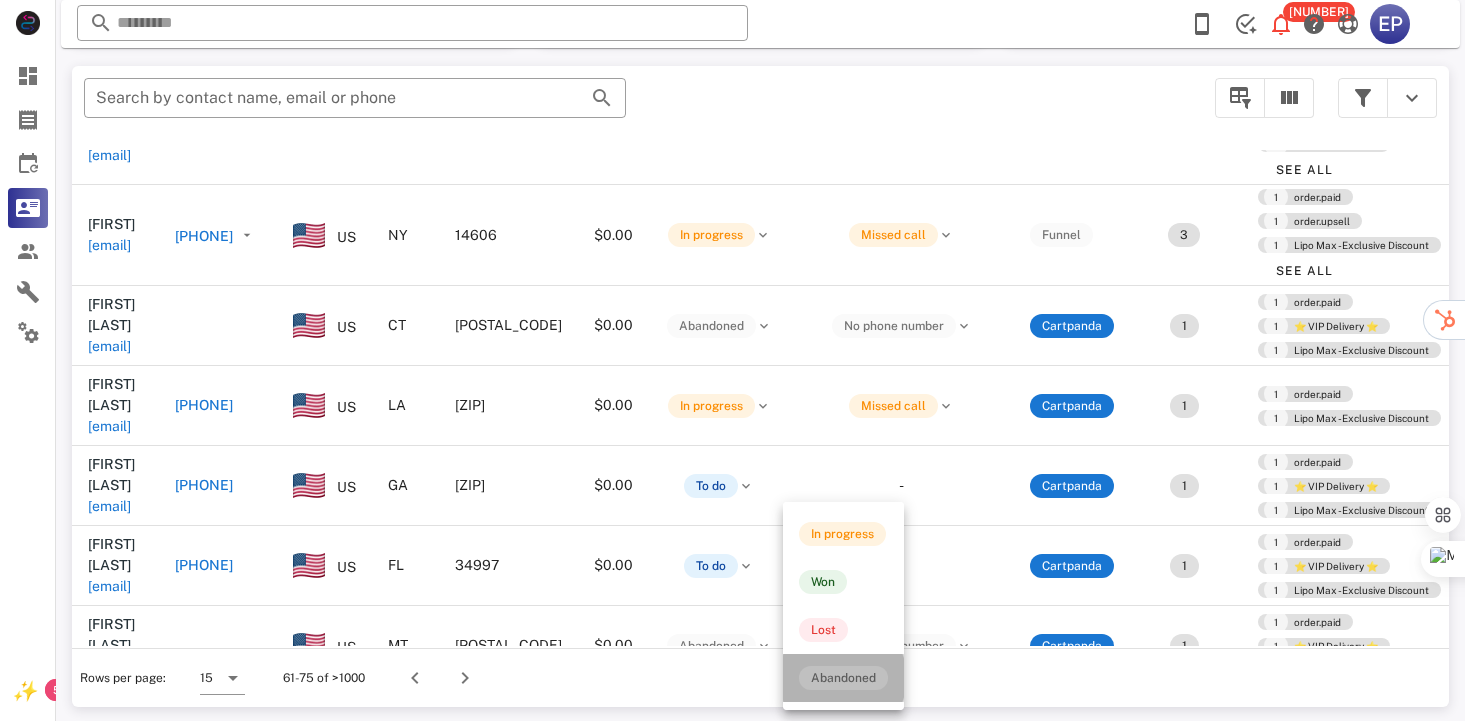 click on "Abandoned" at bounding box center (843, 678) 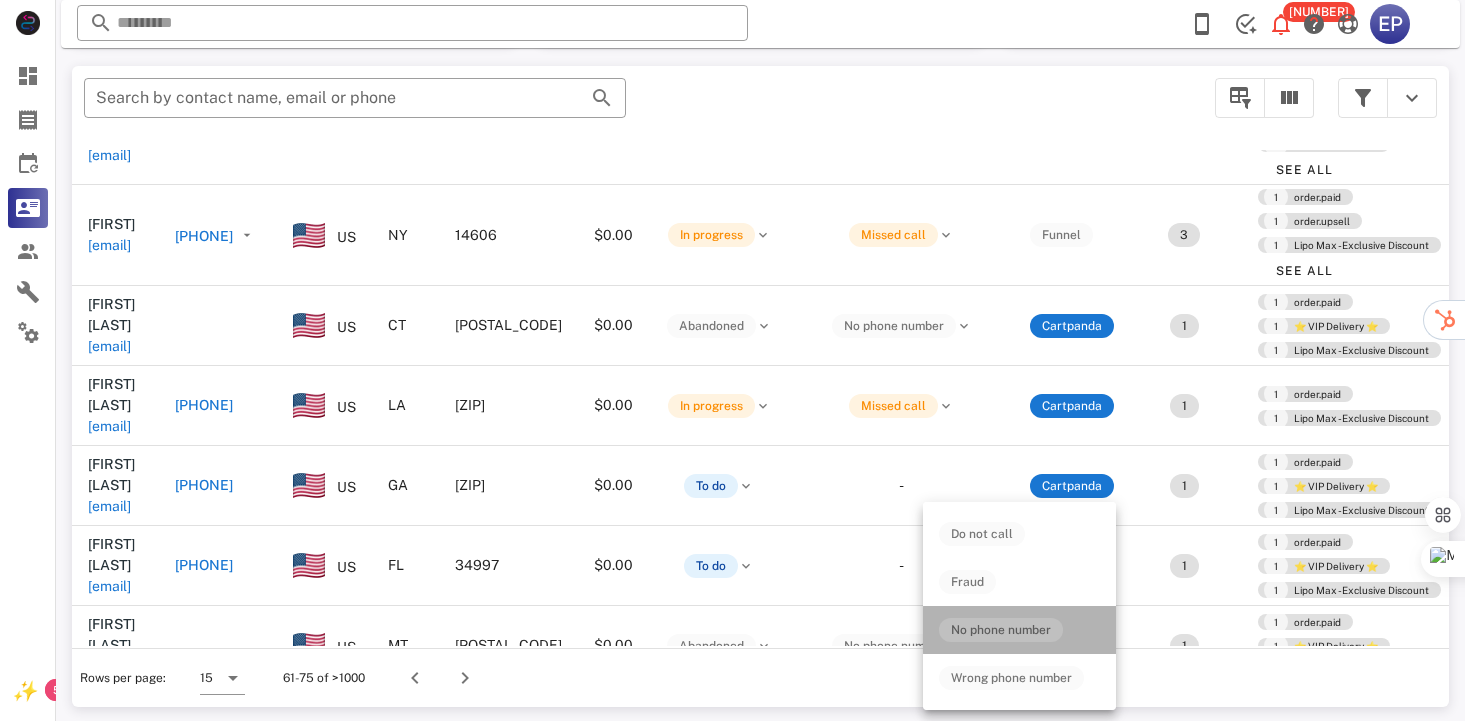 click on "No phone number" at bounding box center [1001, 630] 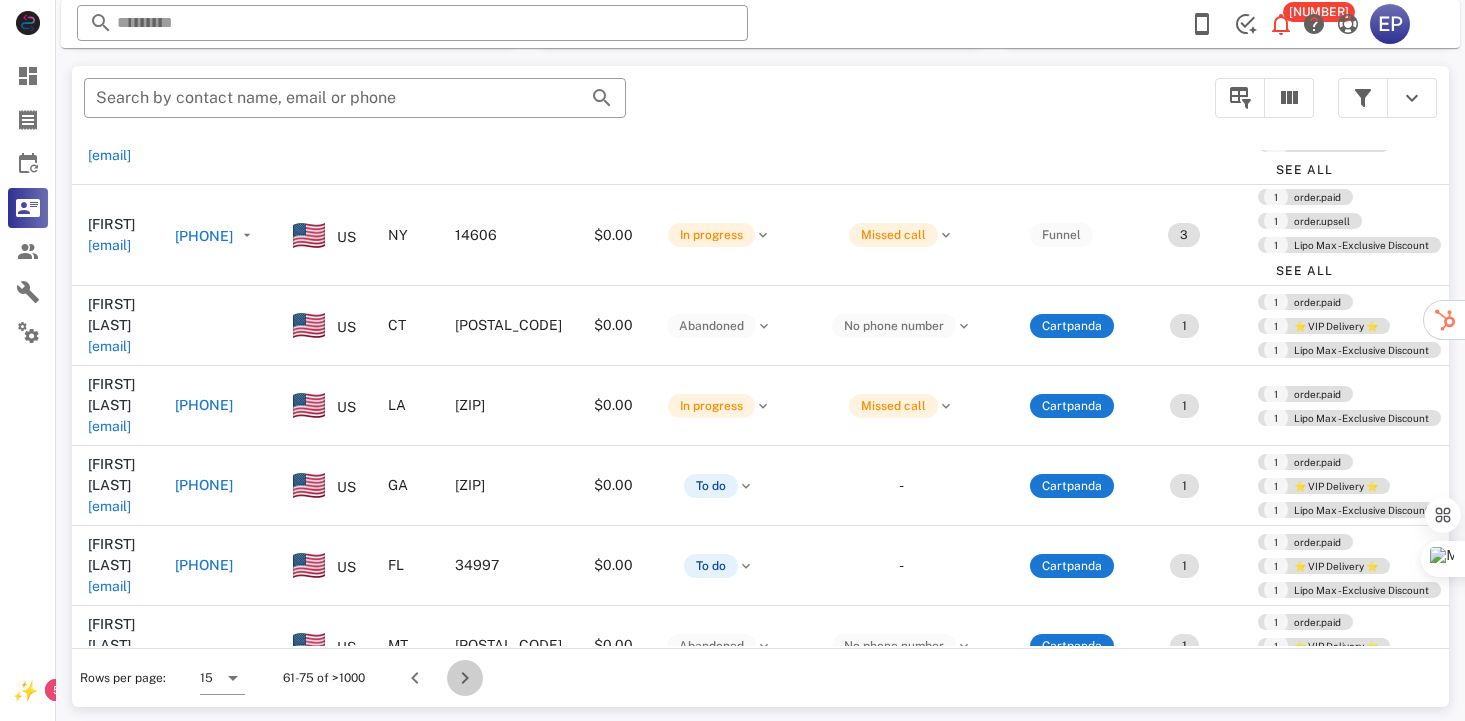 click at bounding box center [465, 678] 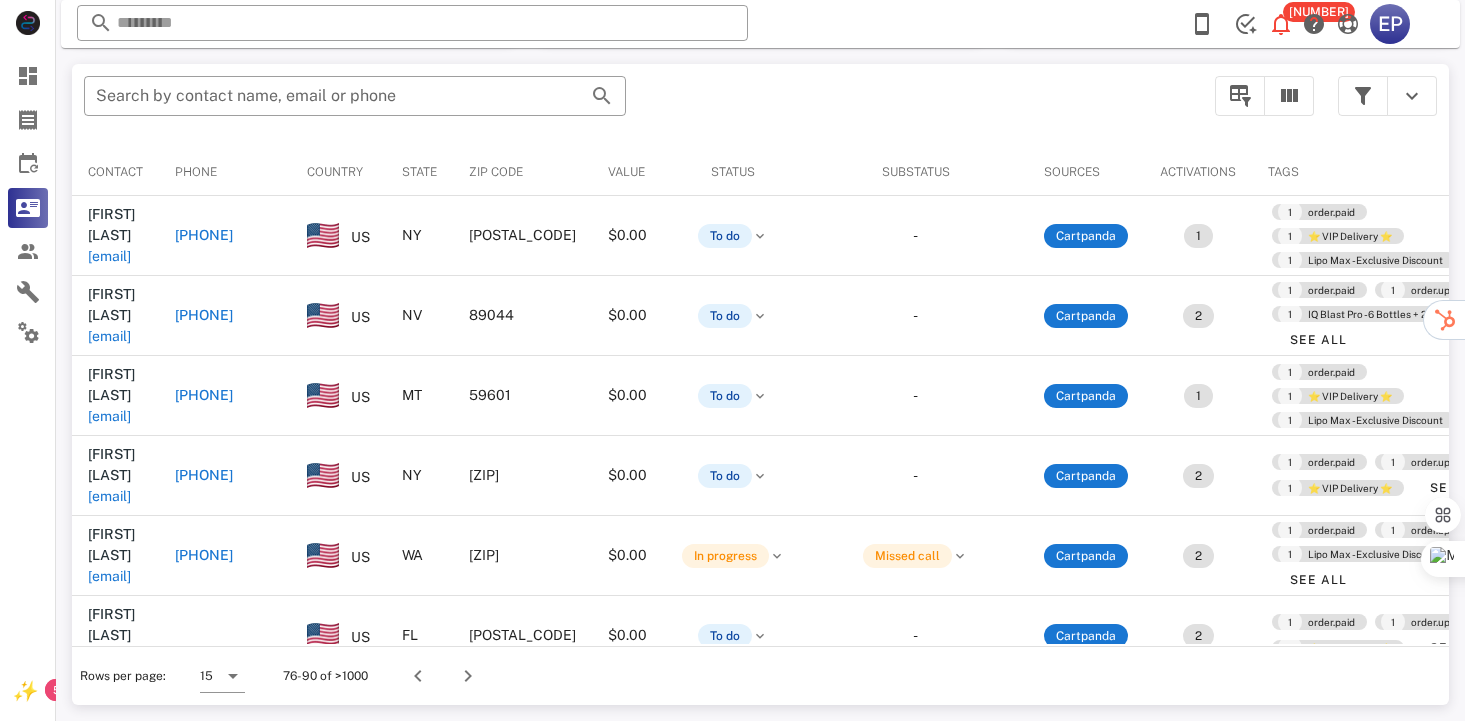scroll, scrollTop: 378, scrollLeft: 0, axis: vertical 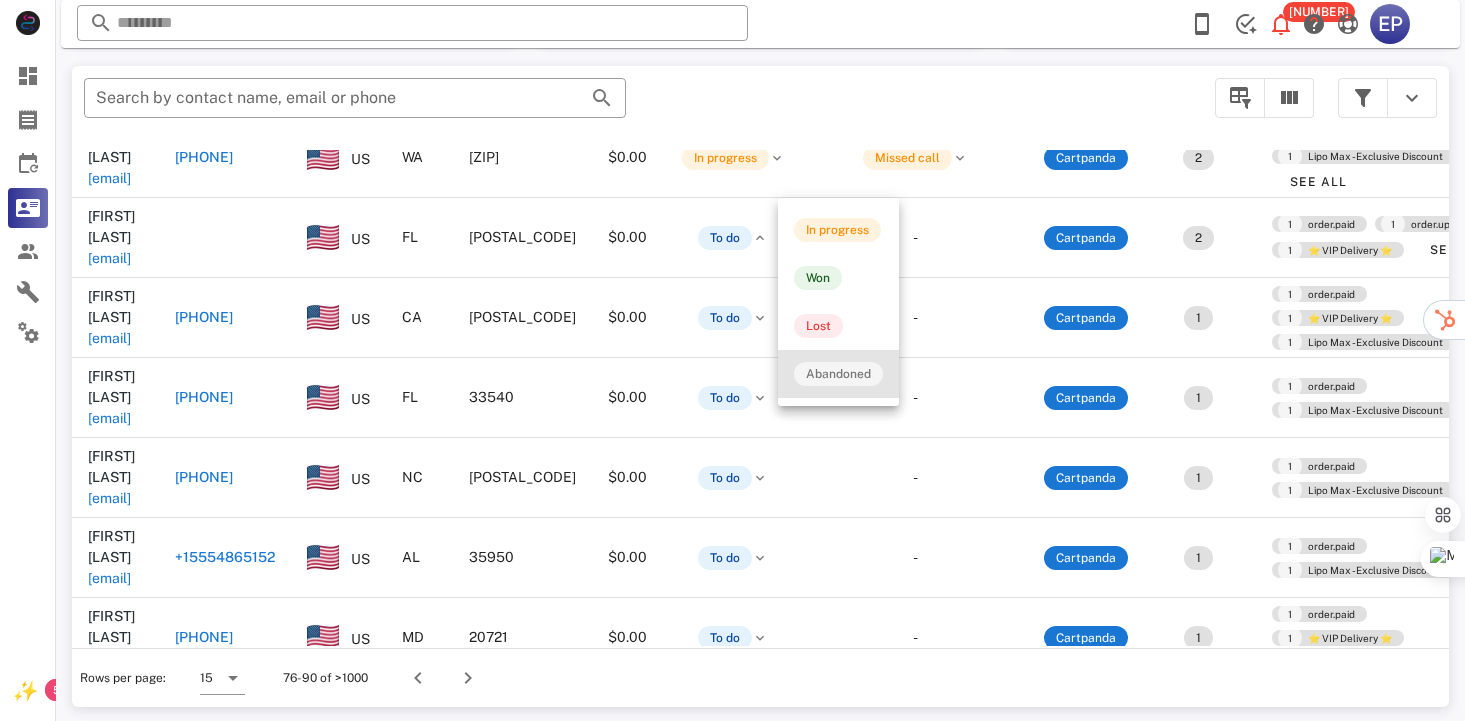 click on "Abandoned" at bounding box center (838, 374) 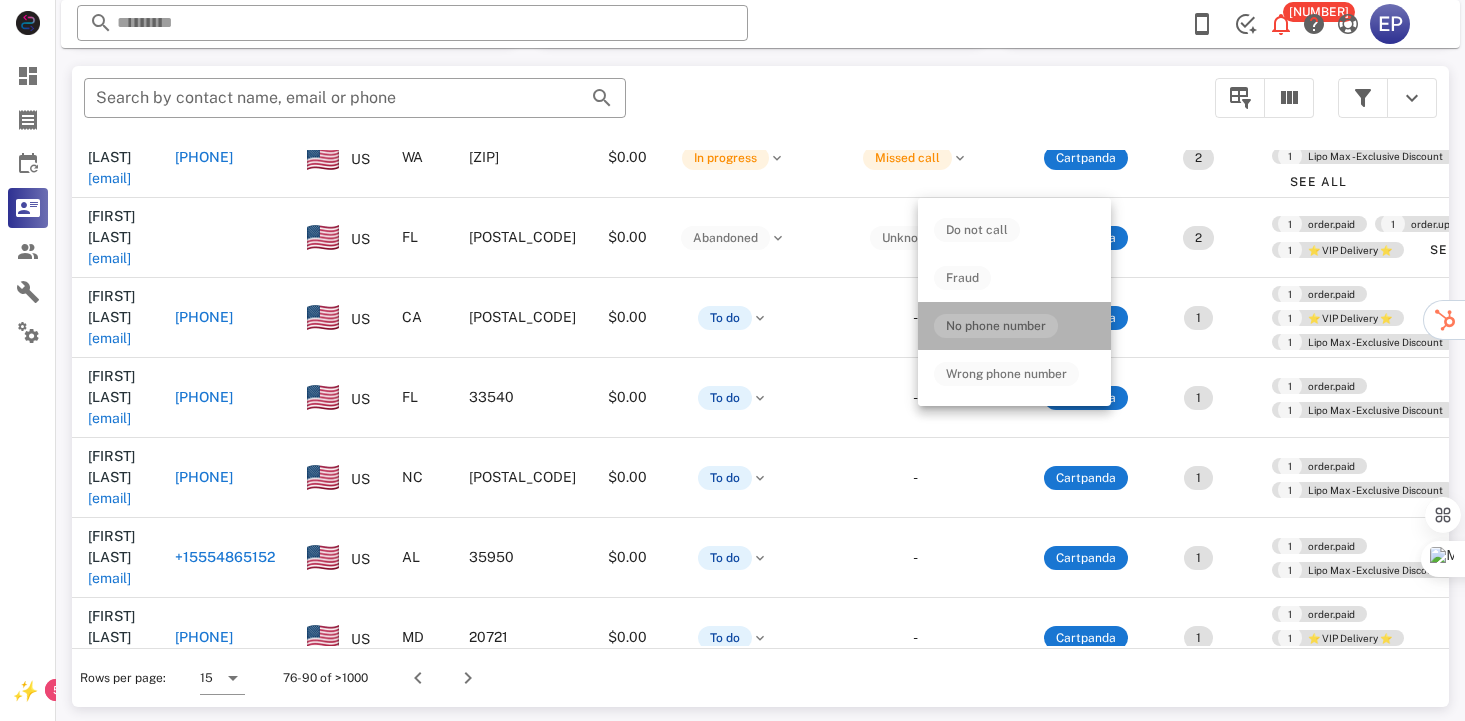 click on "No phone number" at bounding box center (996, 326) 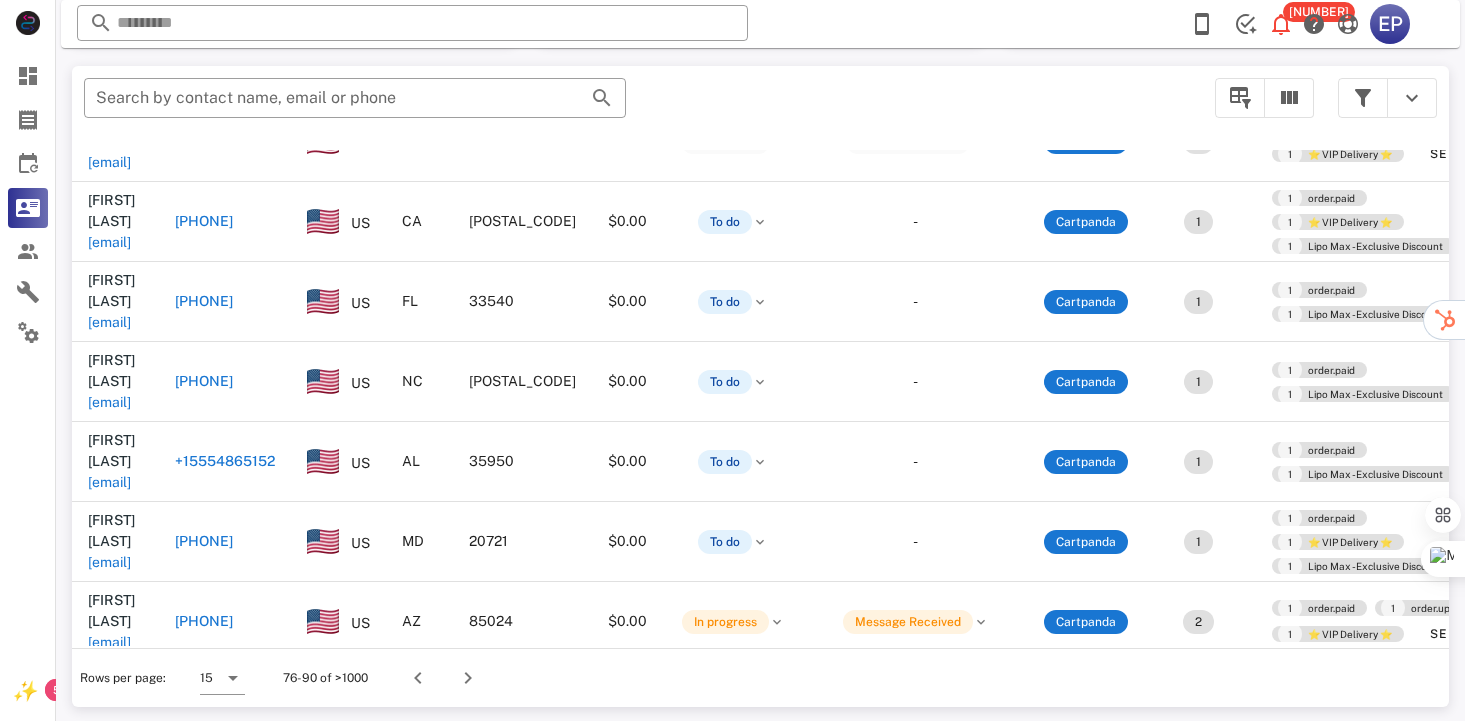 scroll, scrollTop: 571, scrollLeft: 0, axis: vertical 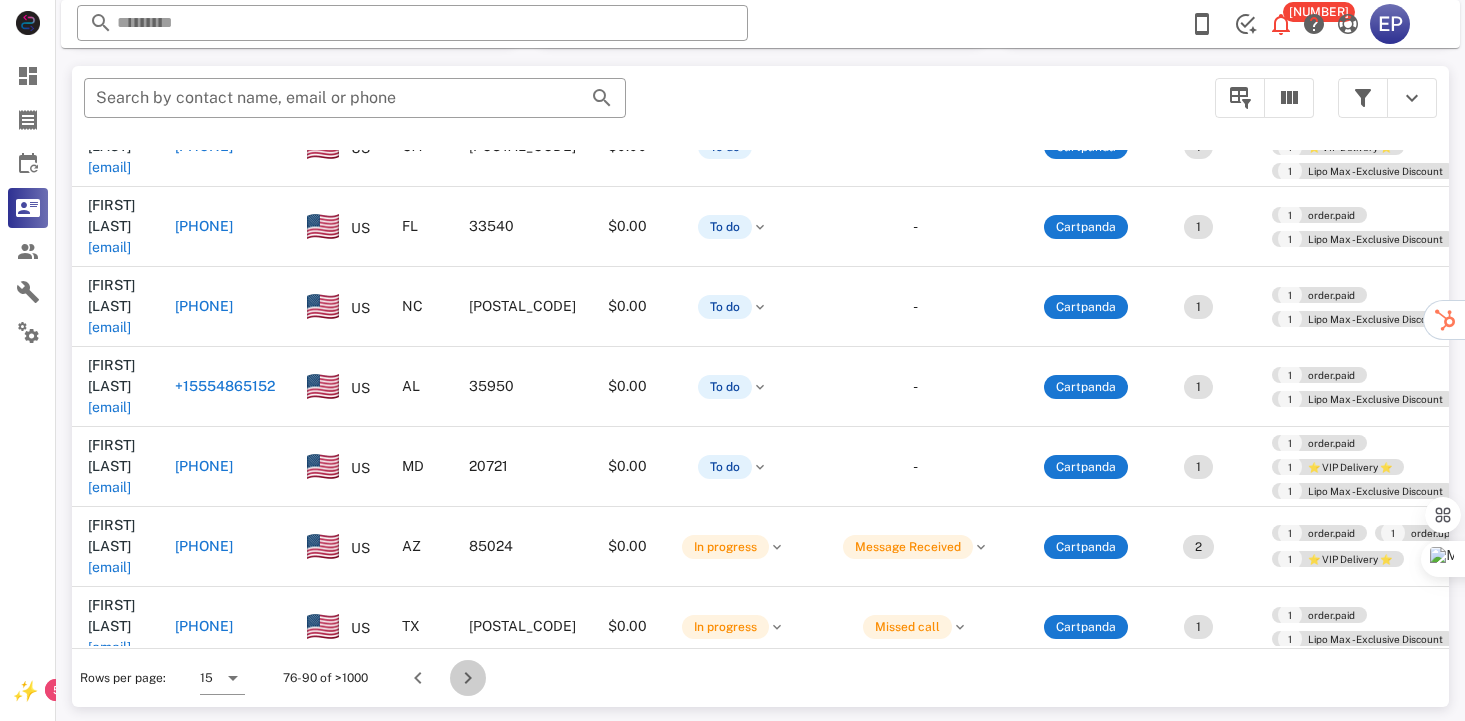 click at bounding box center (468, 678) 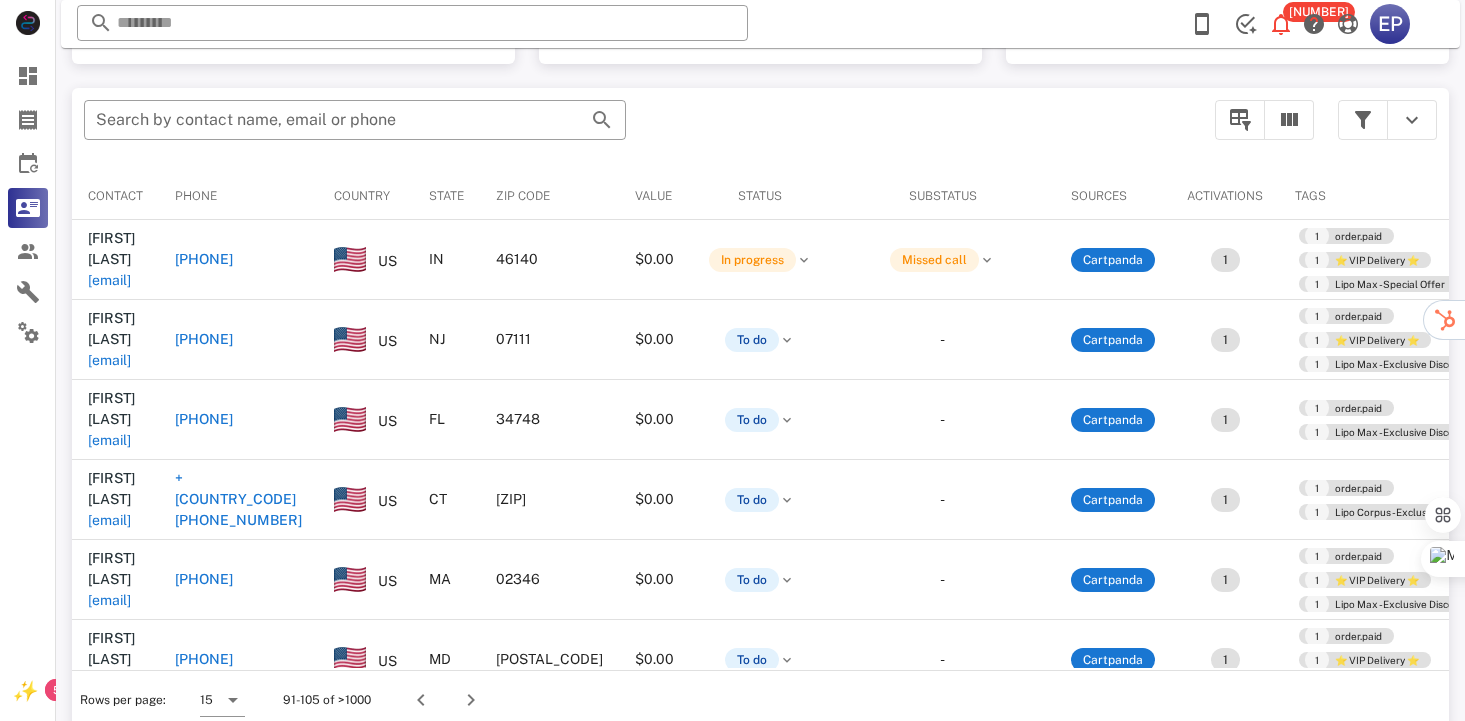 scroll, scrollTop: 378, scrollLeft: 0, axis: vertical 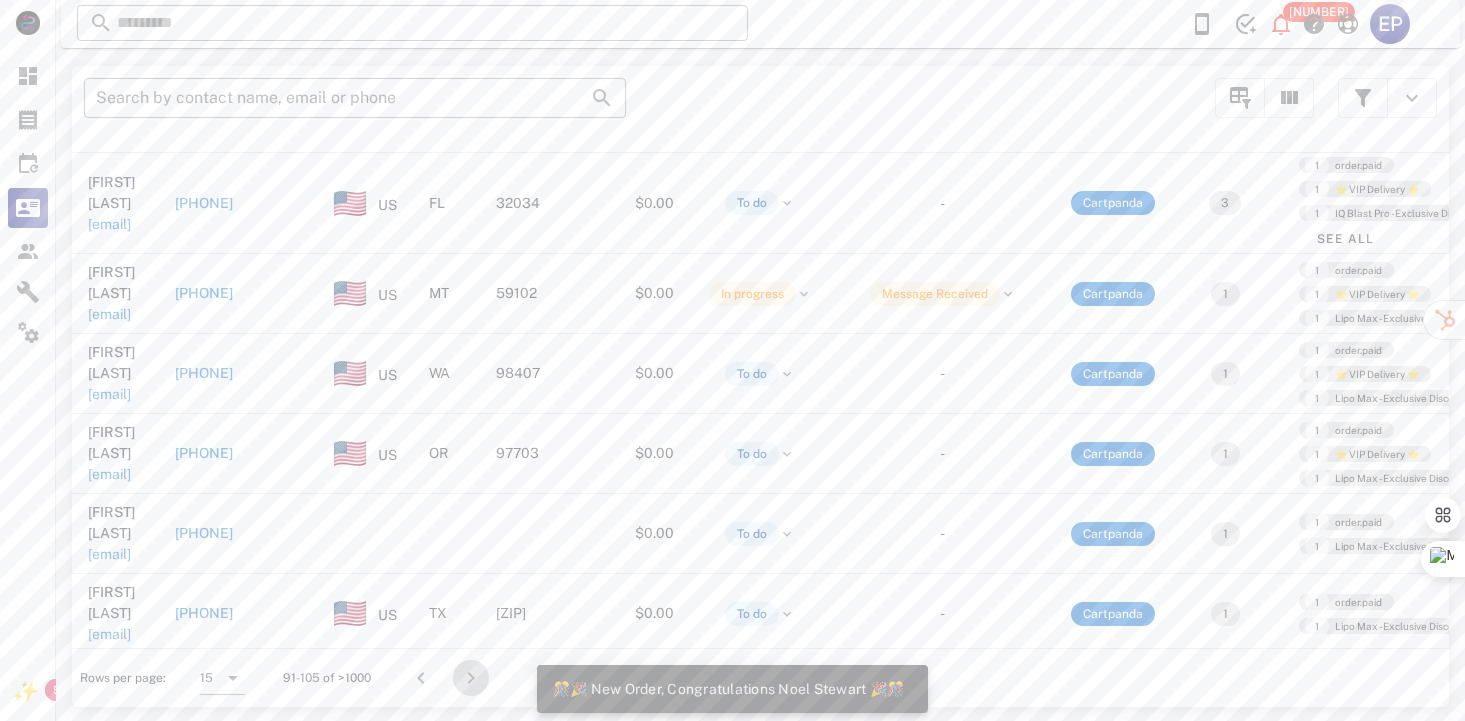 click at bounding box center (471, 678) 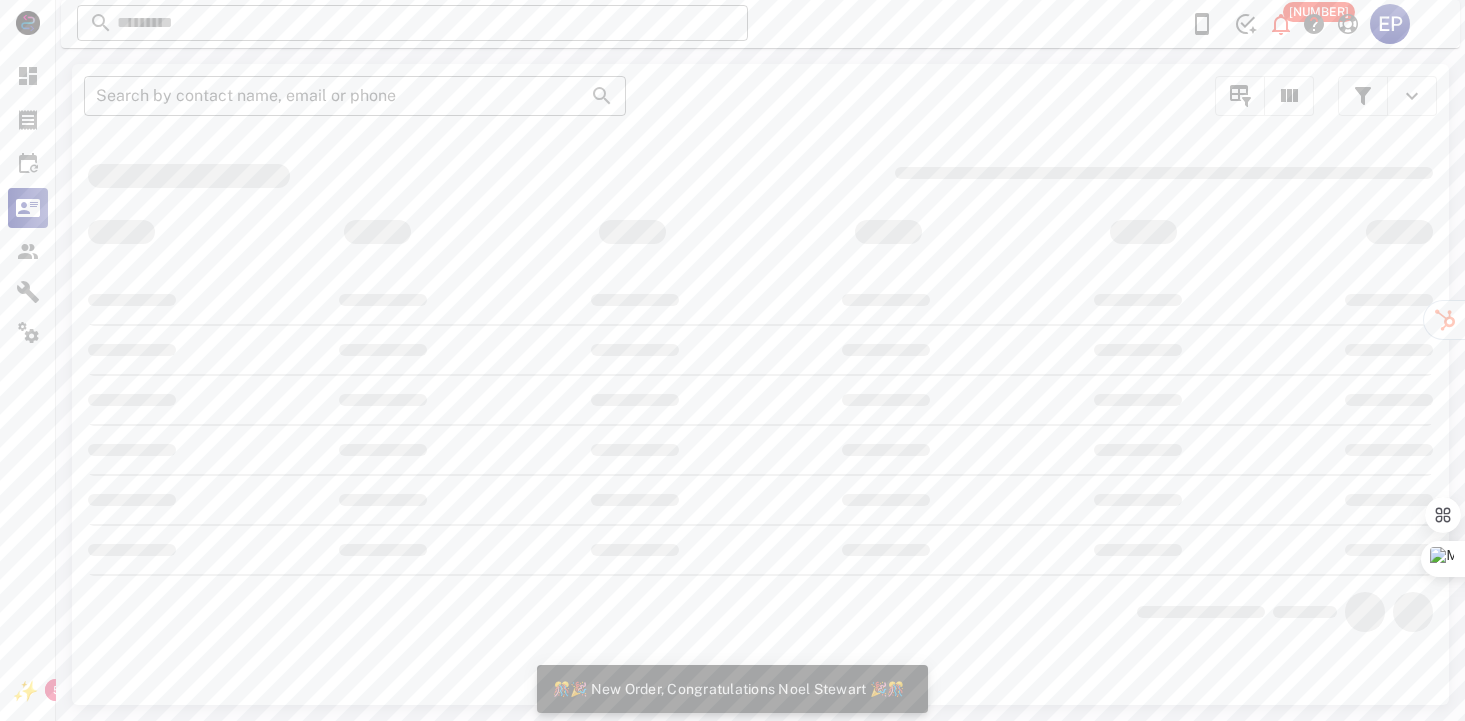 scroll, scrollTop: 378, scrollLeft: 0, axis: vertical 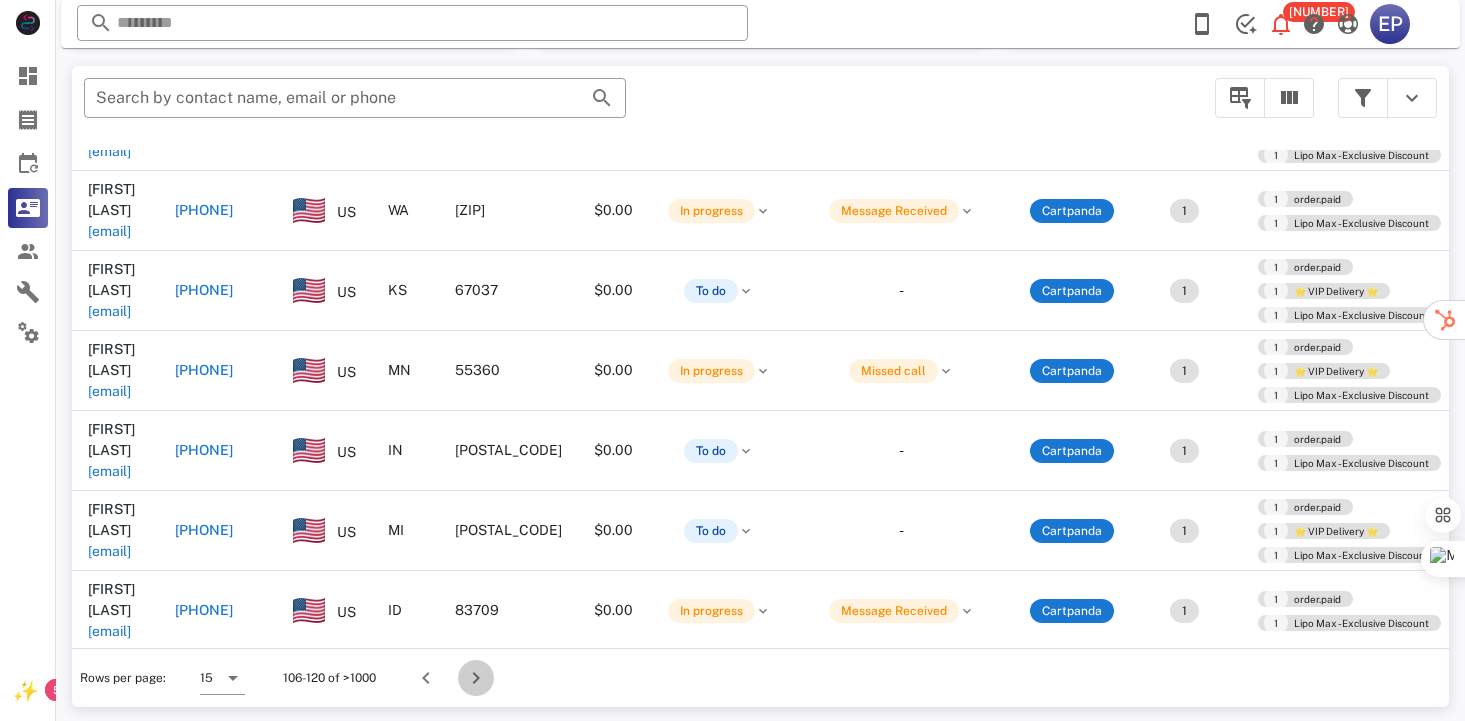 click at bounding box center (476, 678) 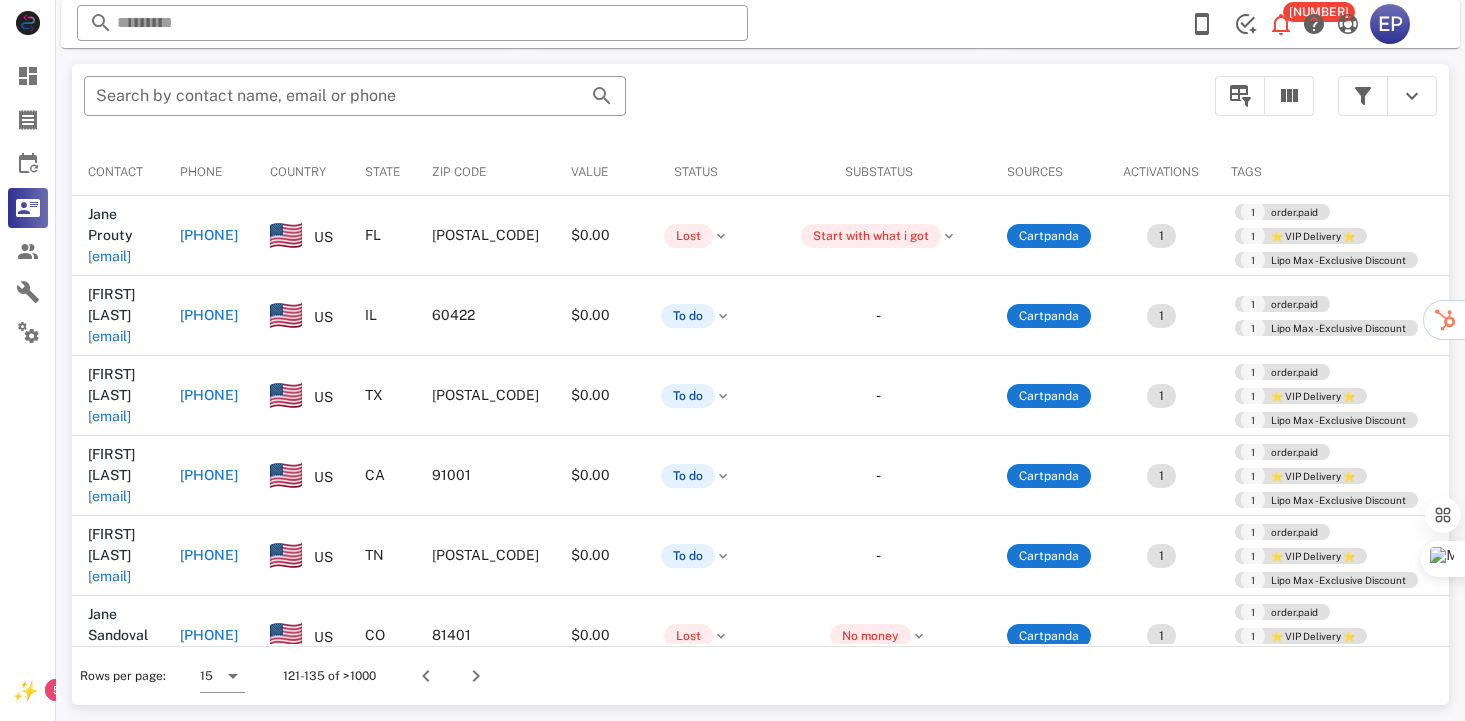 scroll, scrollTop: 378, scrollLeft: 0, axis: vertical 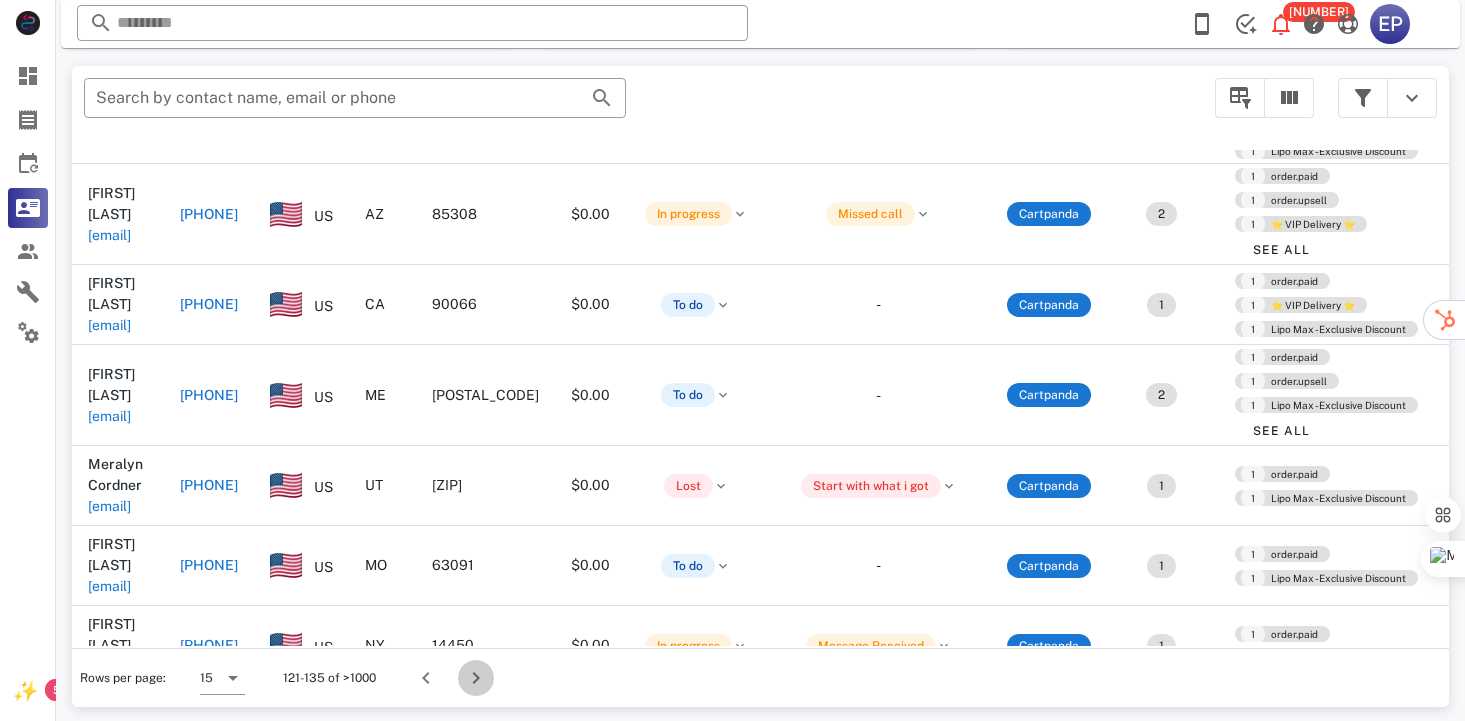 click at bounding box center [476, 678] 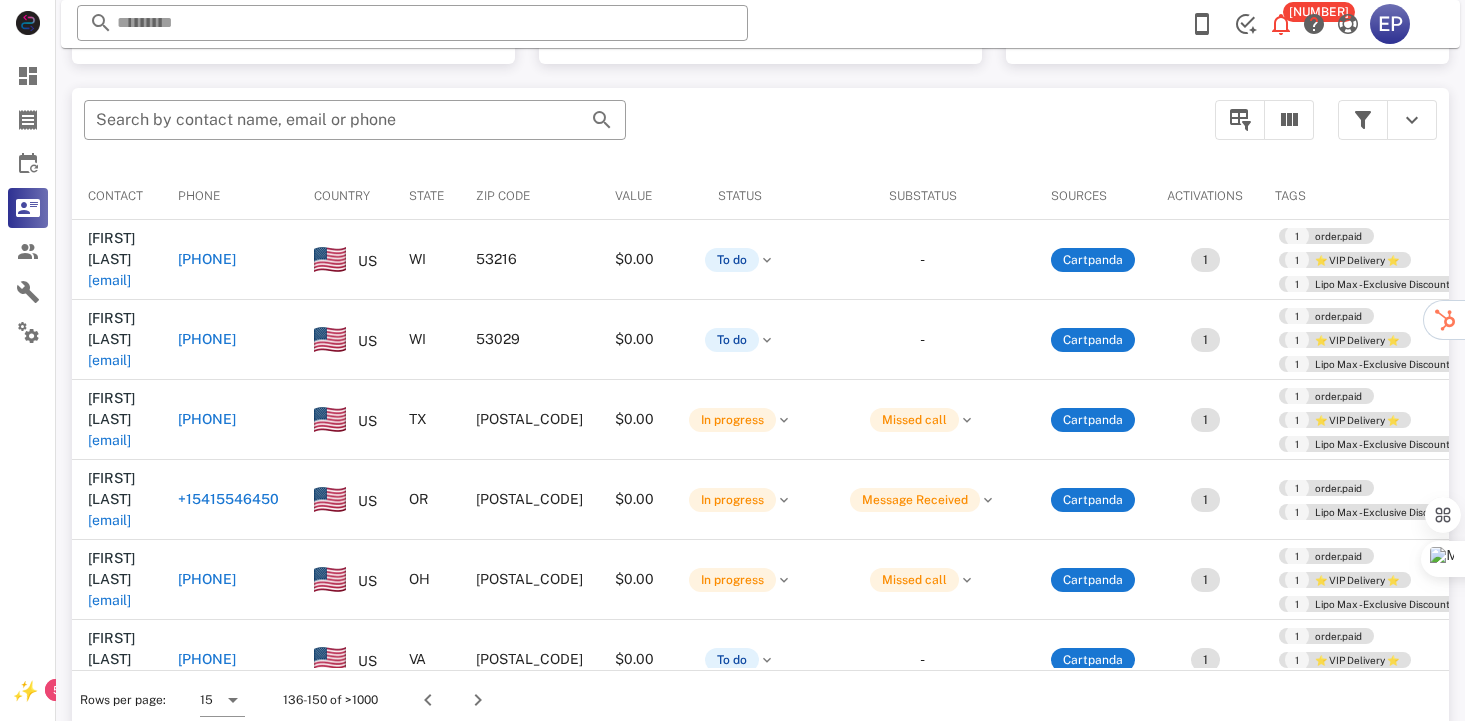 scroll, scrollTop: 378, scrollLeft: 0, axis: vertical 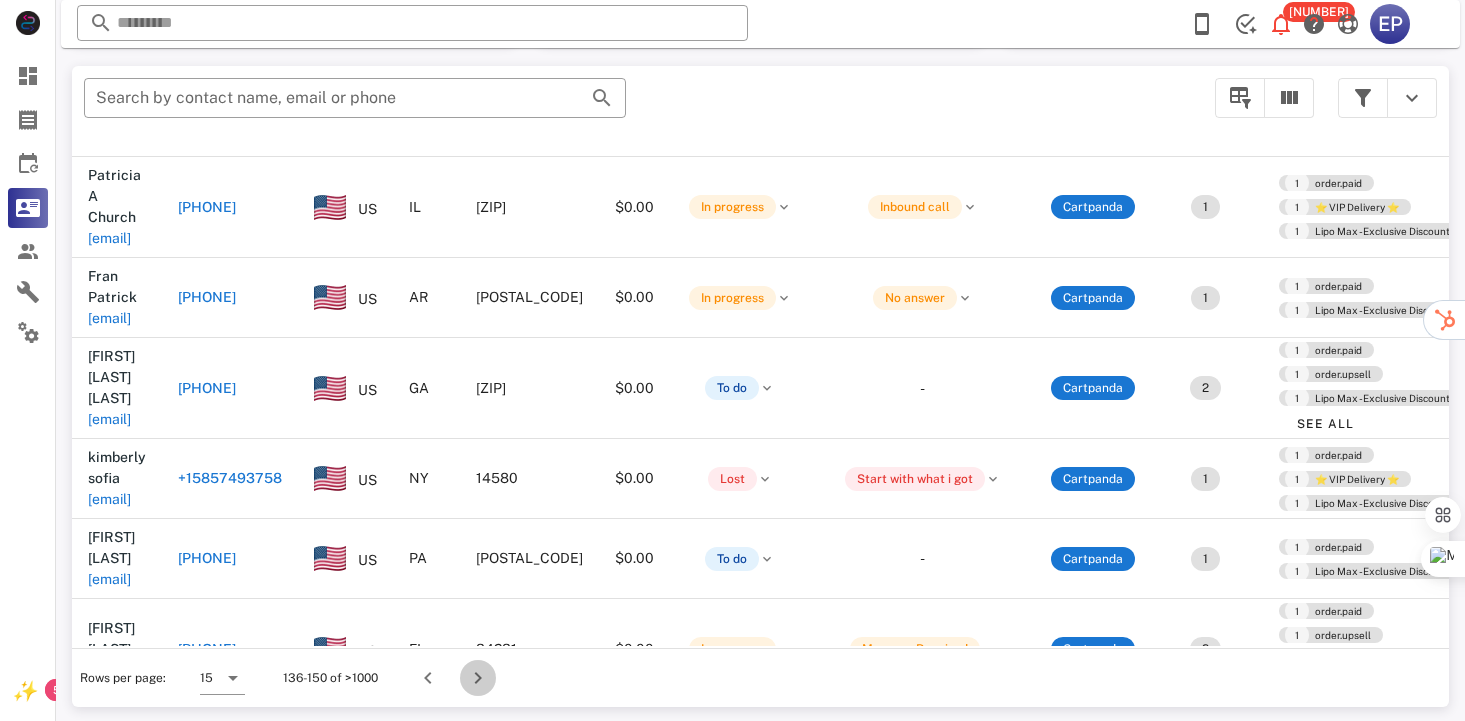 click at bounding box center [478, 678] 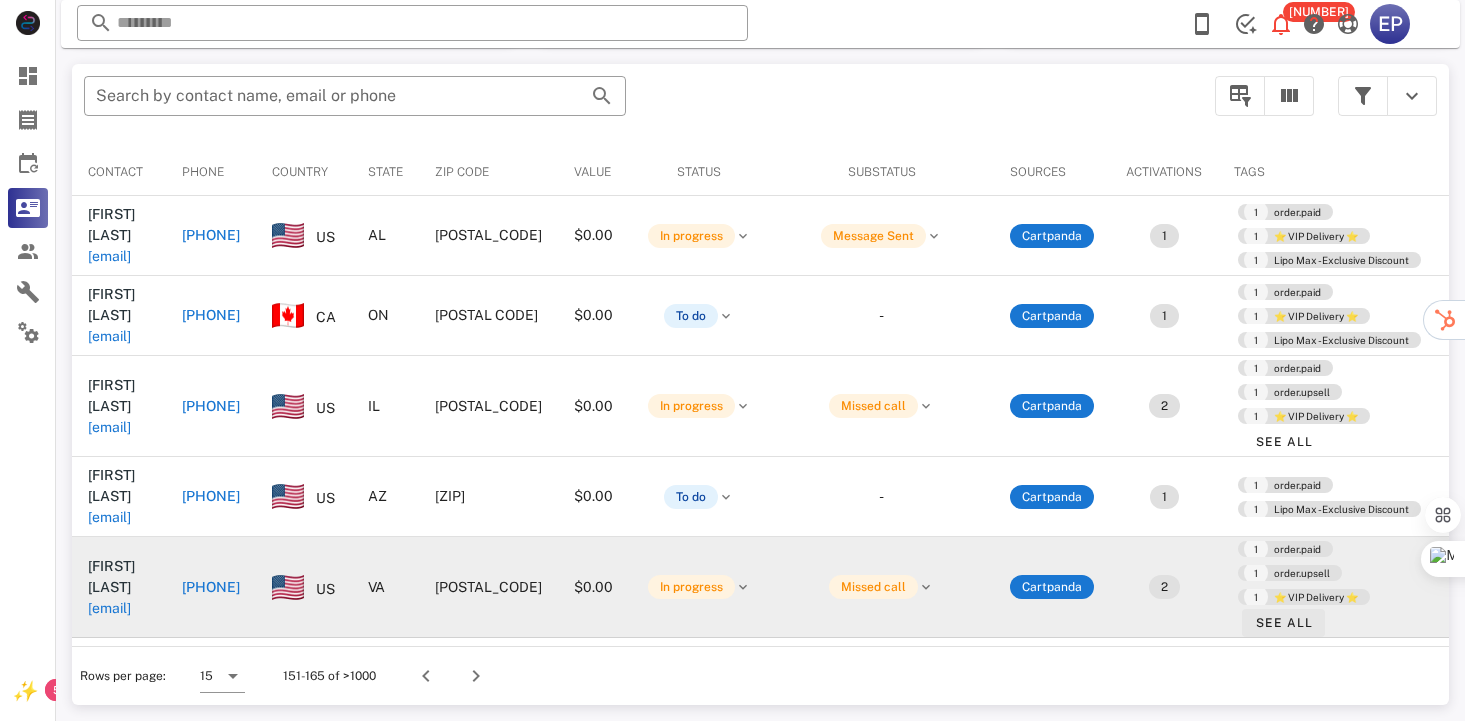 scroll, scrollTop: 378, scrollLeft: 0, axis: vertical 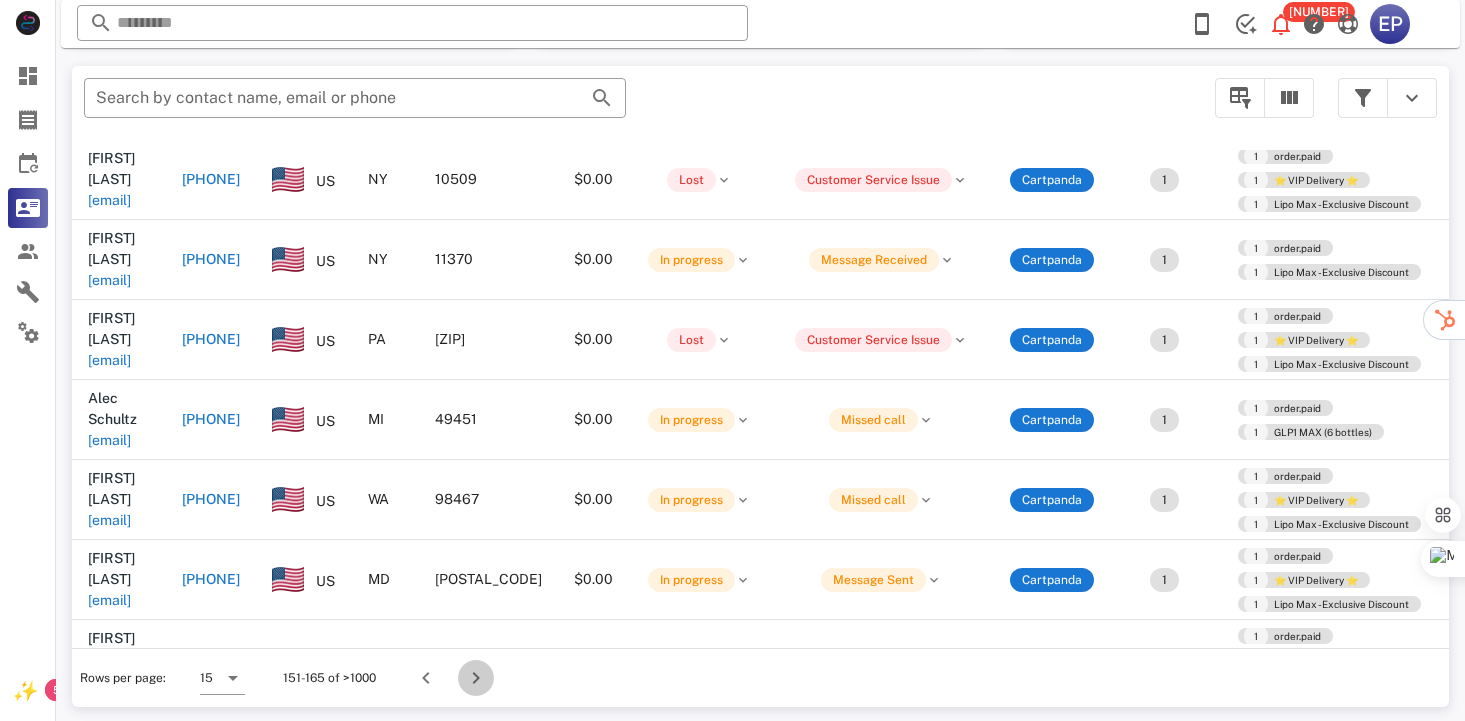 click at bounding box center (476, 678) 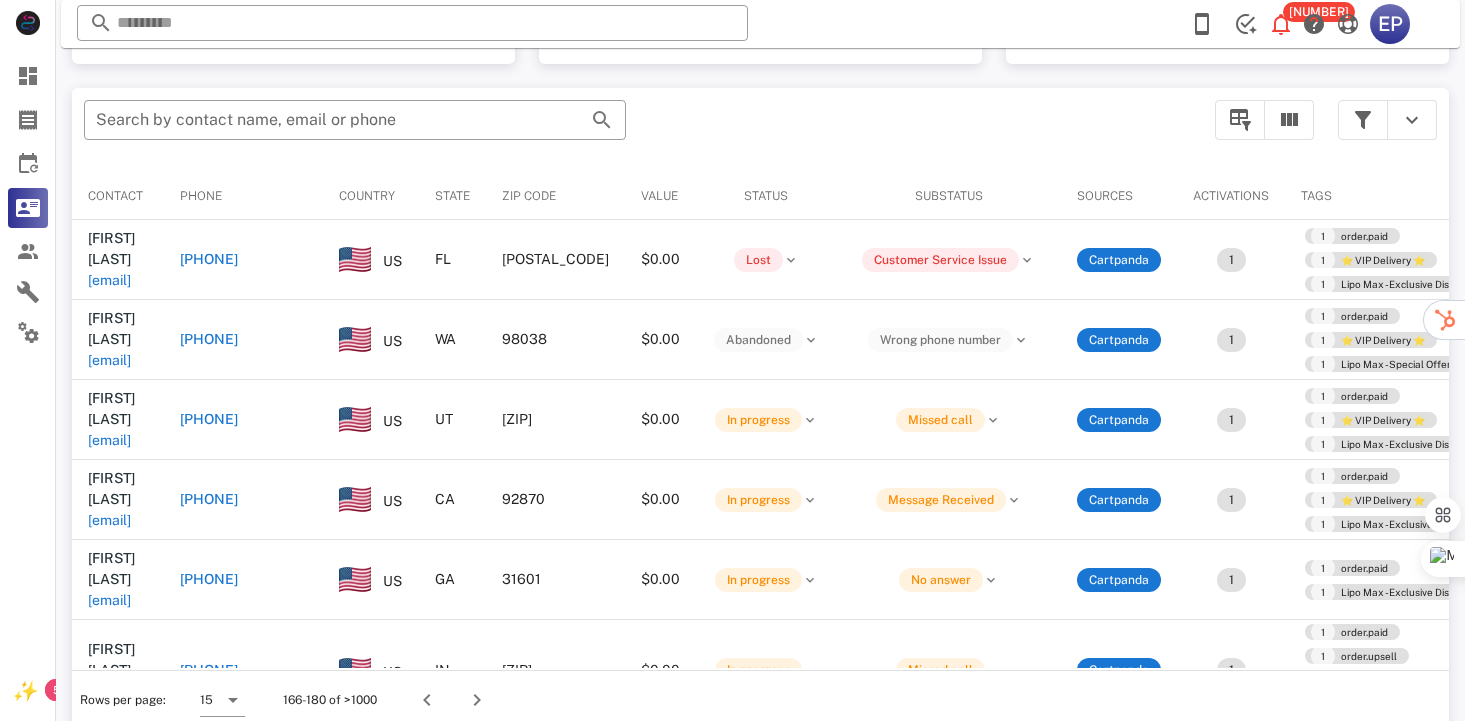 scroll, scrollTop: 378, scrollLeft: 0, axis: vertical 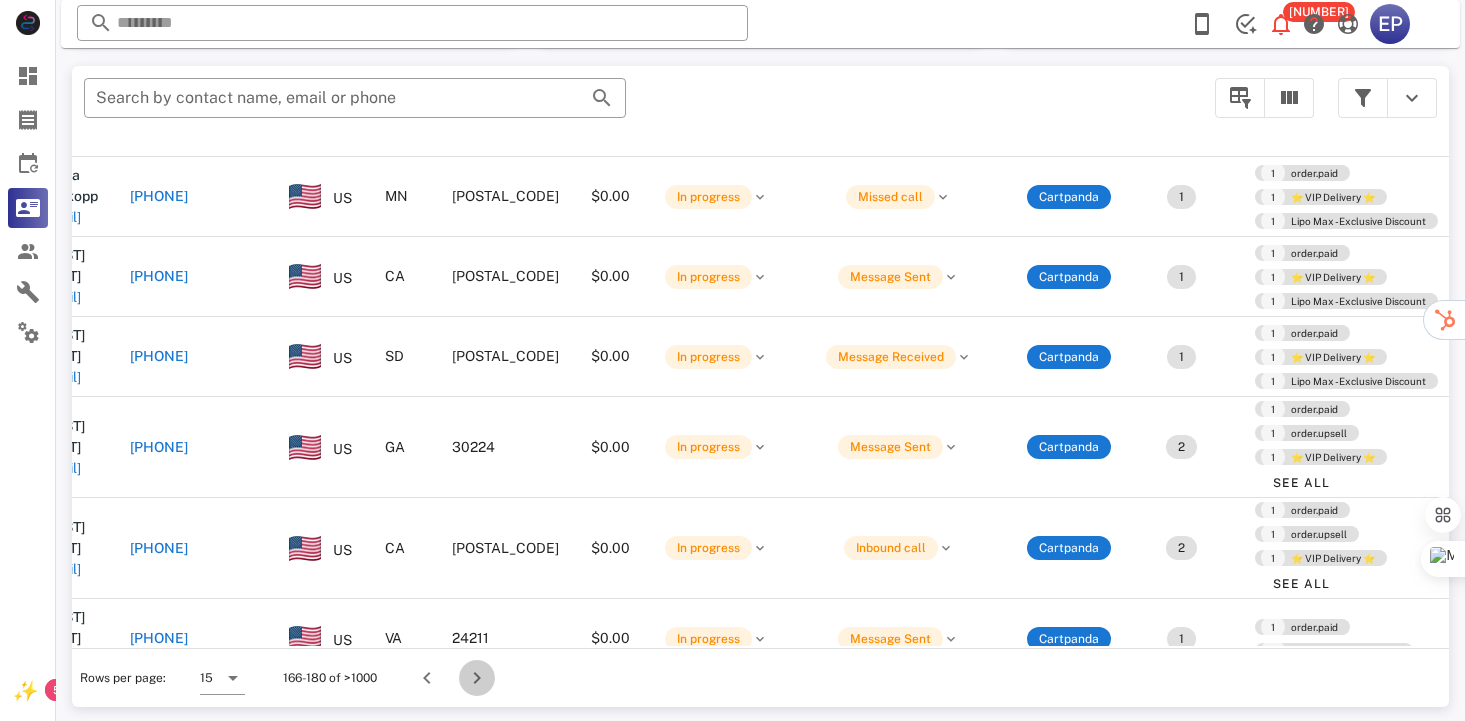click at bounding box center (477, 678) 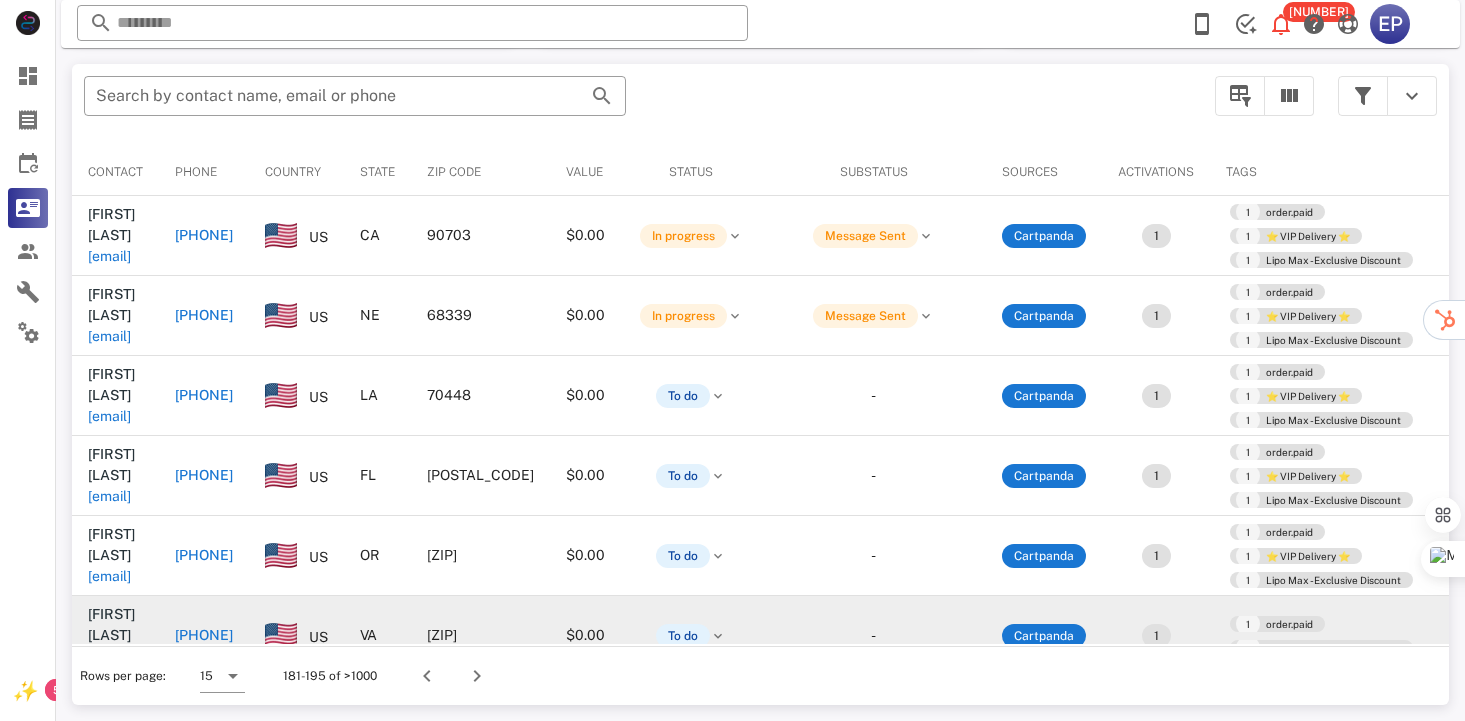 scroll, scrollTop: 378, scrollLeft: 0, axis: vertical 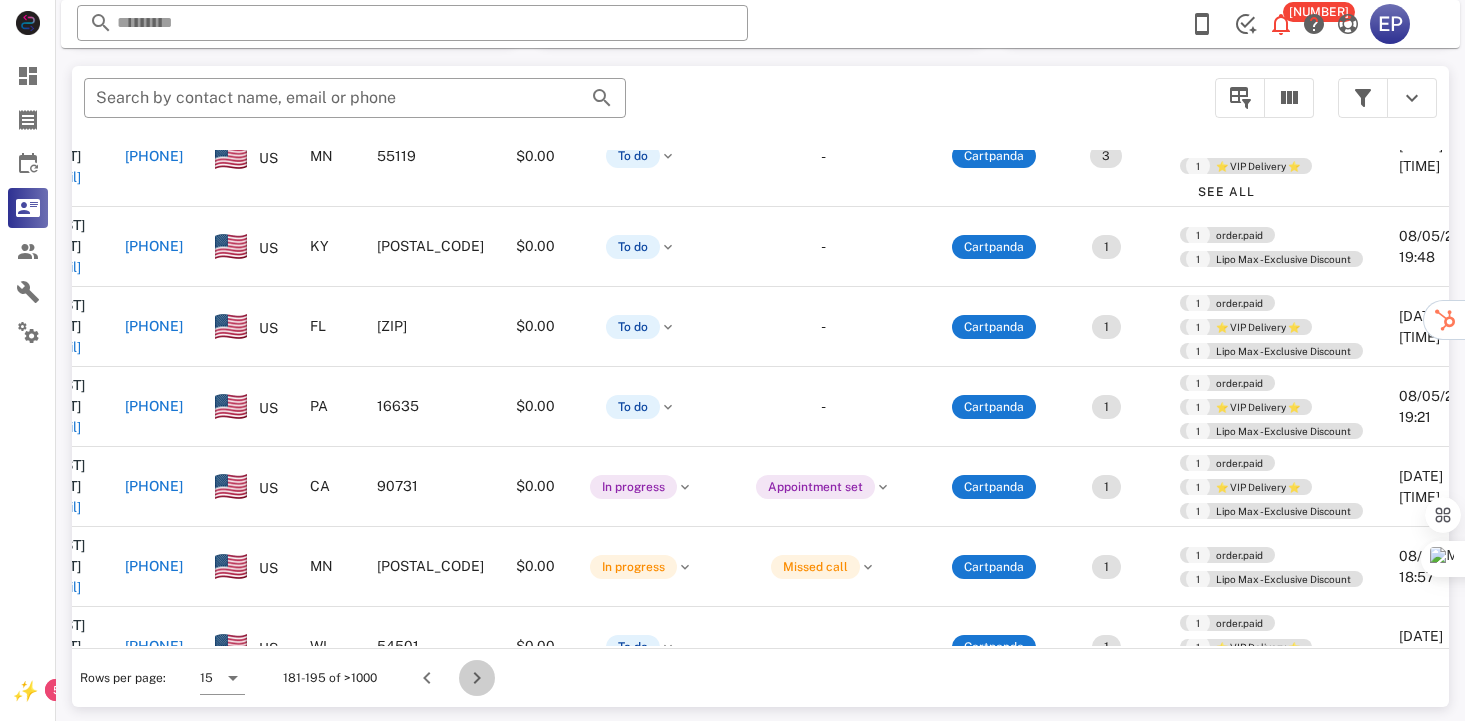 click at bounding box center [477, 678] 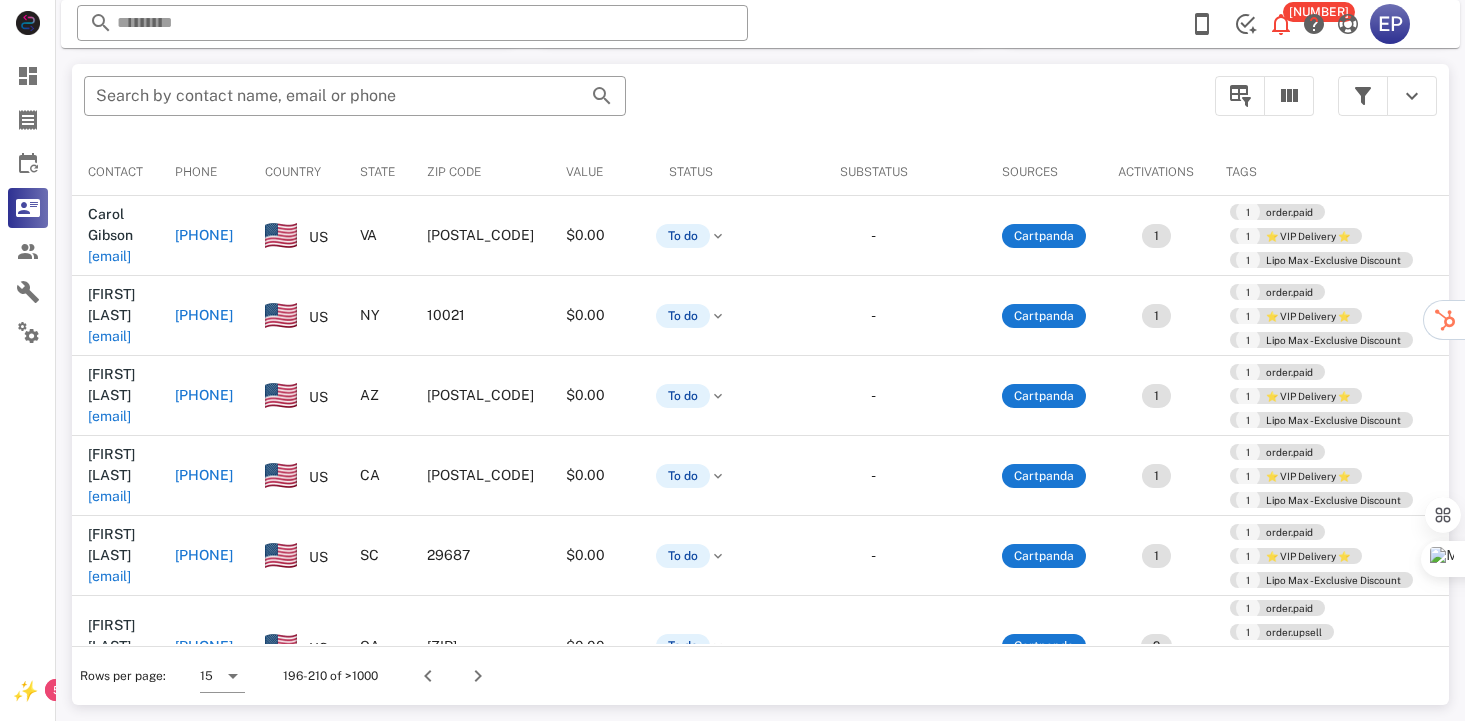 scroll, scrollTop: 378, scrollLeft: 0, axis: vertical 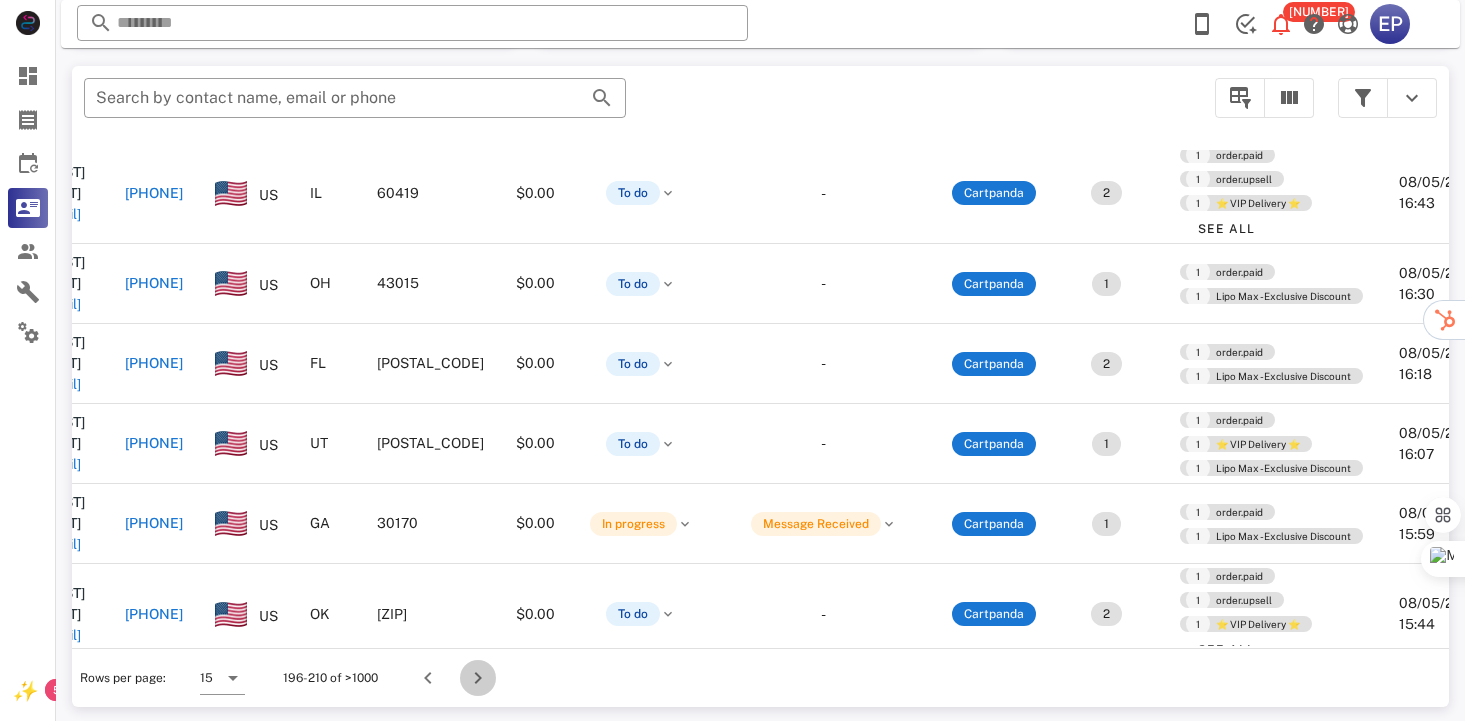 click at bounding box center [478, 678] 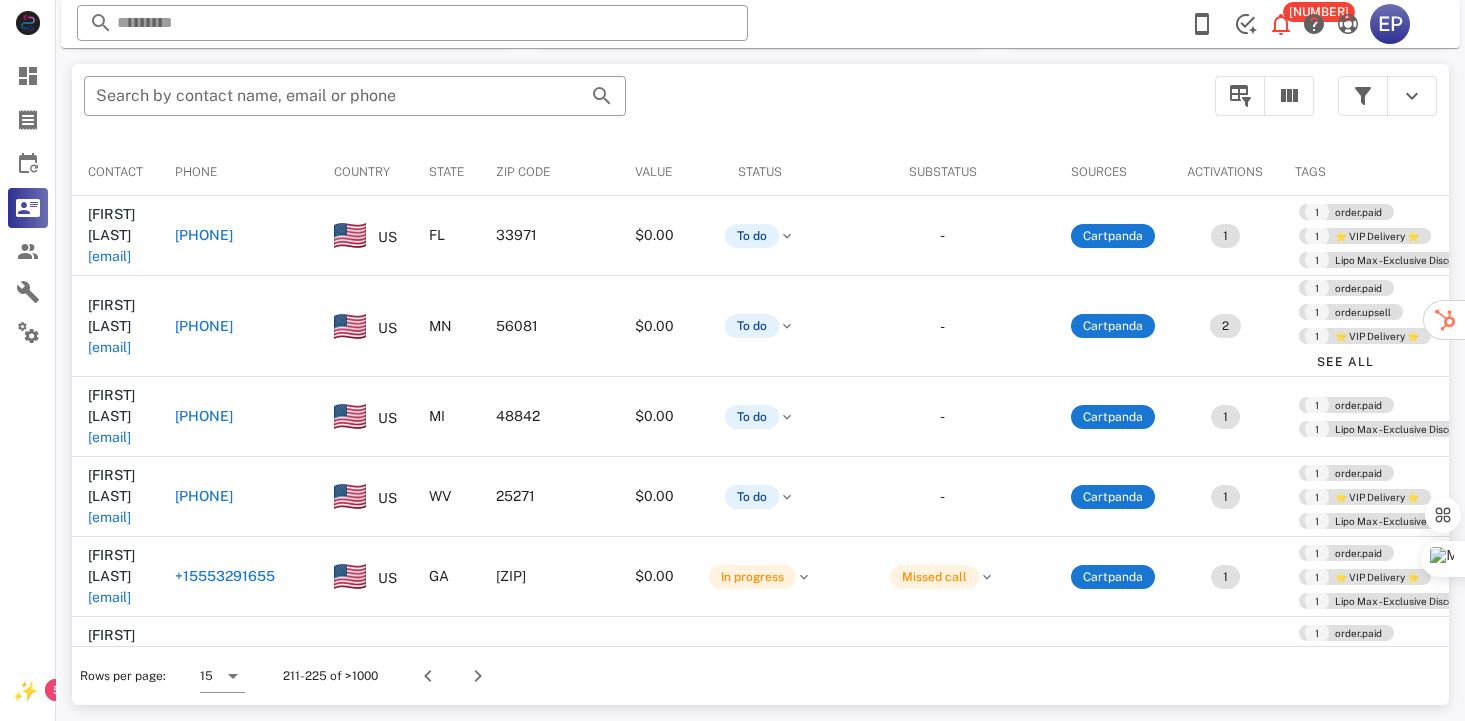 scroll, scrollTop: 378, scrollLeft: 0, axis: vertical 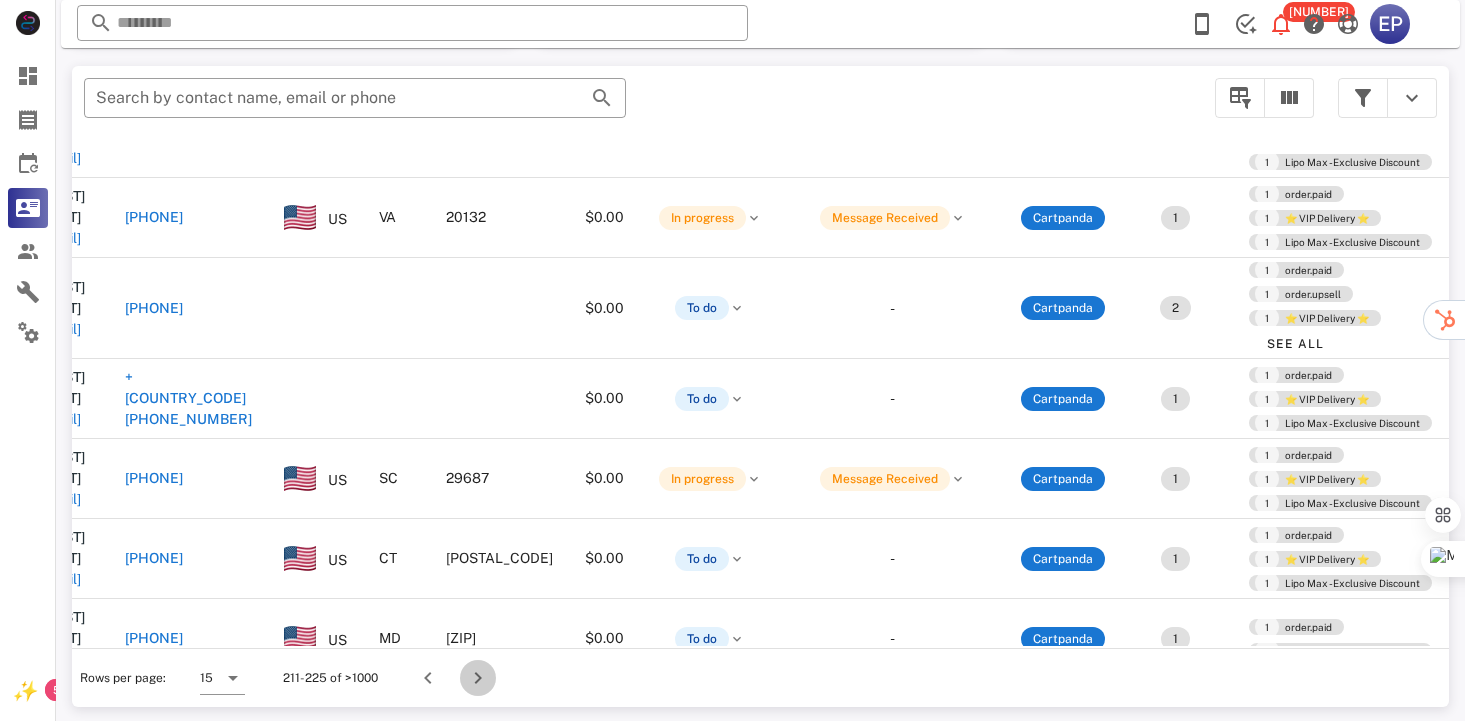 click at bounding box center (478, 678) 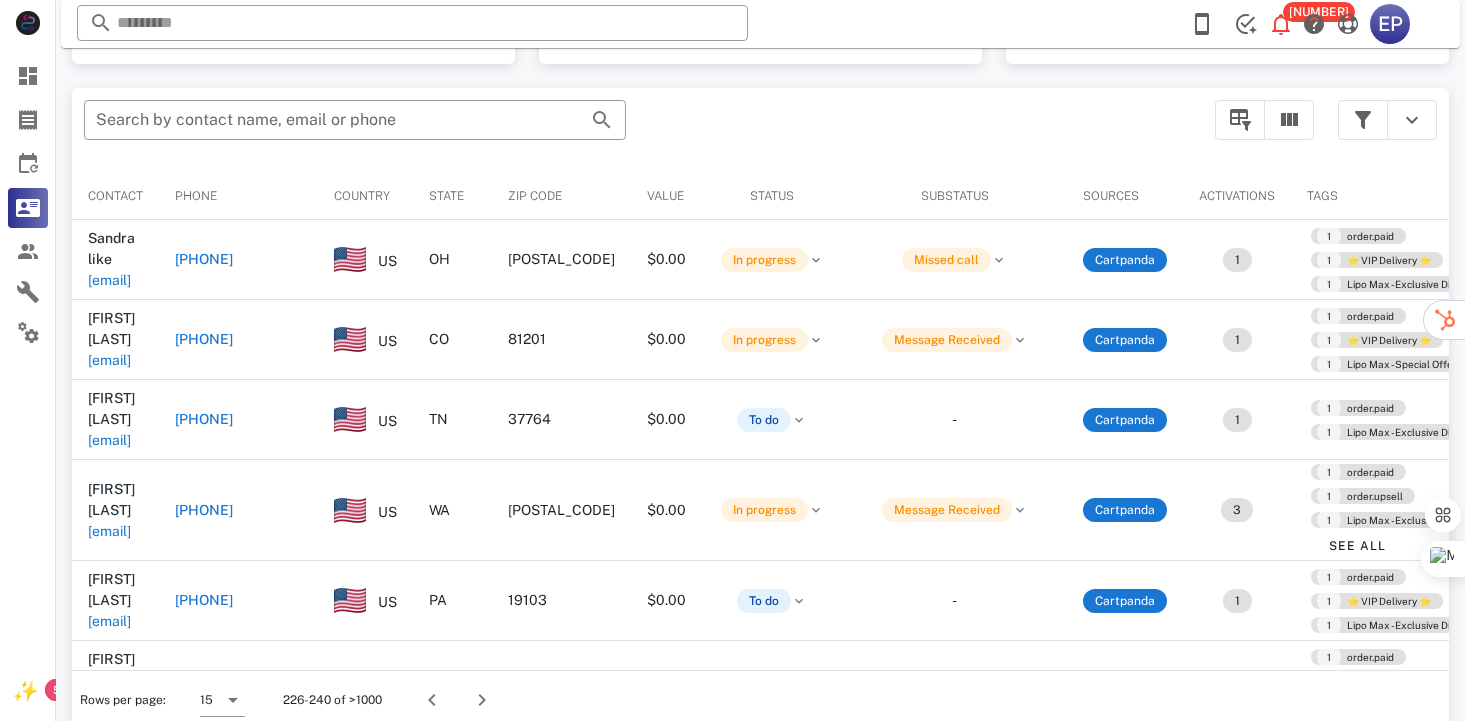 scroll, scrollTop: 378, scrollLeft: 0, axis: vertical 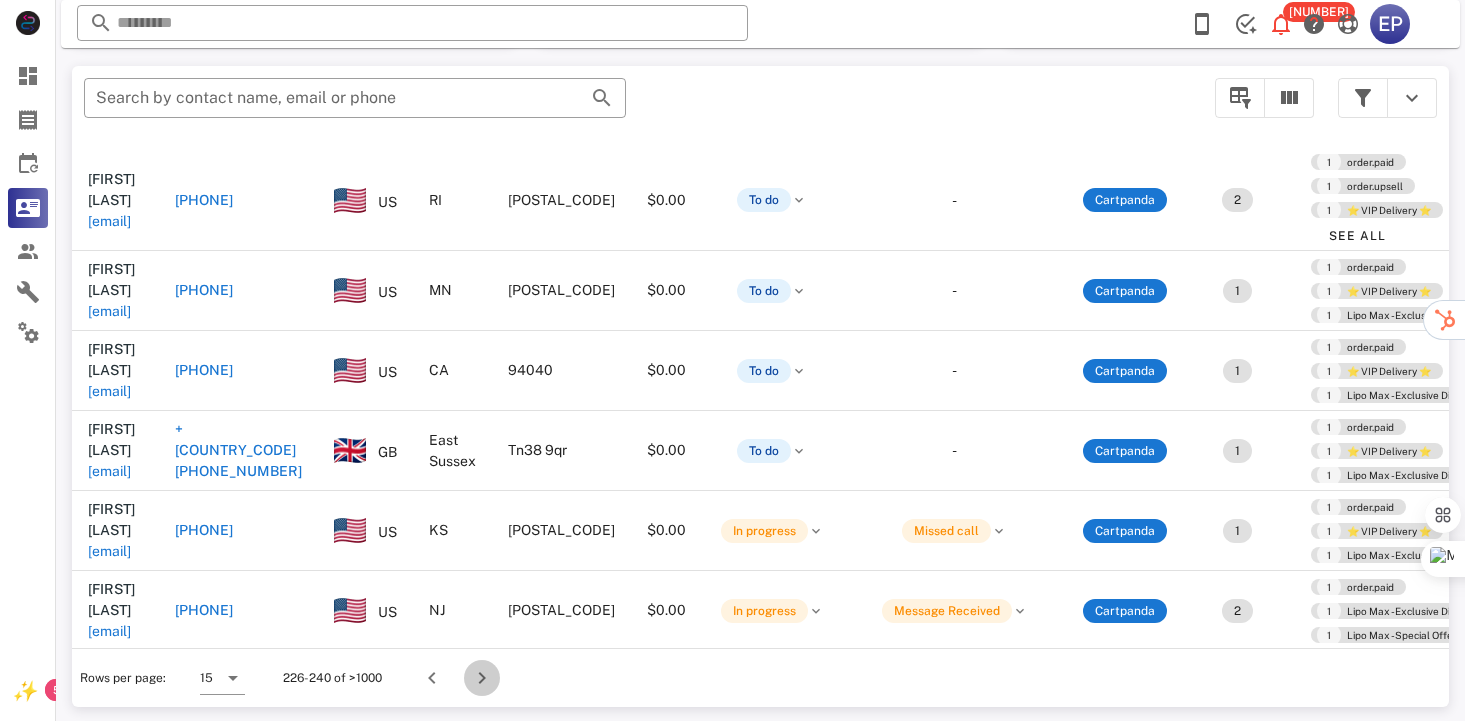 click at bounding box center [482, 678] 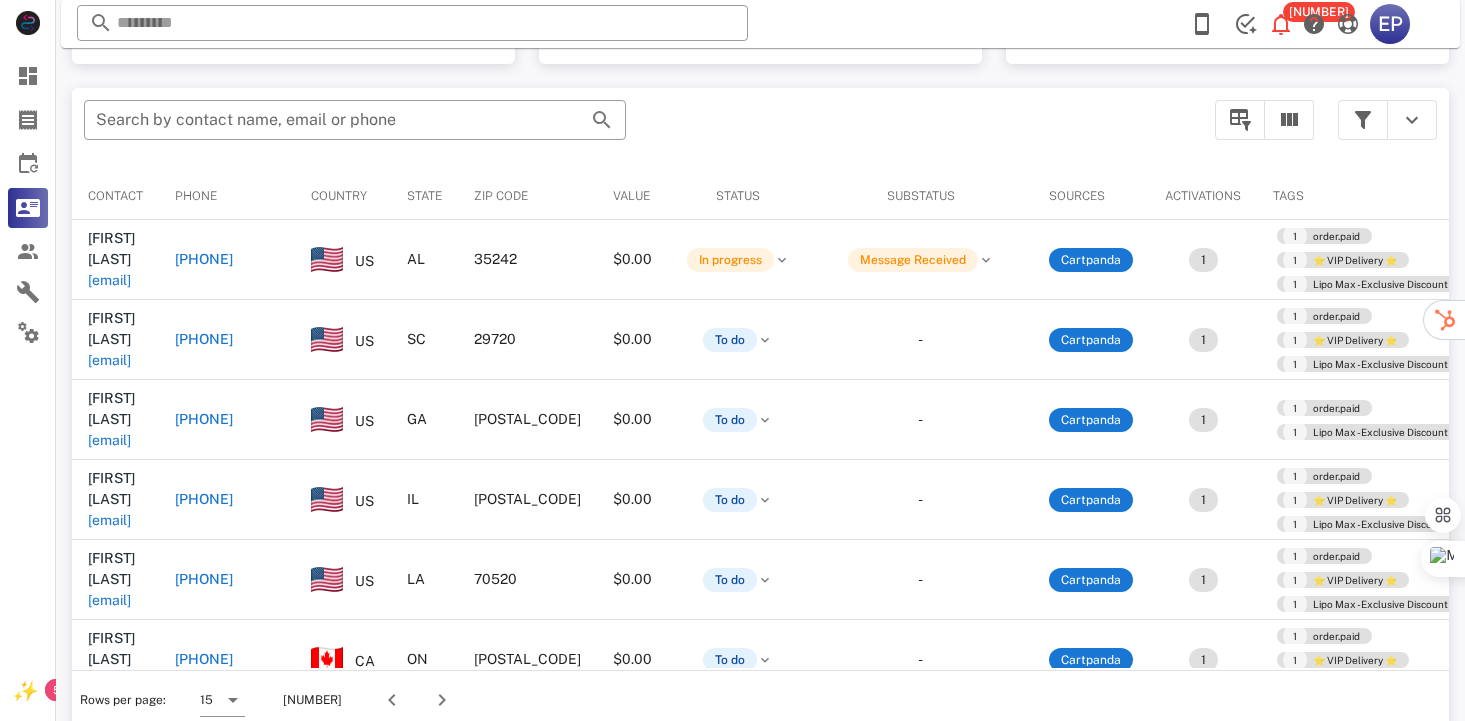 scroll, scrollTop: 378, scrollLeft: 0, axis: vertical 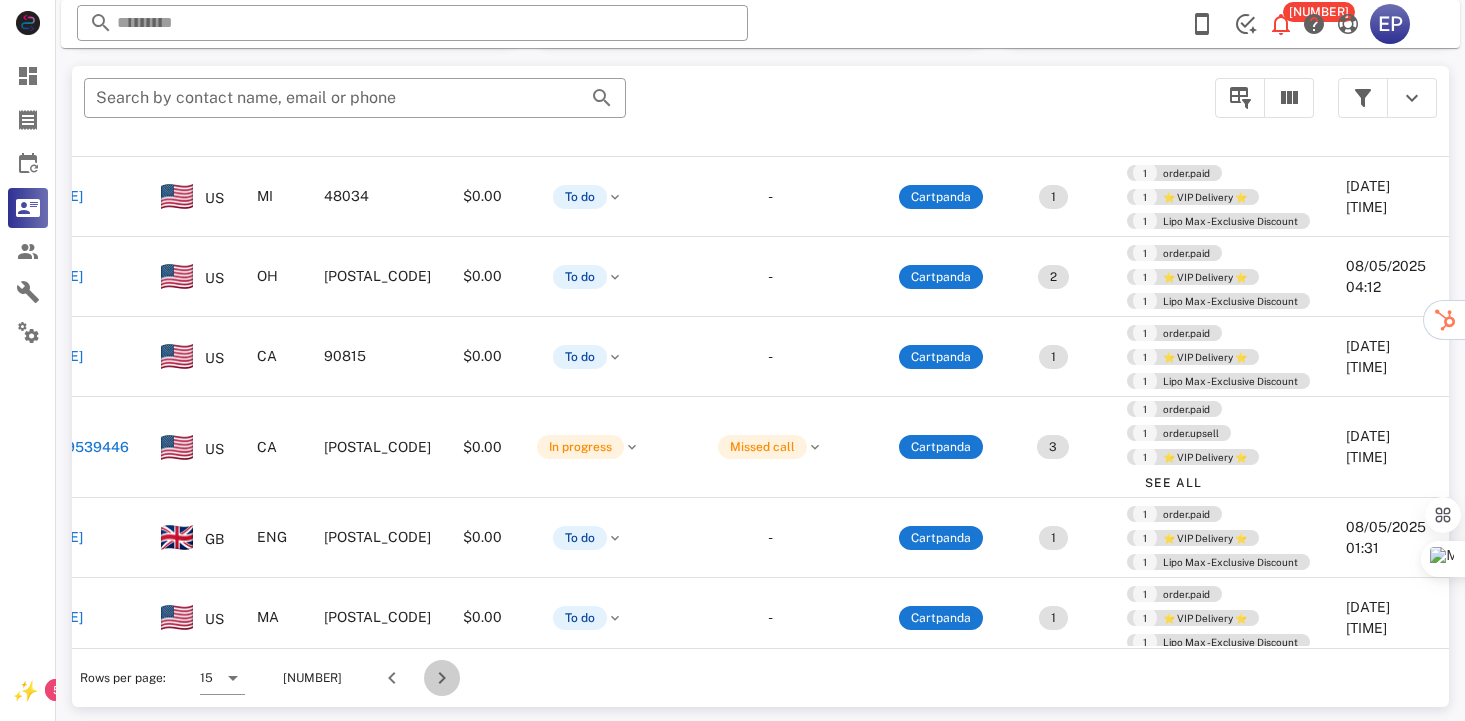 click at bounding box center (442, 678) 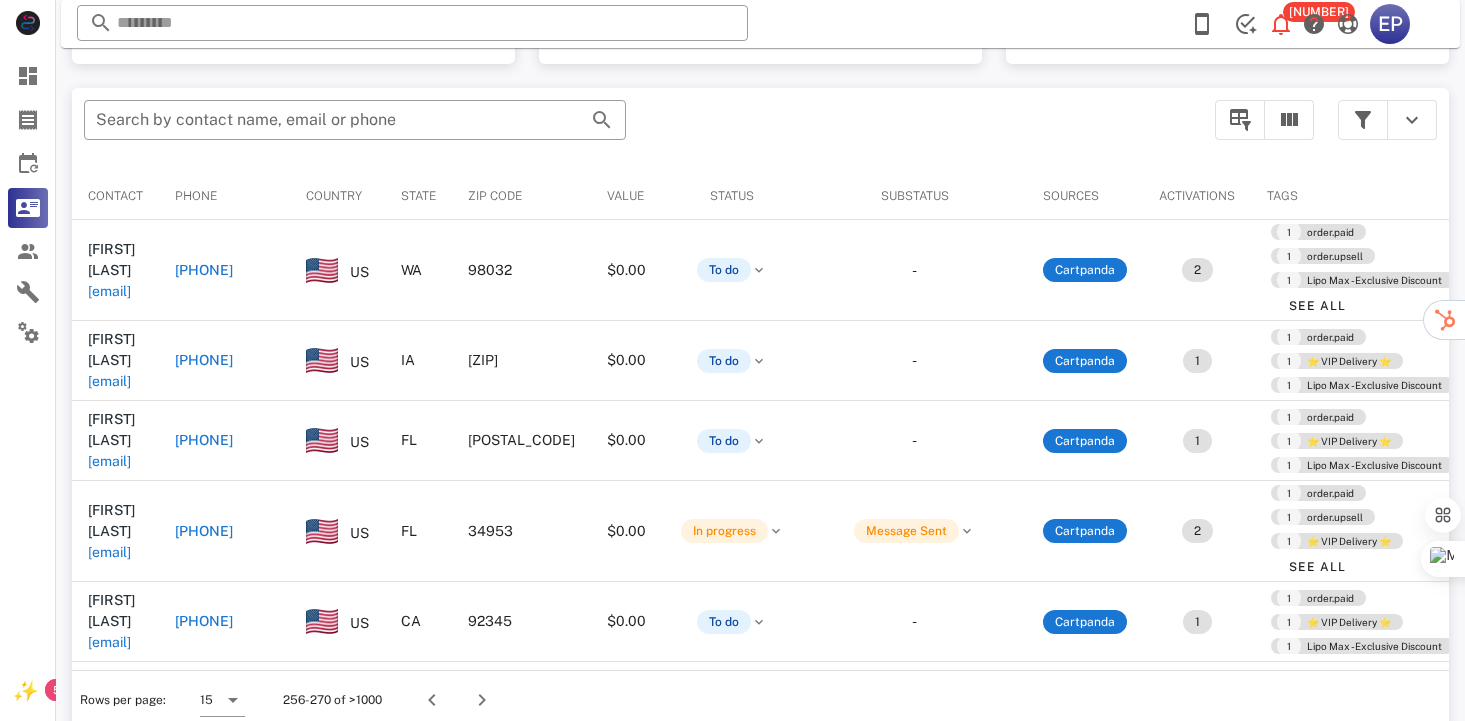 scroll, scrollTop: 378, scrollLeft: 0, axis: vertical 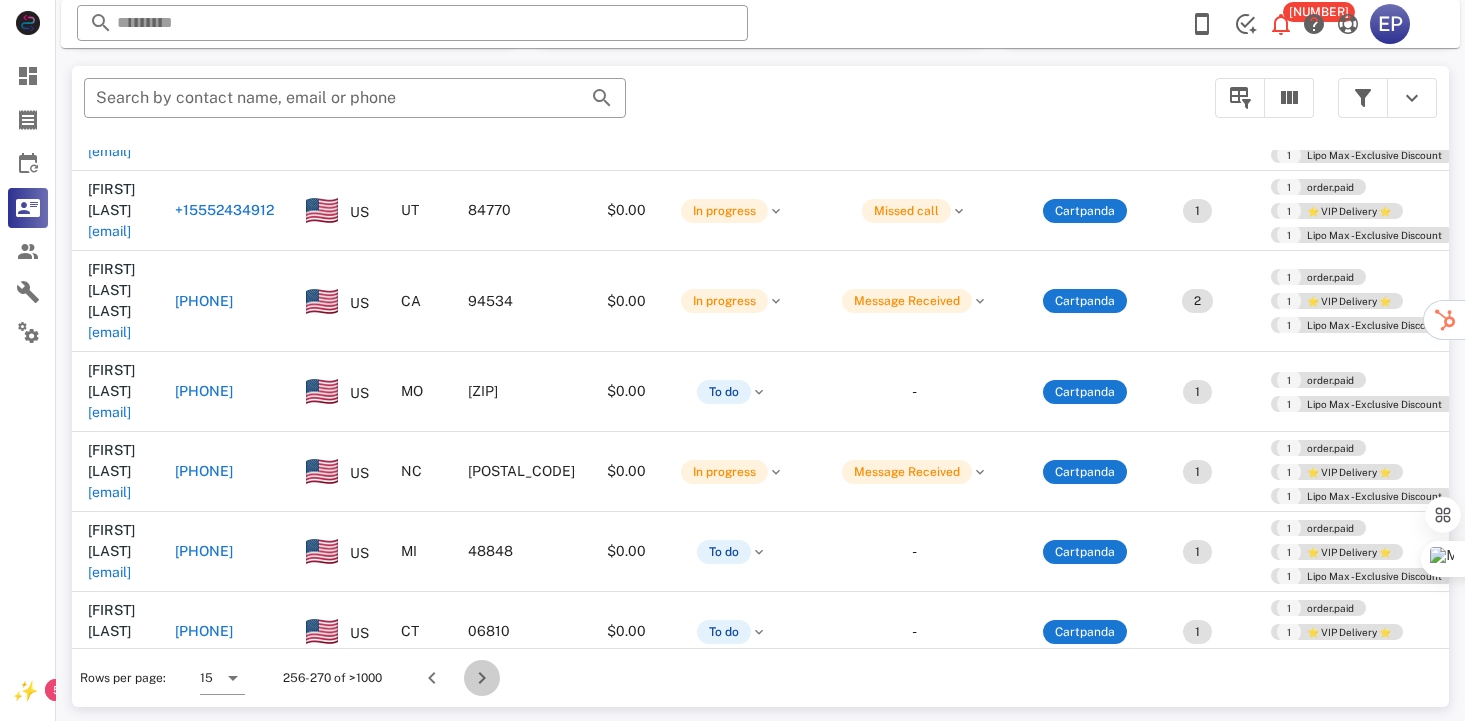 click at bounding box center (482, 678) 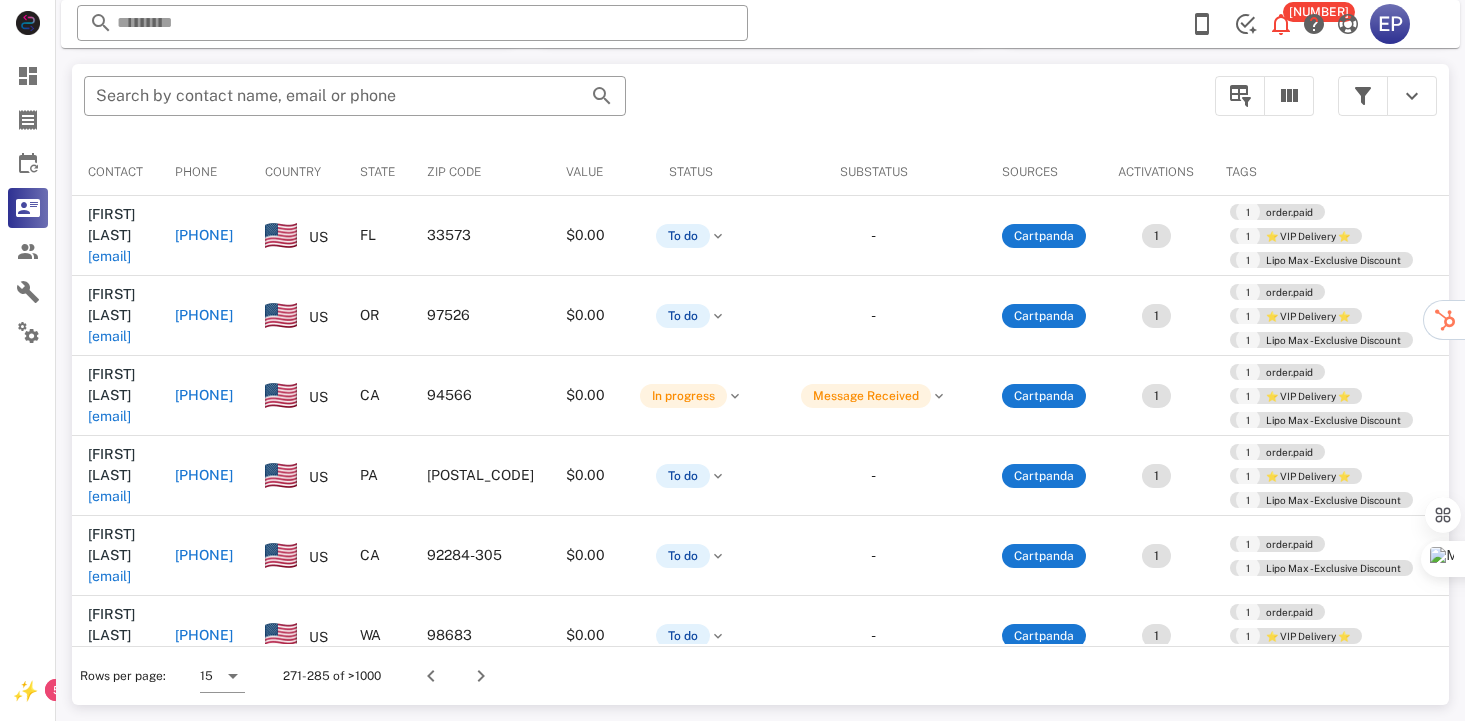 scroll, scrollTop: 378, scrollLeft: 0, axis: vertical 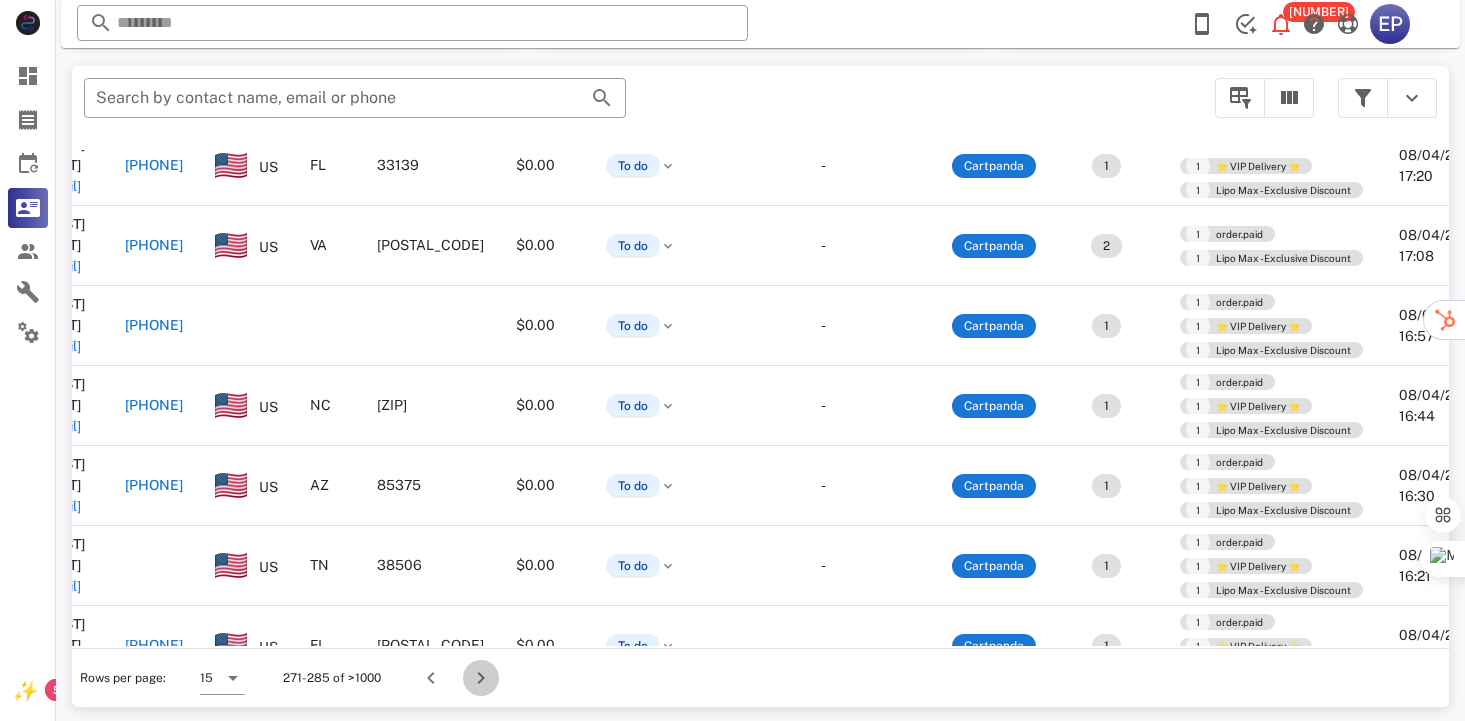 click at bounding box center (481, 678) 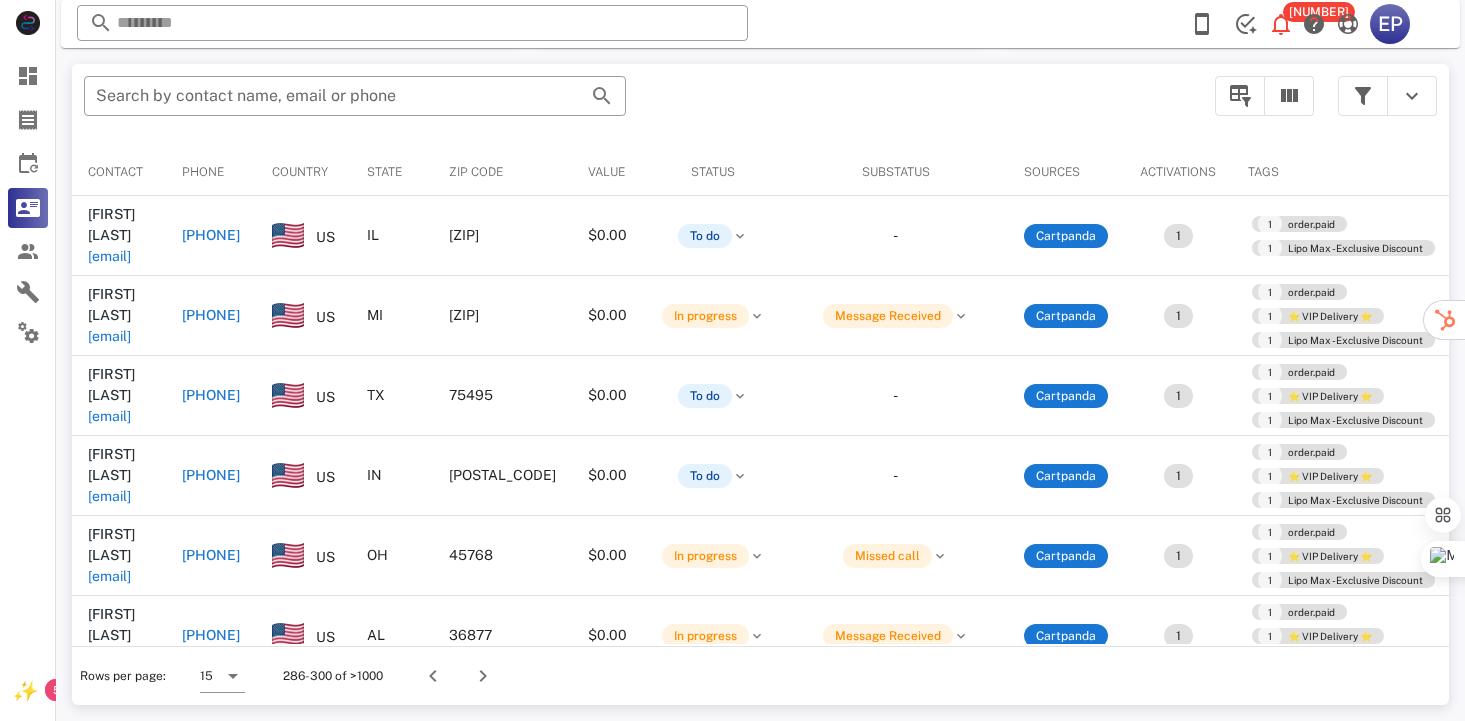 scroll, scrollTop: 378, scrollLeft: 0, axis: vertical 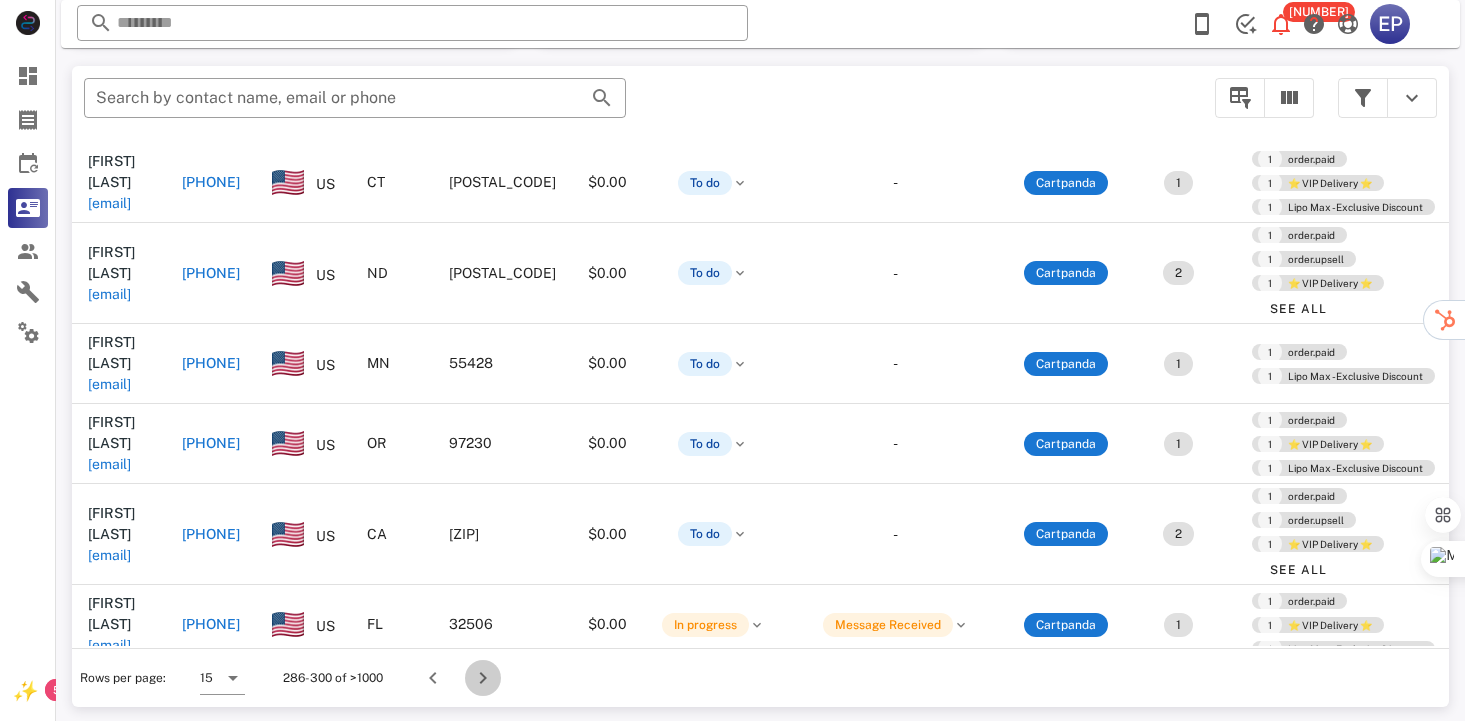 click at bounding box center (483, 678) 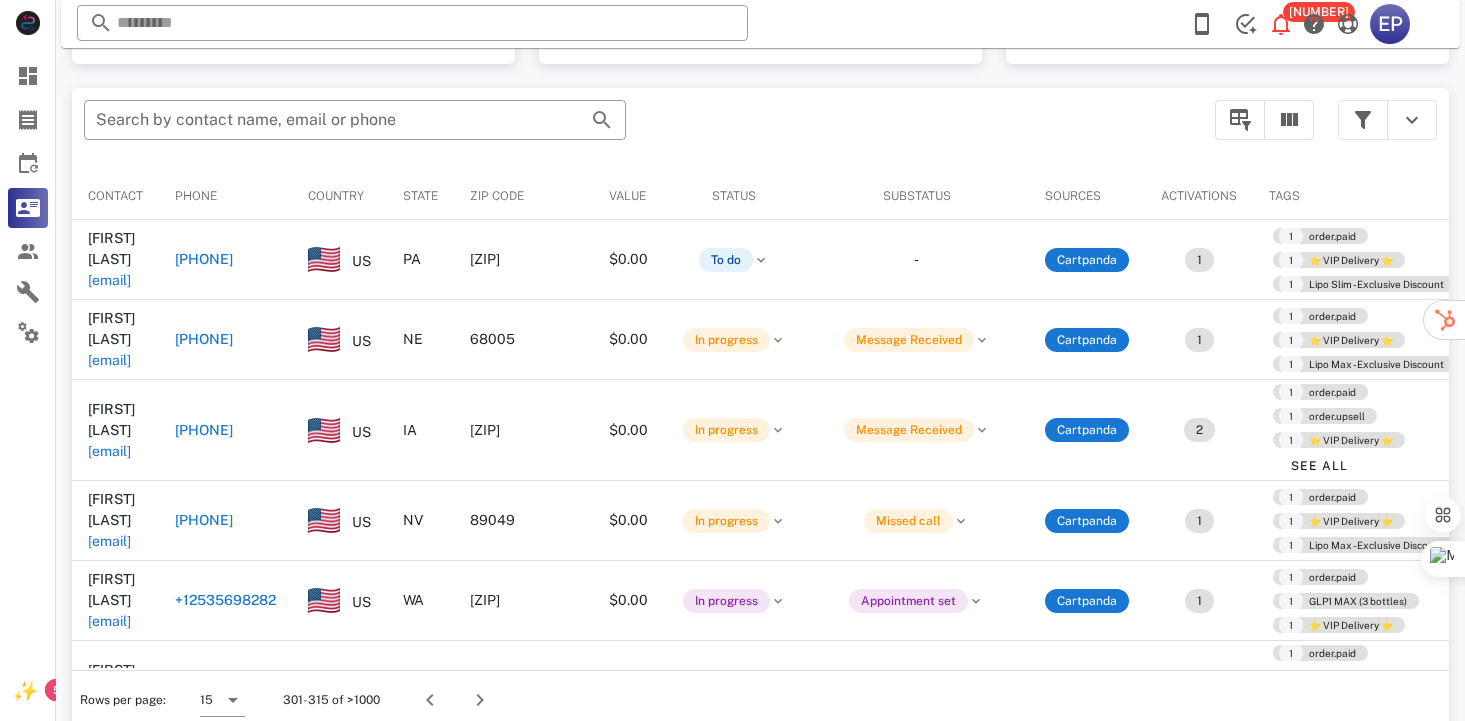 scroll, scrollTop: 378, scrollLeft: 0, axis: vertical 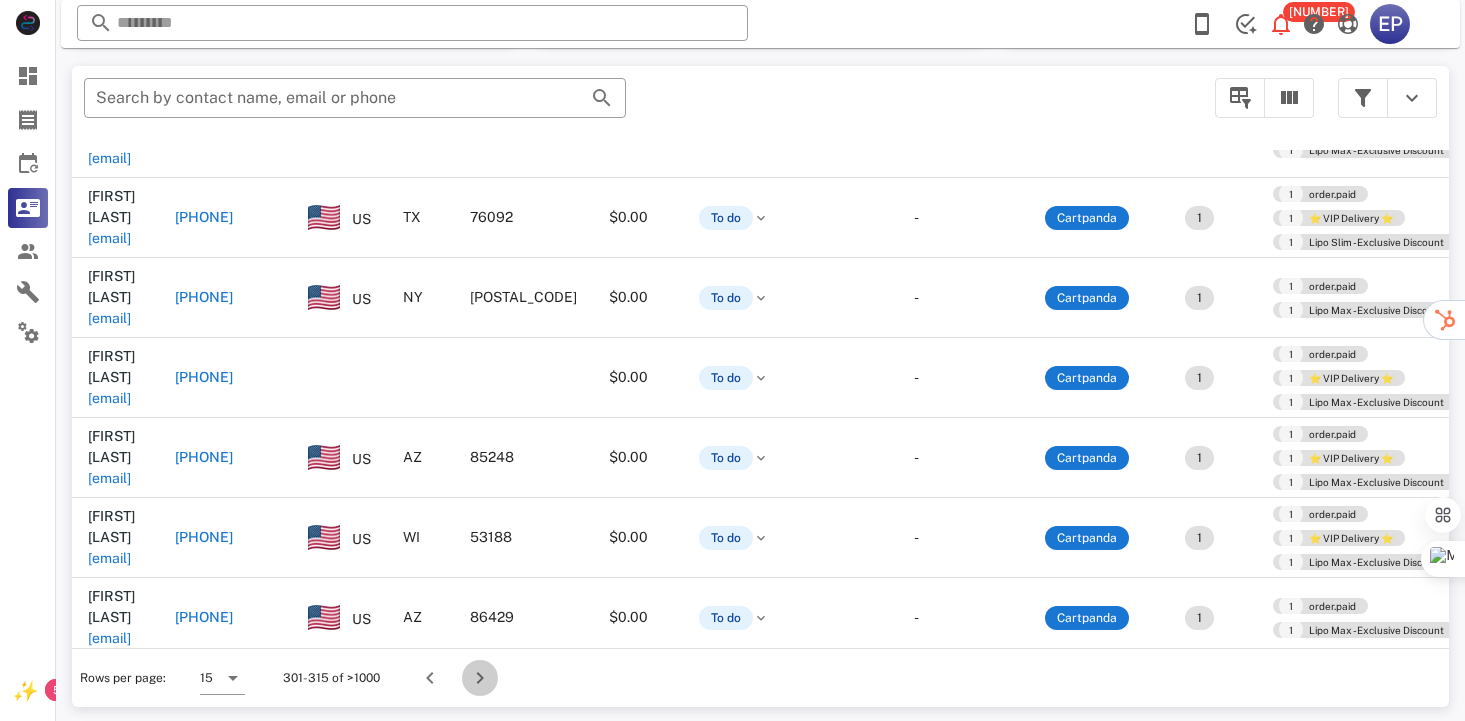 click at bounding box center (480, 678) 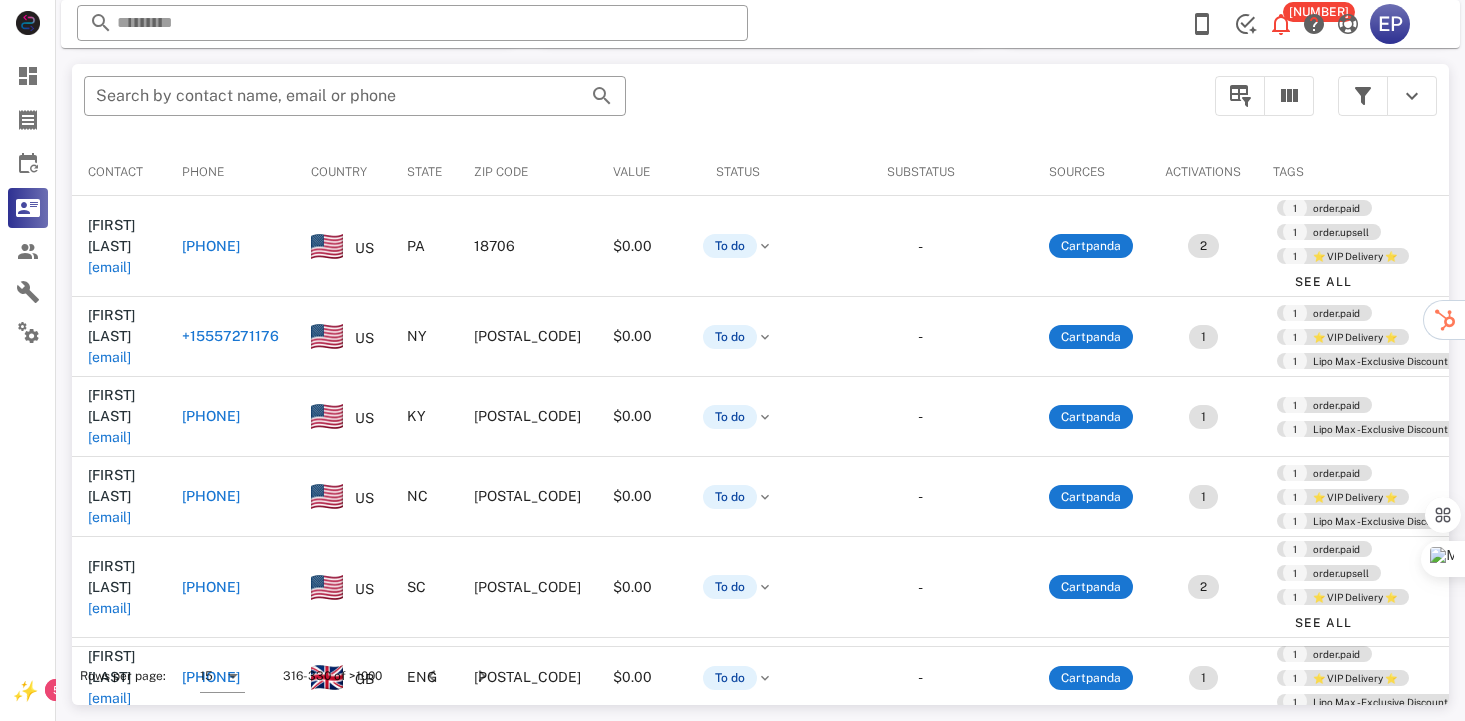 scroll, scrollTop: 378, scrollLeft: 0, axis: vertical 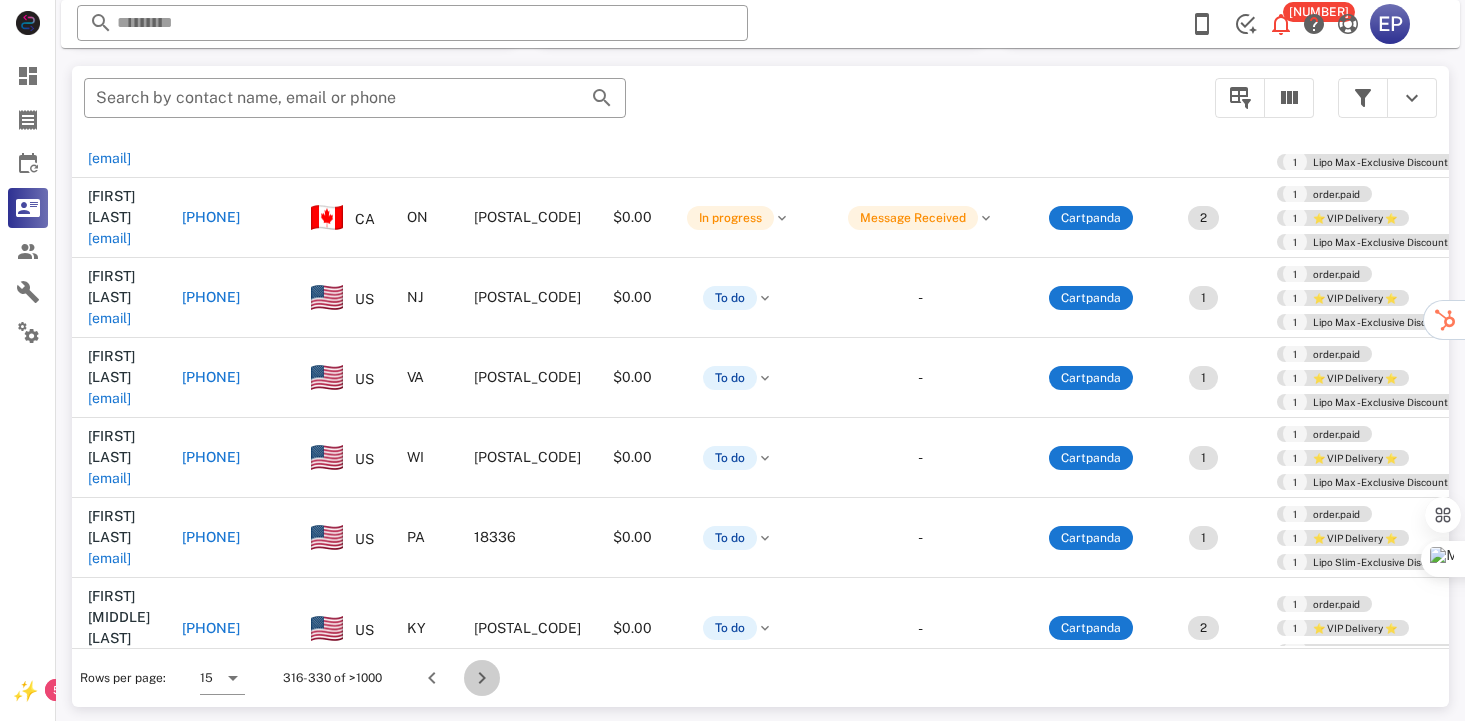 click at bounding box center [482, 678] 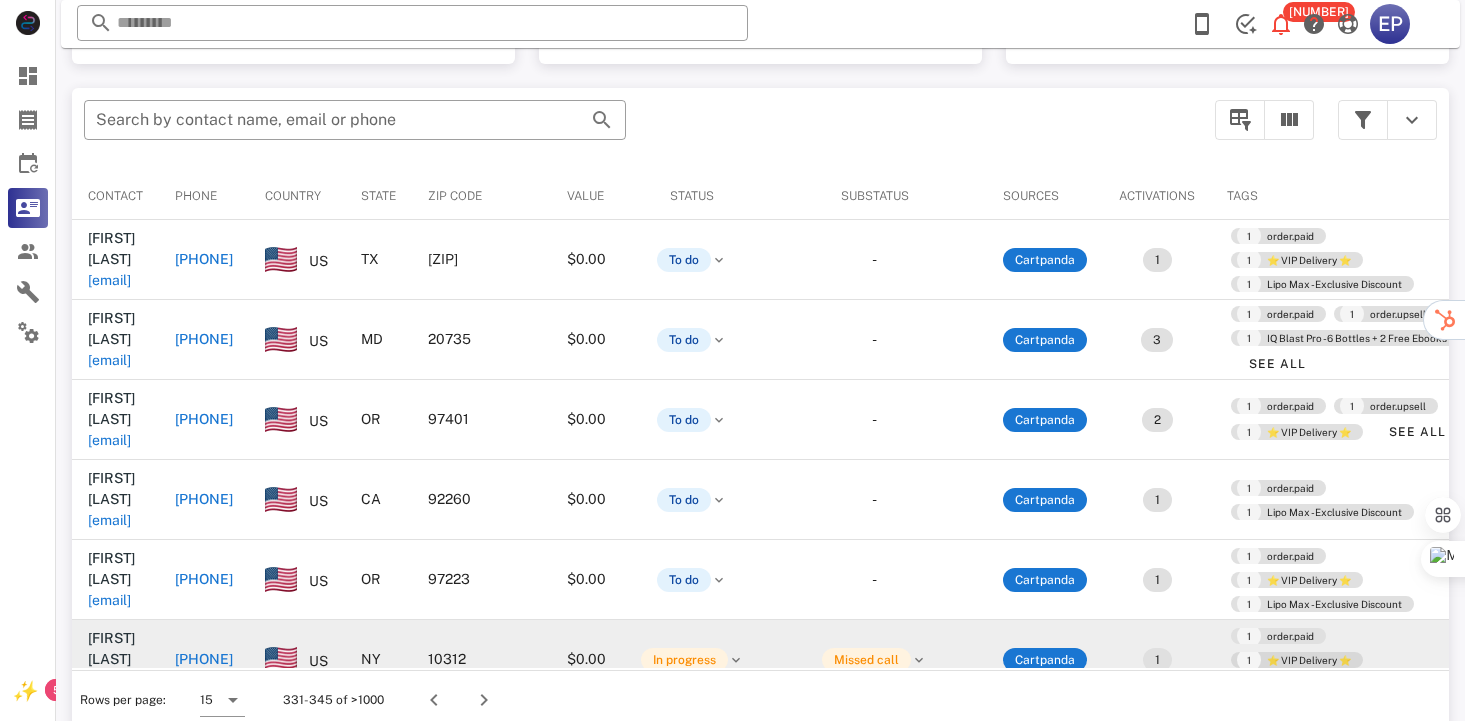 scroll, scrollTop: 378, scrollLeft: 0, axis: vertical 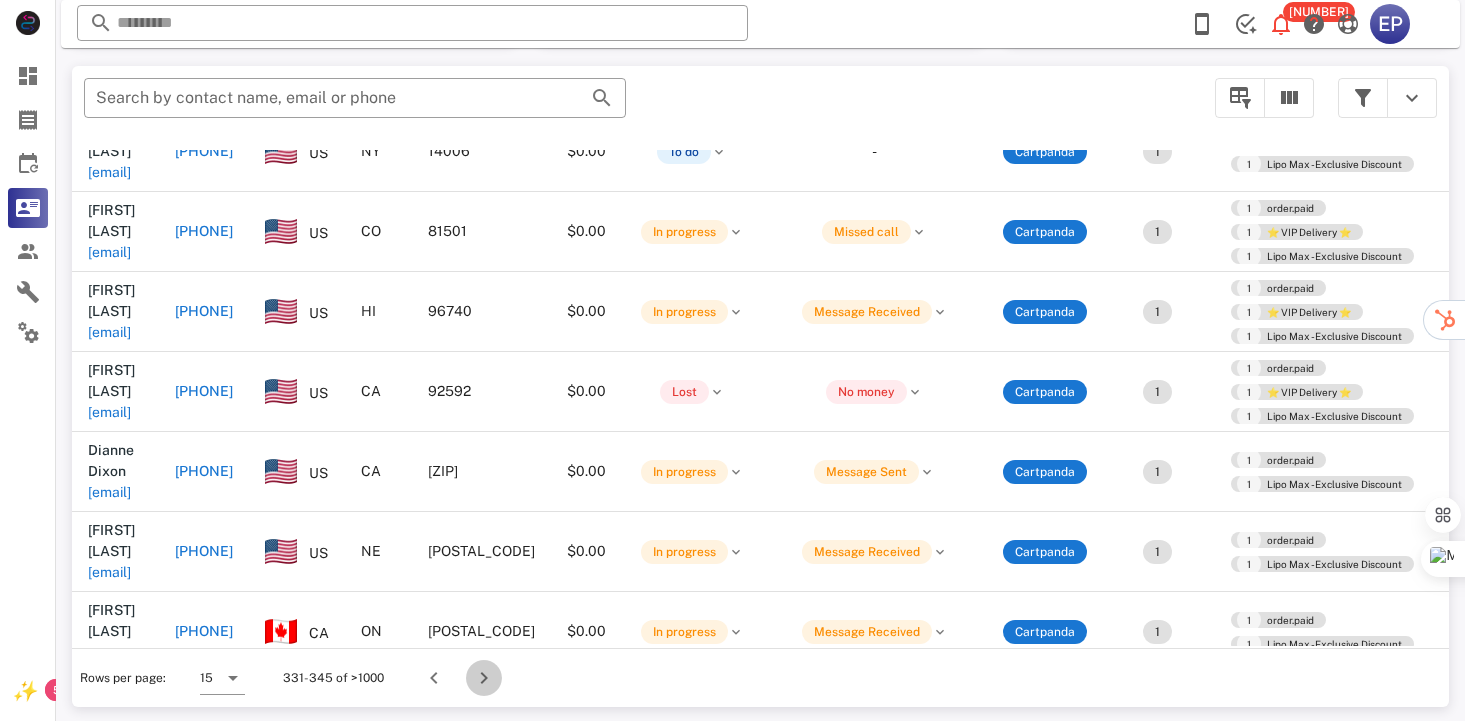 click at bounding box center (484, 678) 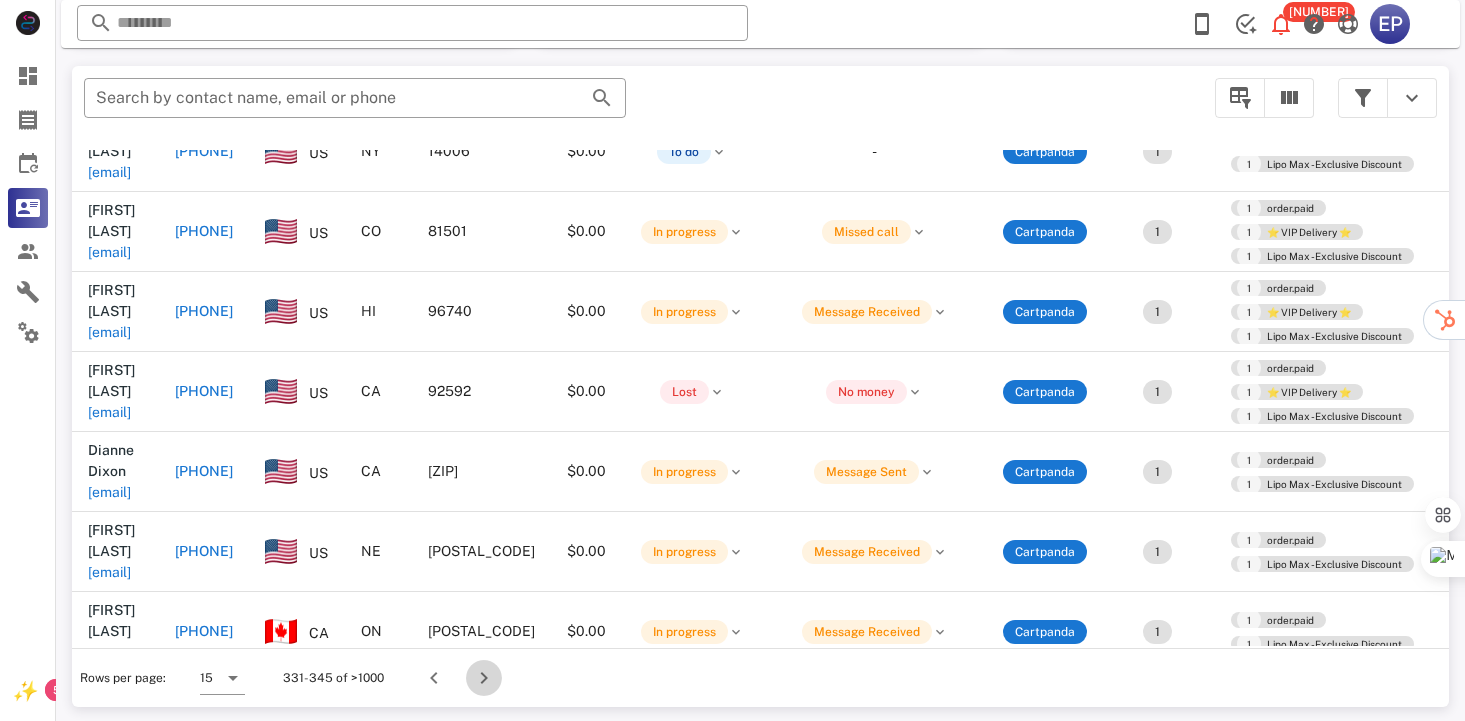 click on "​ Search by contact name, email or phone Contact Phone Country State Zip code Value Status Substatus Sources Activations Tags Created at [FIRST] [LAST]  [EMAIL]   [PHONE]   US [STATE] [ZIP]  $0.00   To do  -  Cartpanda  1 1  order.paid  1  ⭐ VIP Delivery ⭐  1  Lipo Max - Exclusive Discount   [DATE] [TIME]  [FIRST] [LAST]  [EMAIL]   [PHONE]   US [STATE] [ZIP]  $0.00   To do  -  Cartpanda  3 1  order.paid  1  order.upsell  1  IQ Blast Pro - 6 Bottles + 2 Free Ebooks   See All   [DATE] [TIME]  [FIRST] [LAST]  [EMAIL]   [PHONE]   US [STATE] [ZIP]  $0.00   To do  -  Cartpanda  2 1  order.paid  1  order.upsell  1  ⭐ VIP Delivery ⭐   See All   [DATE] [TIME]  [FIRST] [LAST]  [EMAIL]   [PHONE]   US [STATE] [ZIP]  $0.00   To do  -  Cartpanda  1 1  order.paid  1  Lipo Max - Exclusive Discount   [DATE] [TIME]  [FIRST] [LAST]  [EMAIL]   [PHONE]   US [STATE] [ZIP]  $0.00   To do  -  Cartpanda  1 1  order.paid  1  ⭐ VIP Delivery ⭐  1  US 1" at bounding box center [760, 386] 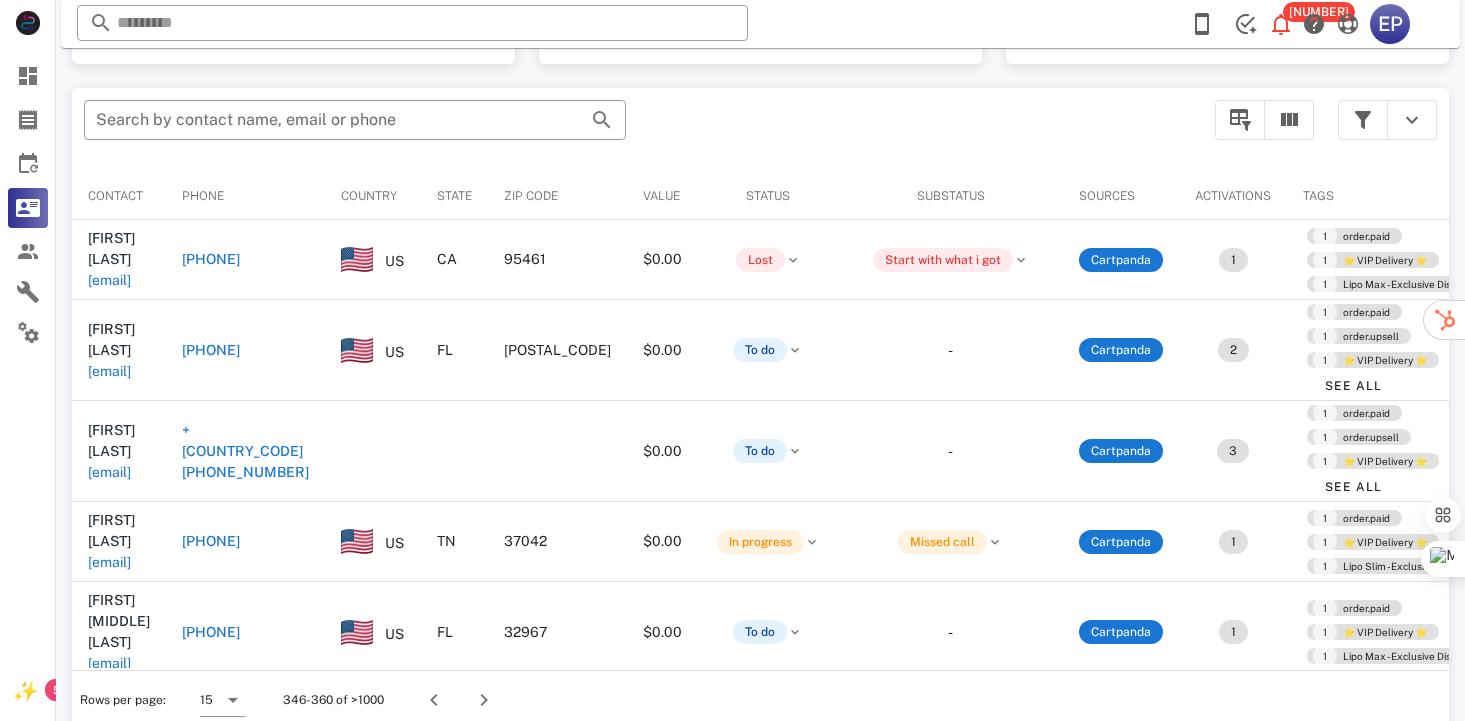 scroll, scrollTop: 378, scrollLeft: 0, axis: vertical 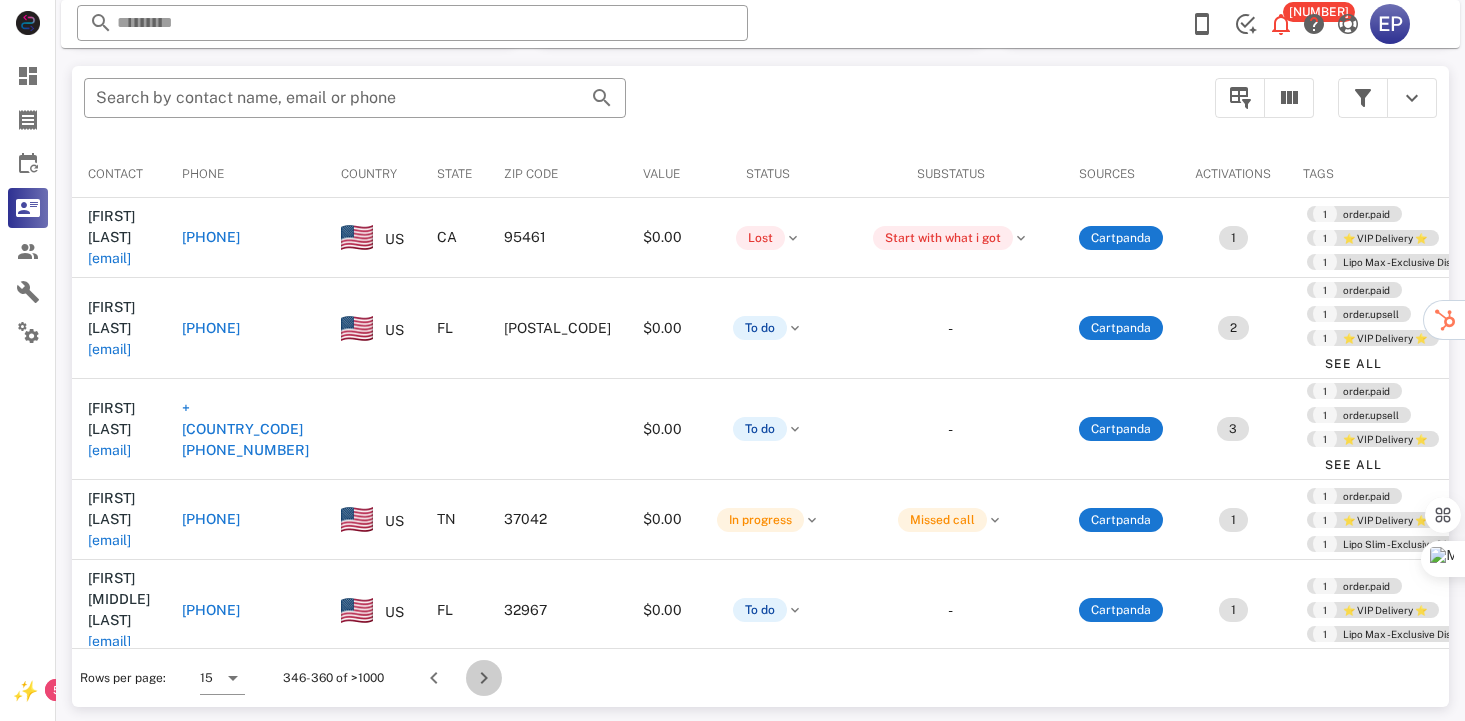 click at bounding box center (484, 678) 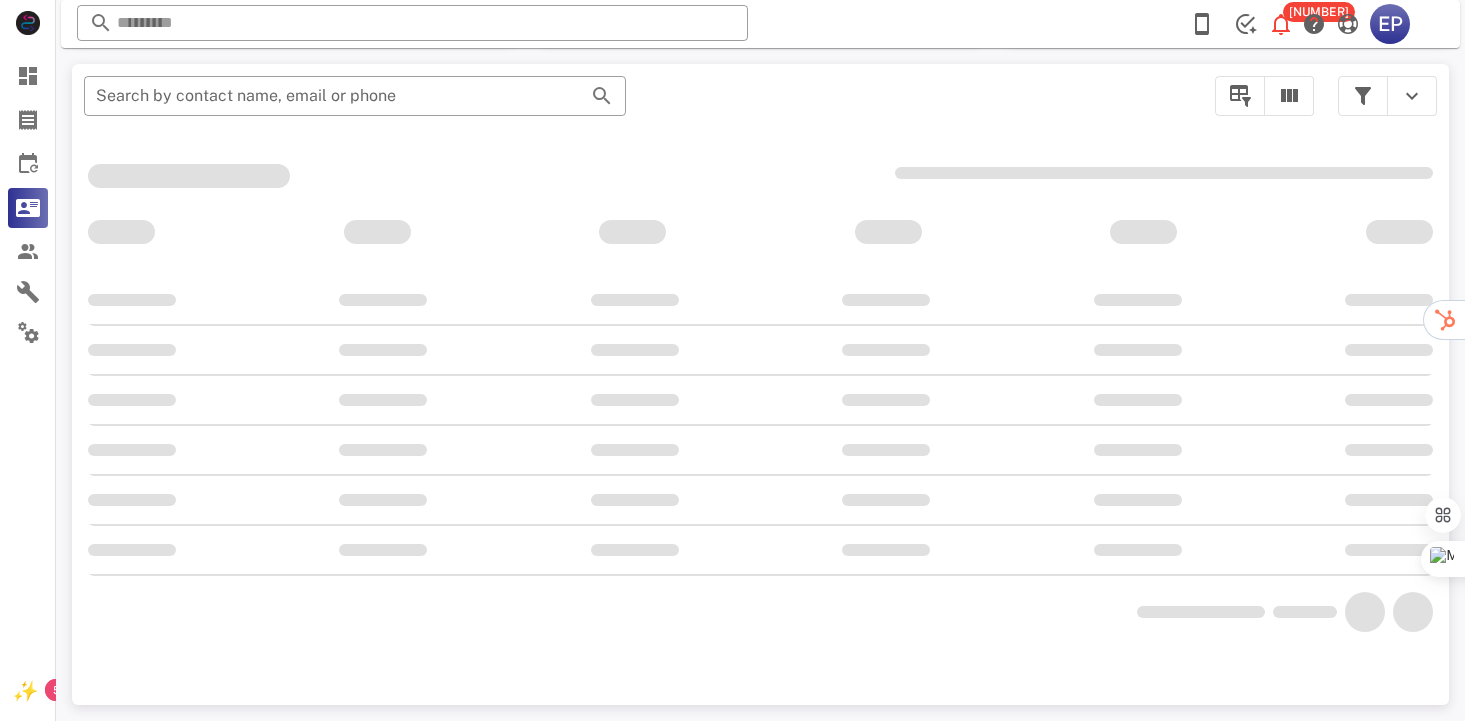 scroll, scrollTop: 378, scrollLeft: 0, axis: vertical 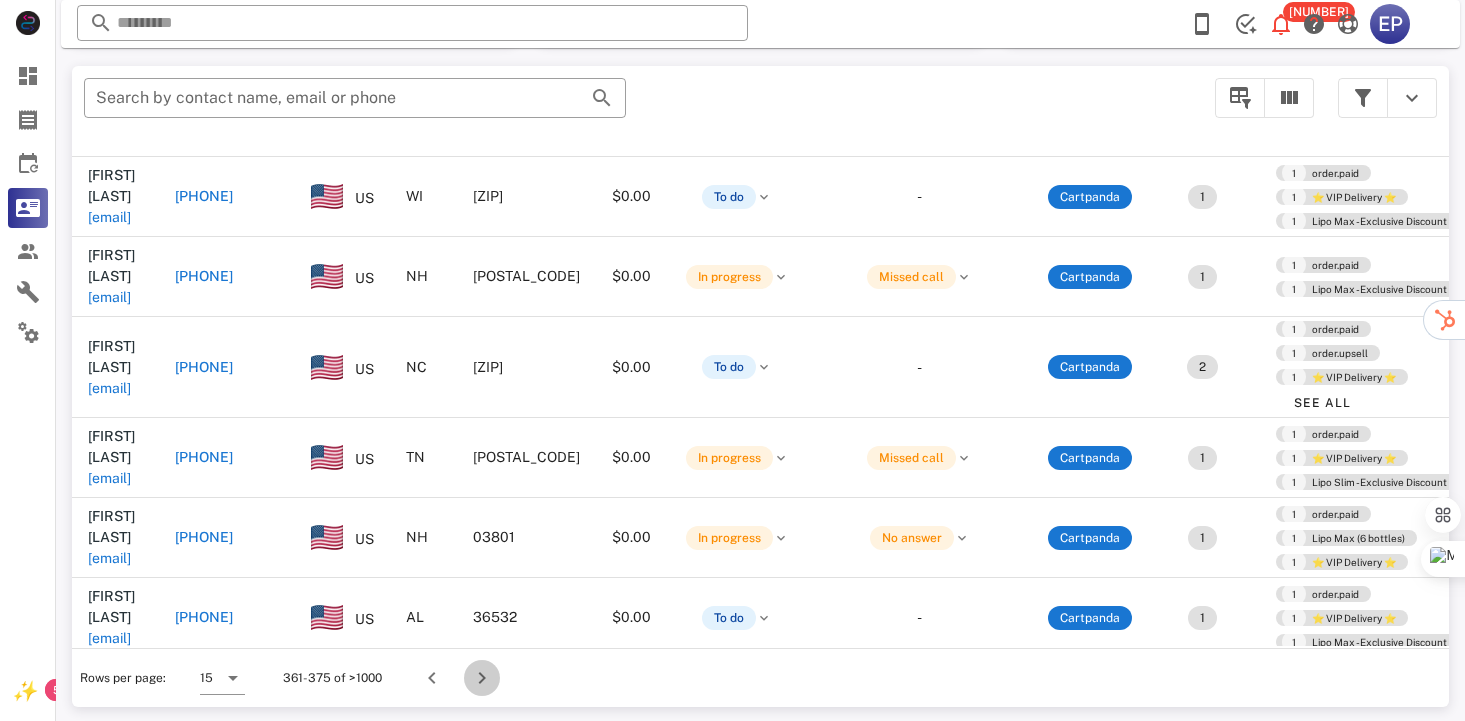 click at bounding box center [482, 678] 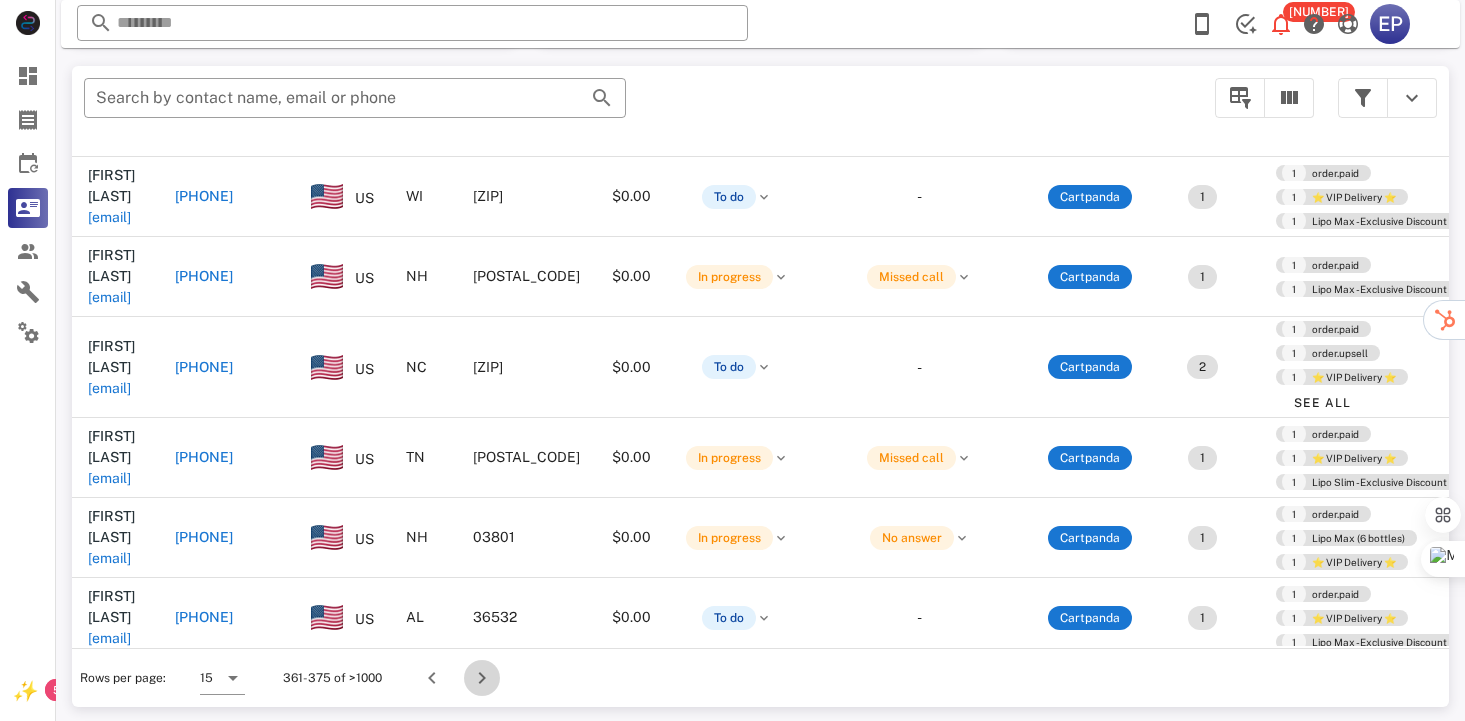scroll, scrollTop: 356, scrollLeft: 0, axis: vertical 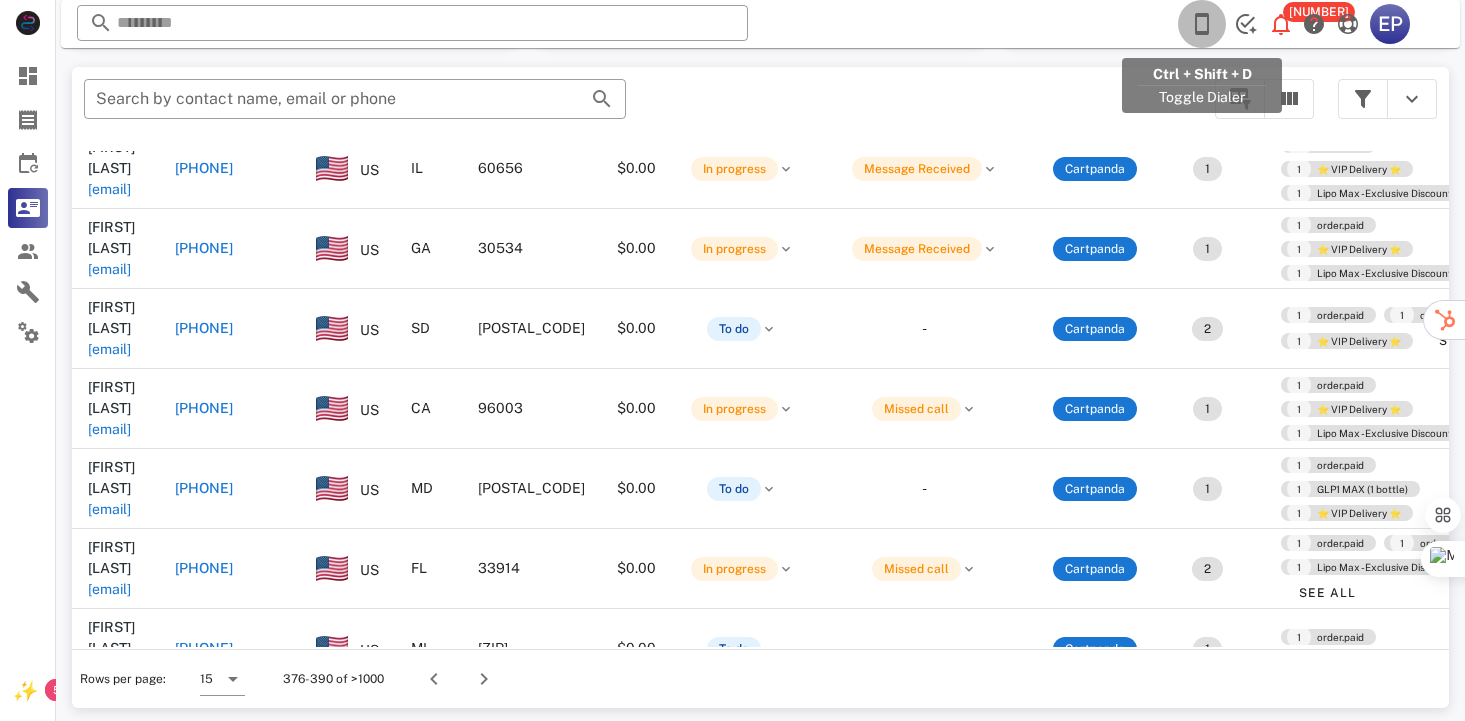 click at bounding box center (1202, 24) 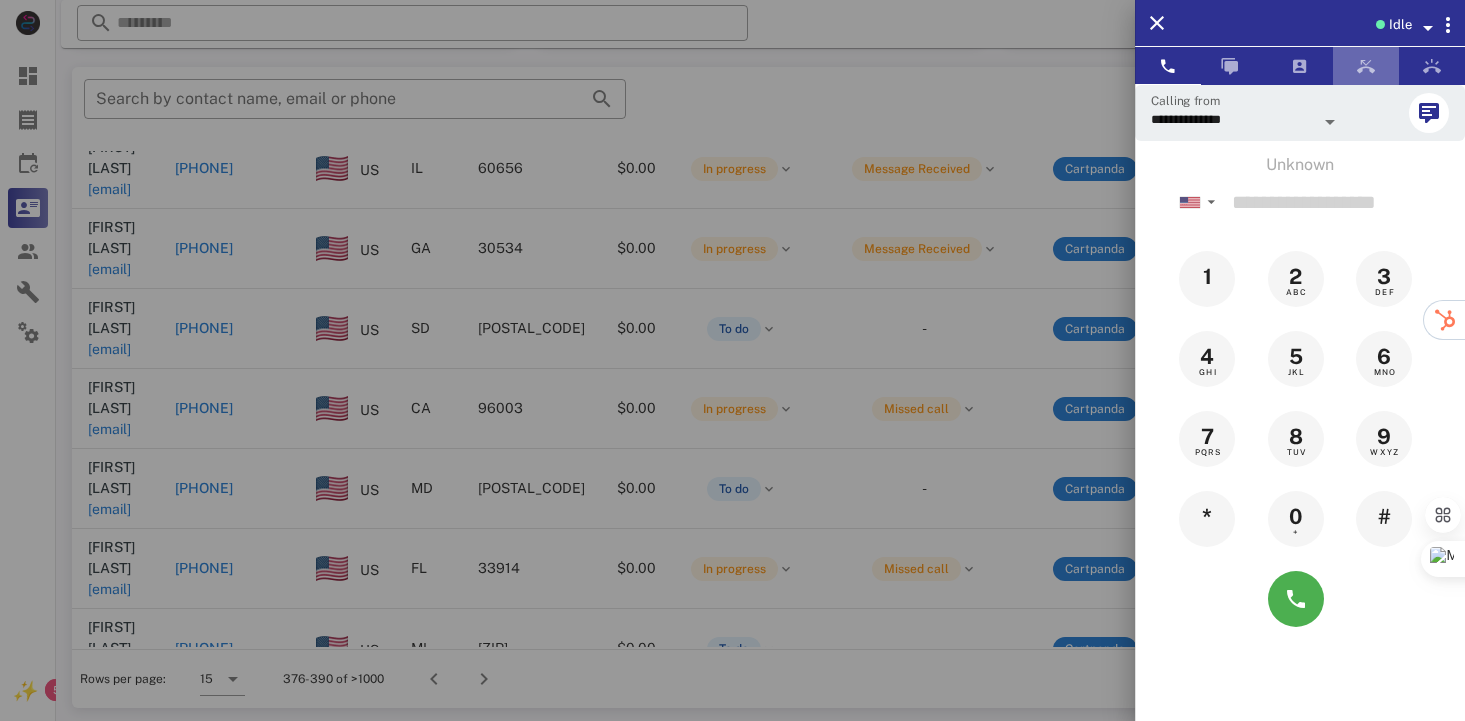 click at bounding box center (1366, 66) 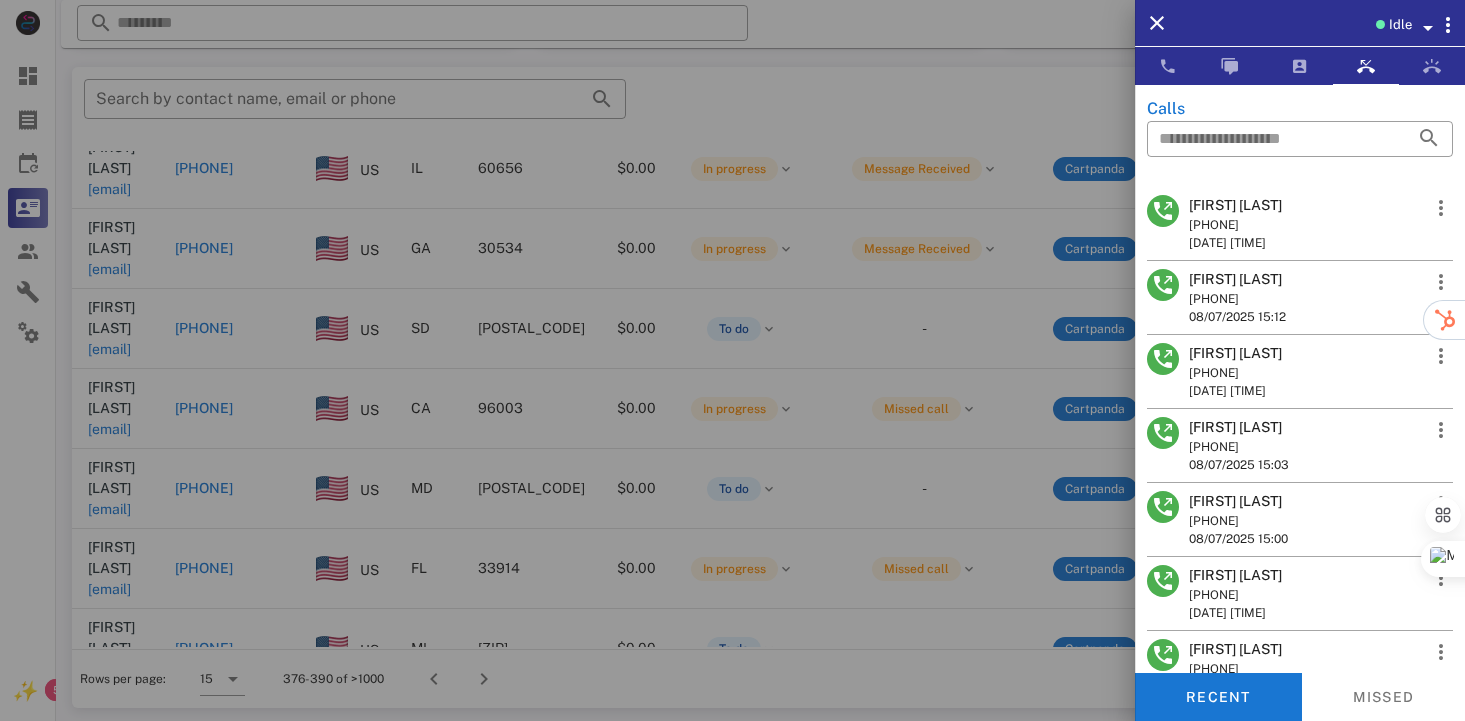 click on "Idle" at bounding box center [1400, 25] 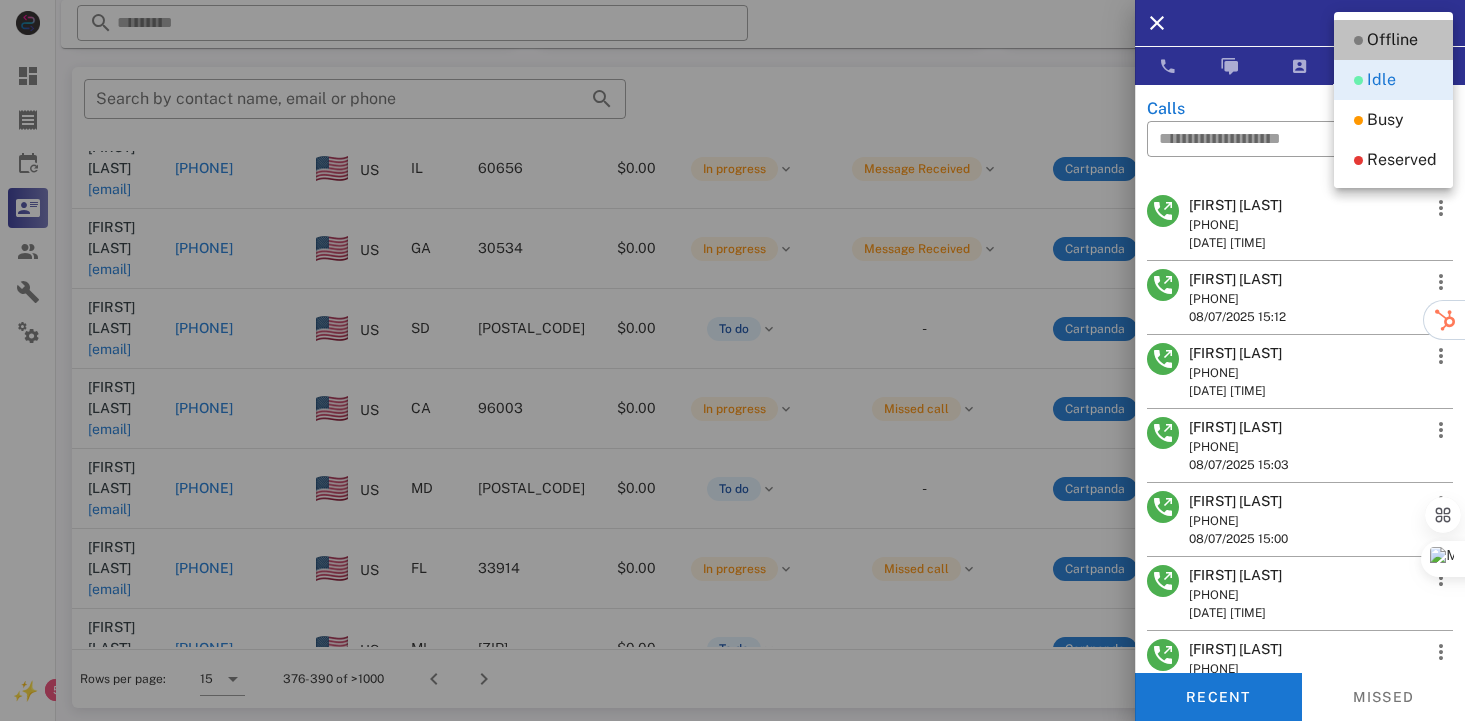 click on "Offline" at bounding box center [1392, 40] 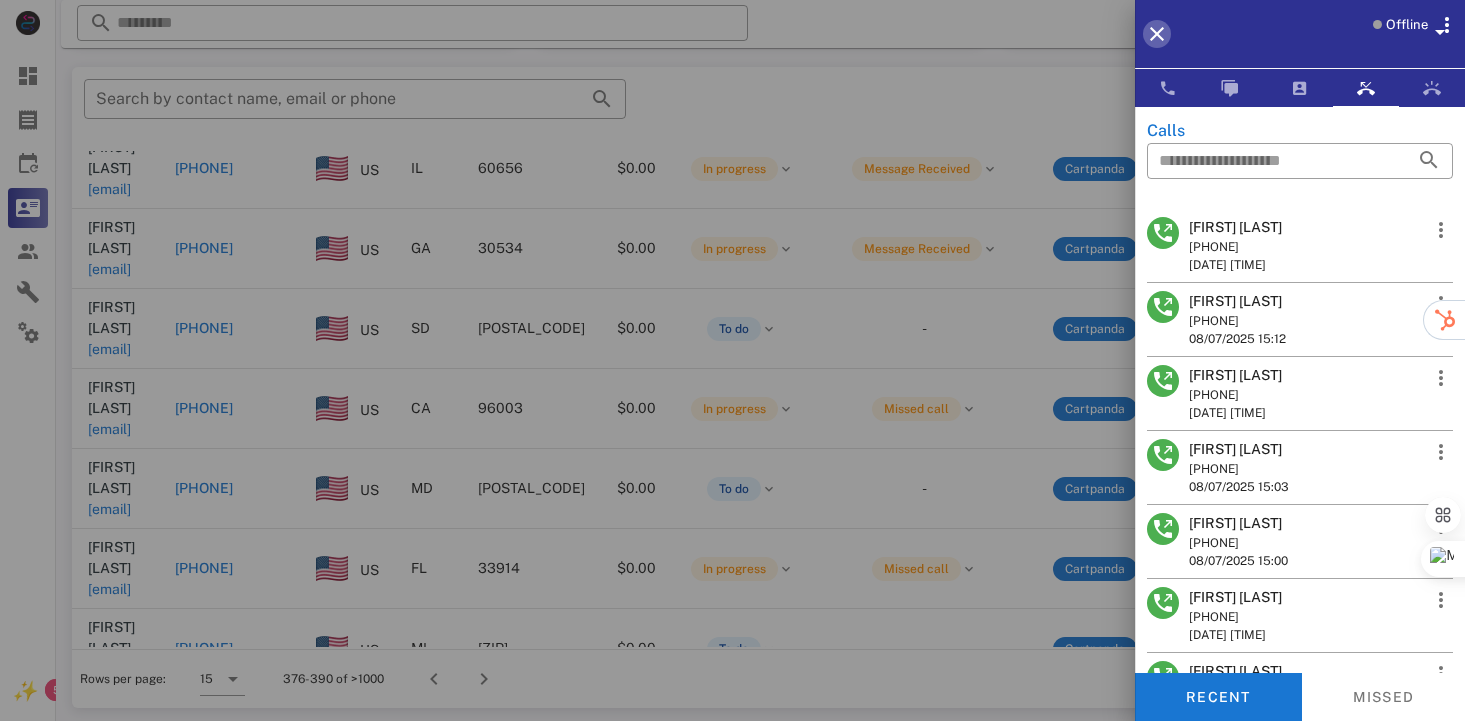 click at bounding box center [1157, 34] 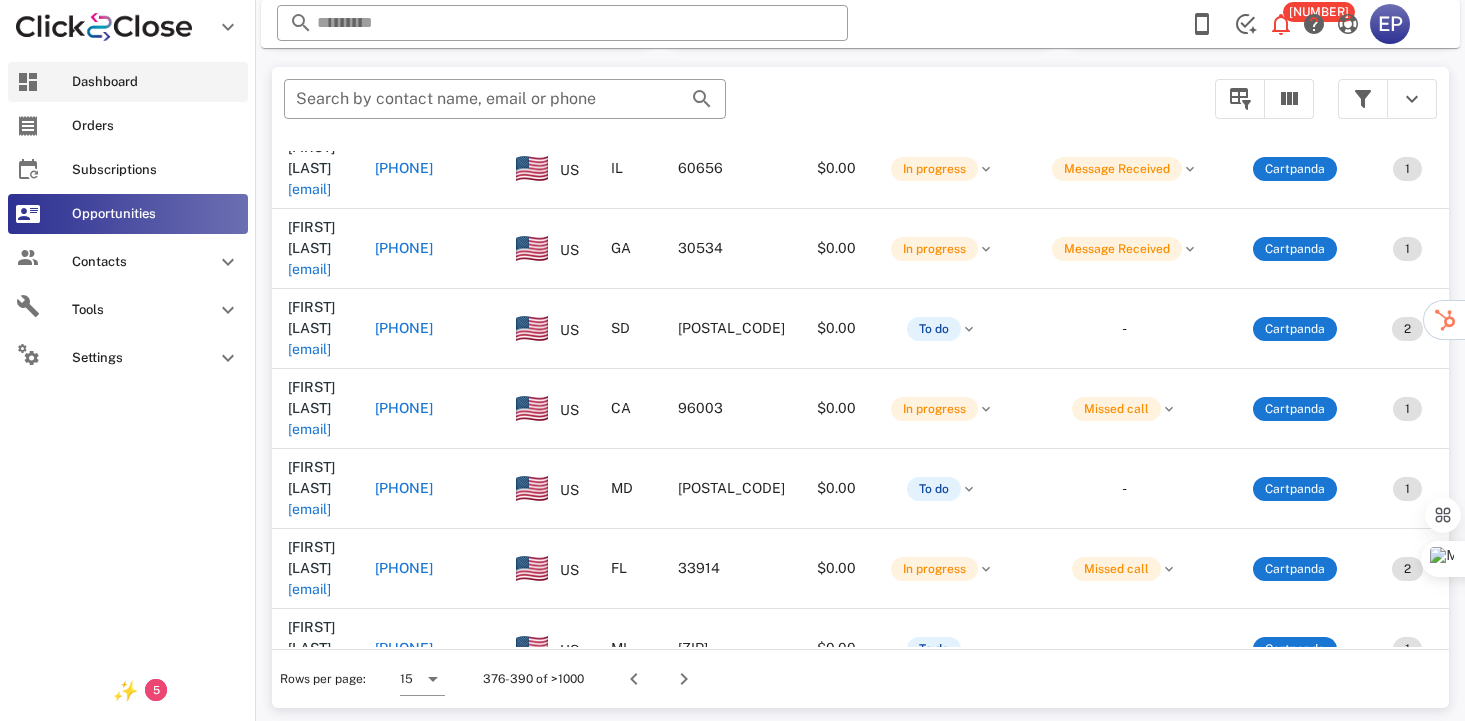 click on "Dashboard" at bounding box center (156, 82) 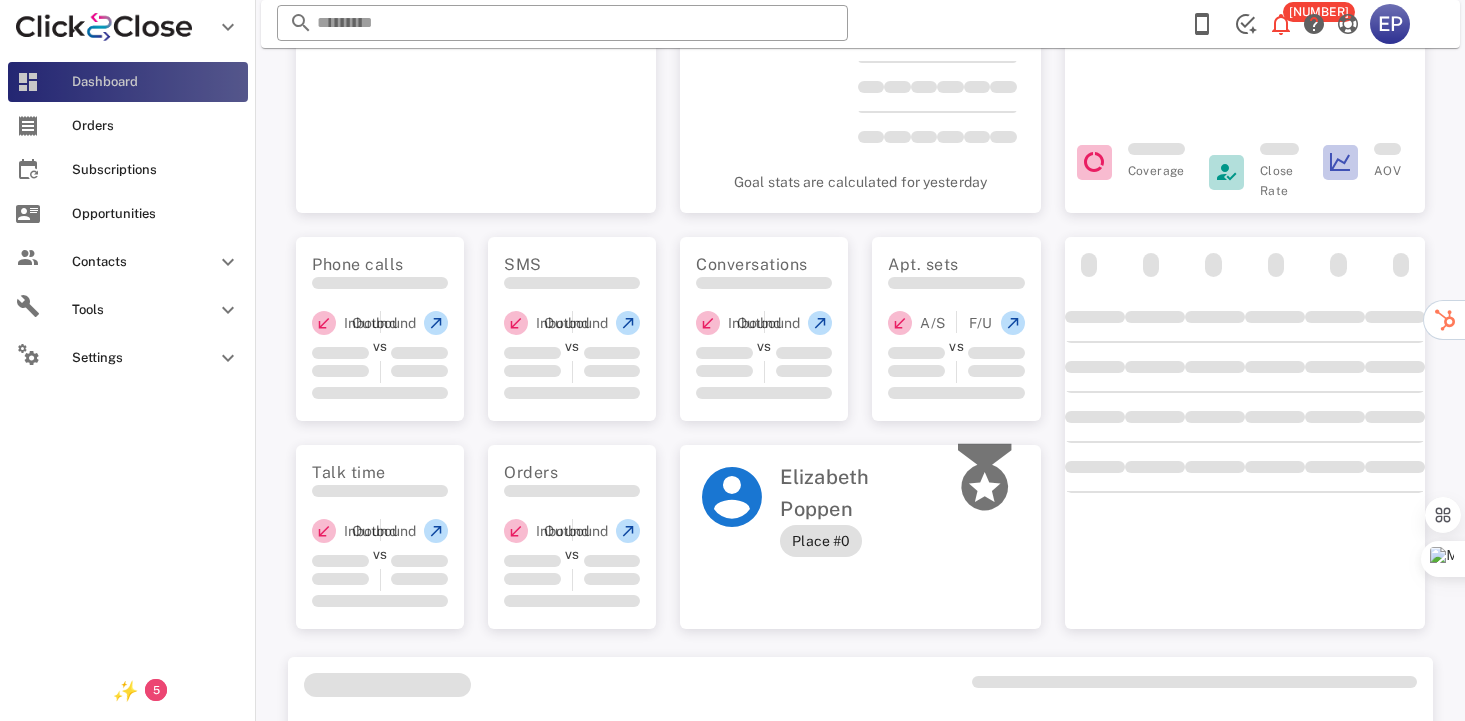 scroll, scrollTop: 0, scrollLeft: 0, axis: both 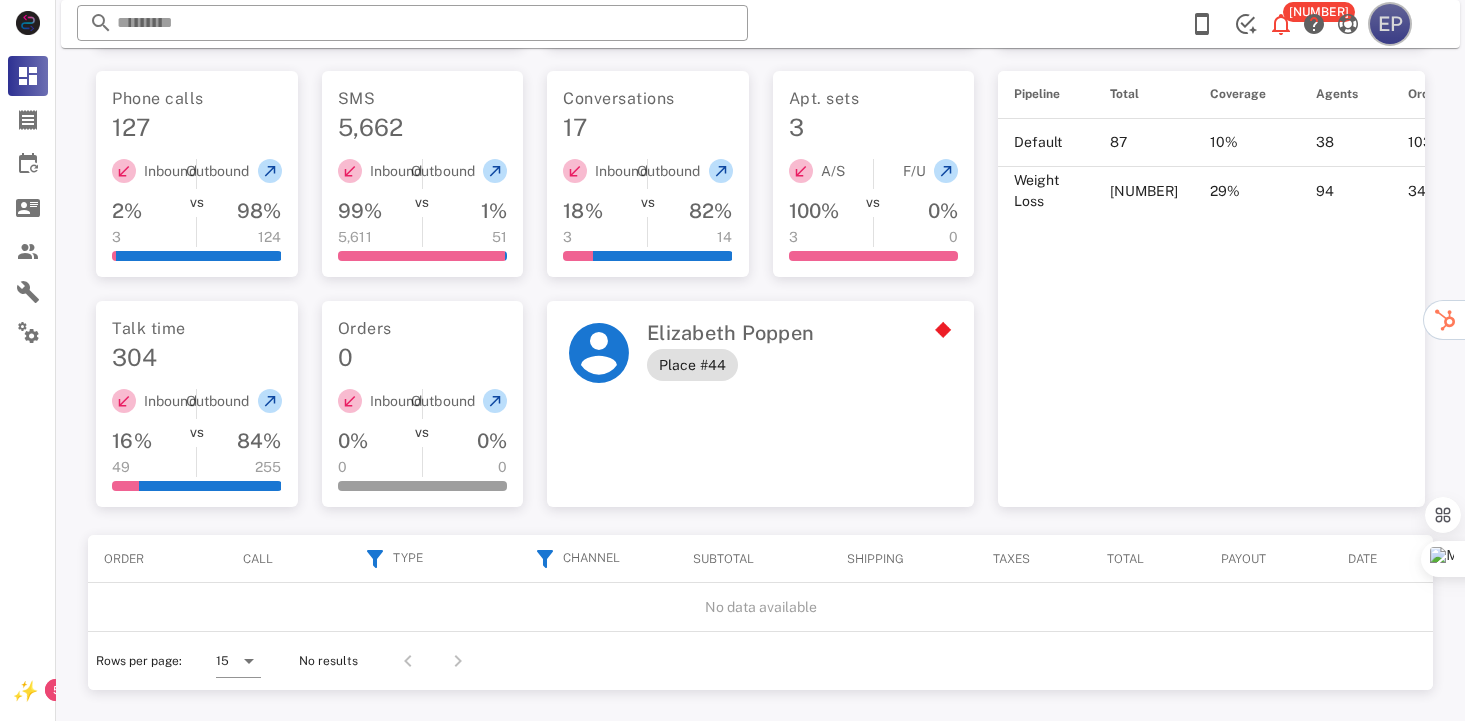 click on "EP" at bounding box center [1390, 24] 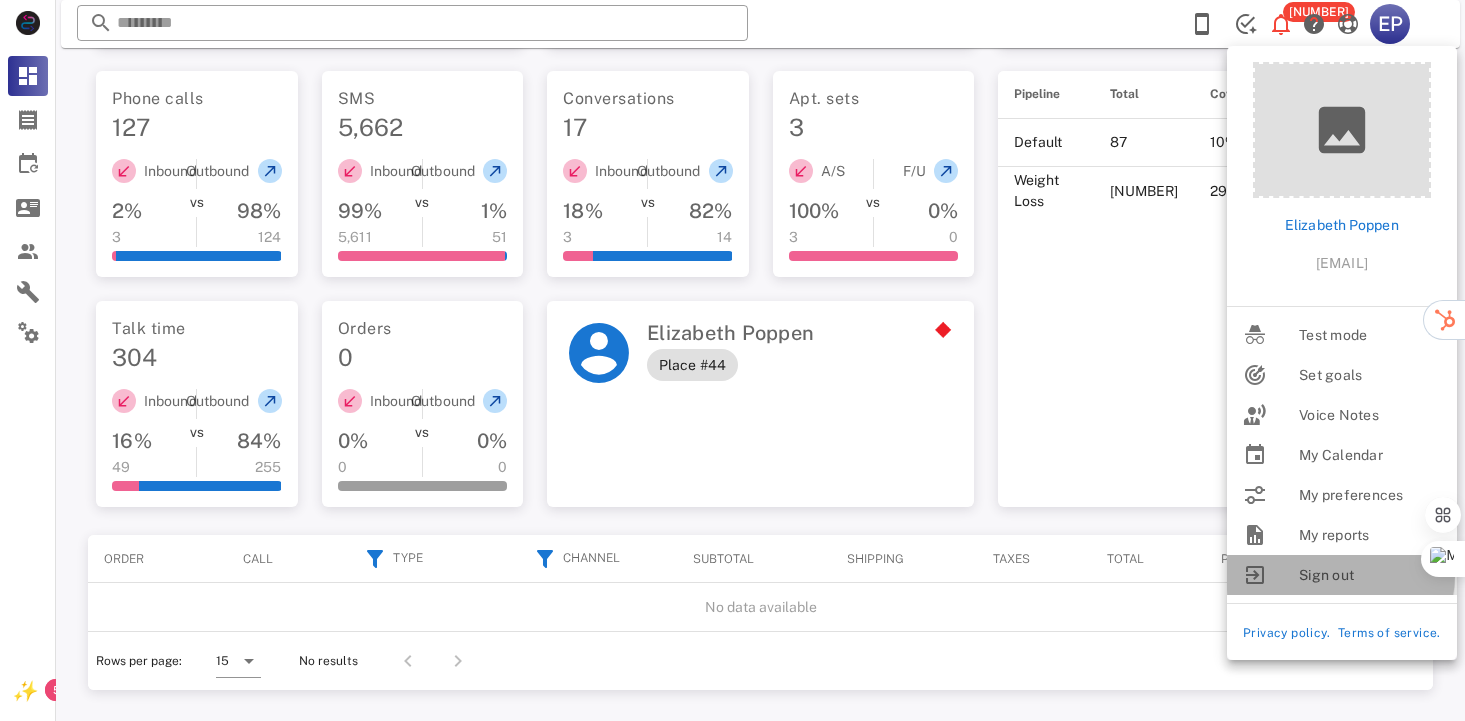 click on "Sign out" at bounding box center [1370, 575] 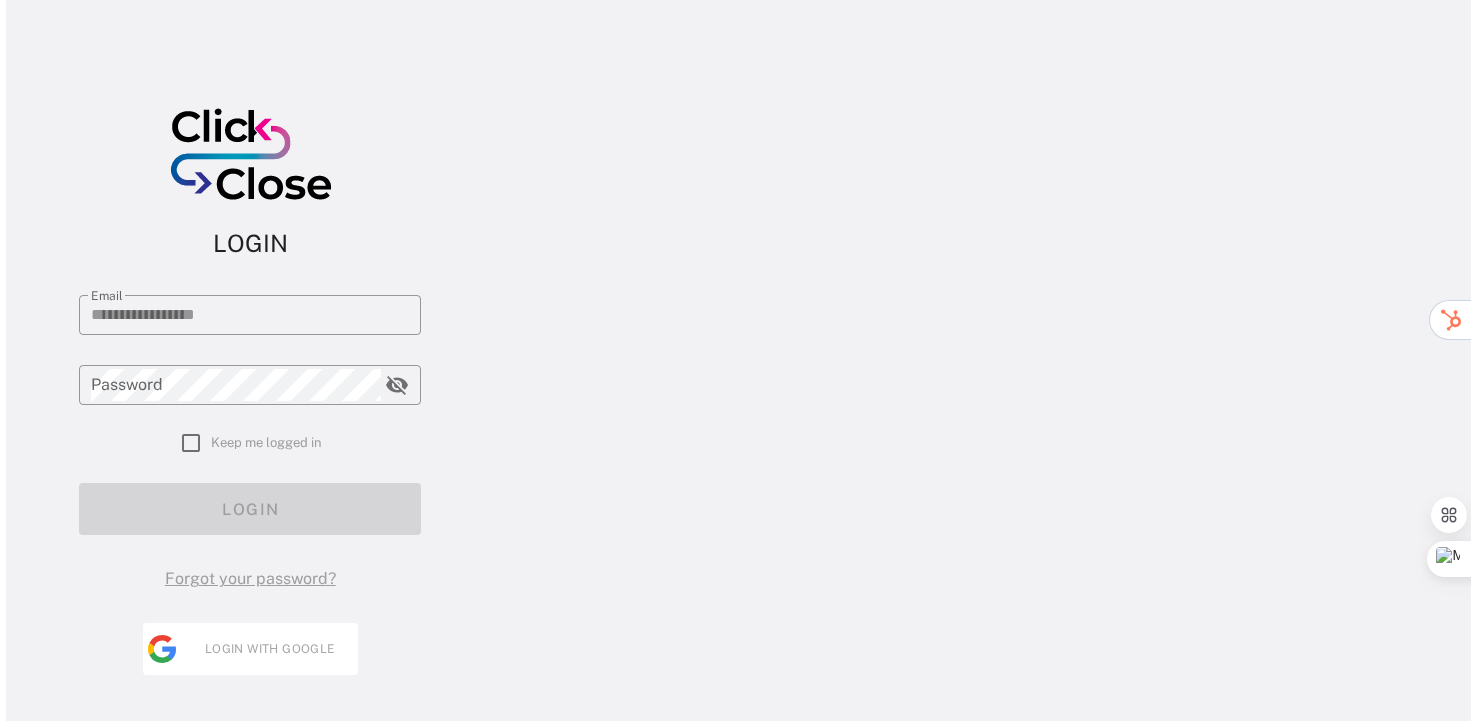 scroll, scrollTop: 0, scrollLeft: 0, axis: both 